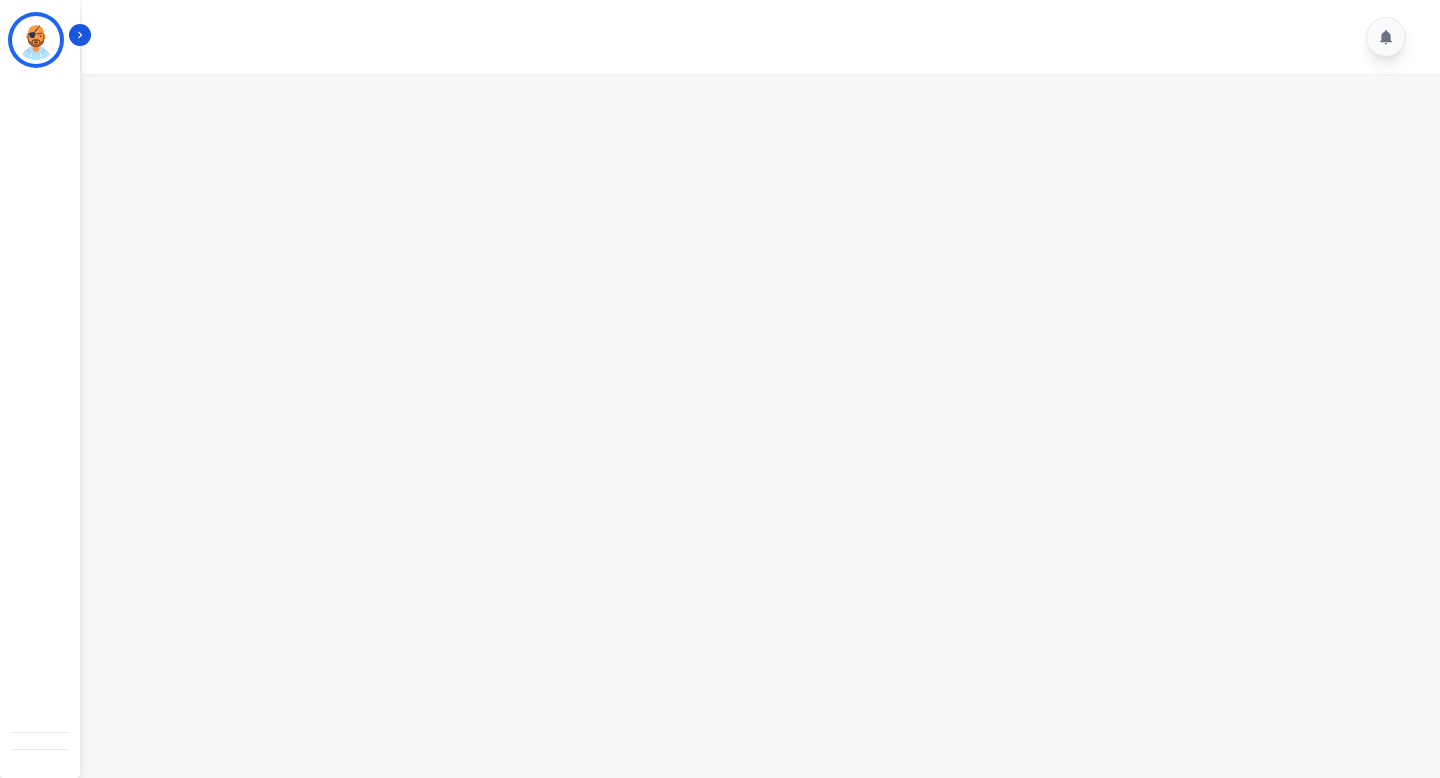 scroll, scrollTop: 0, scrollLeft: 0, axis: both 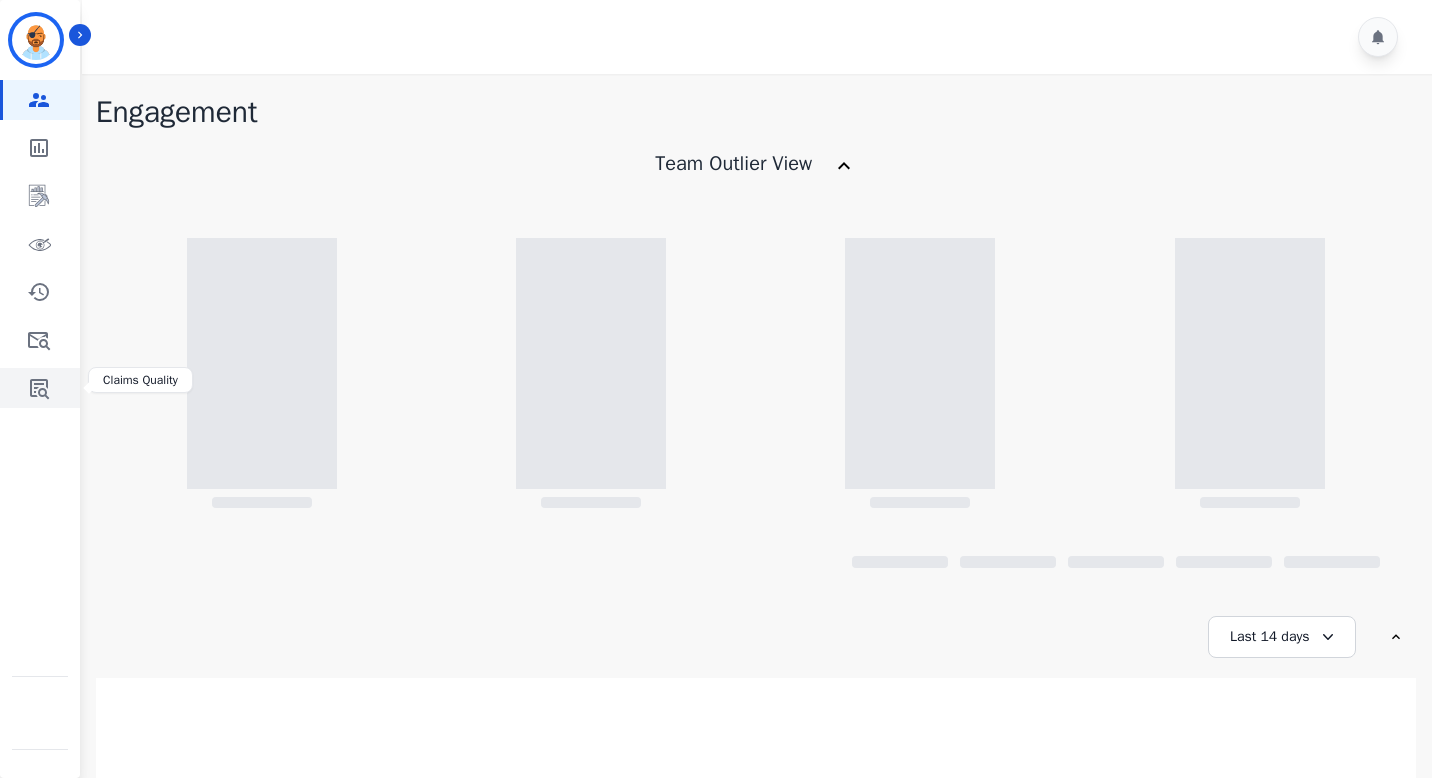 click at bounding box center [41, 388] 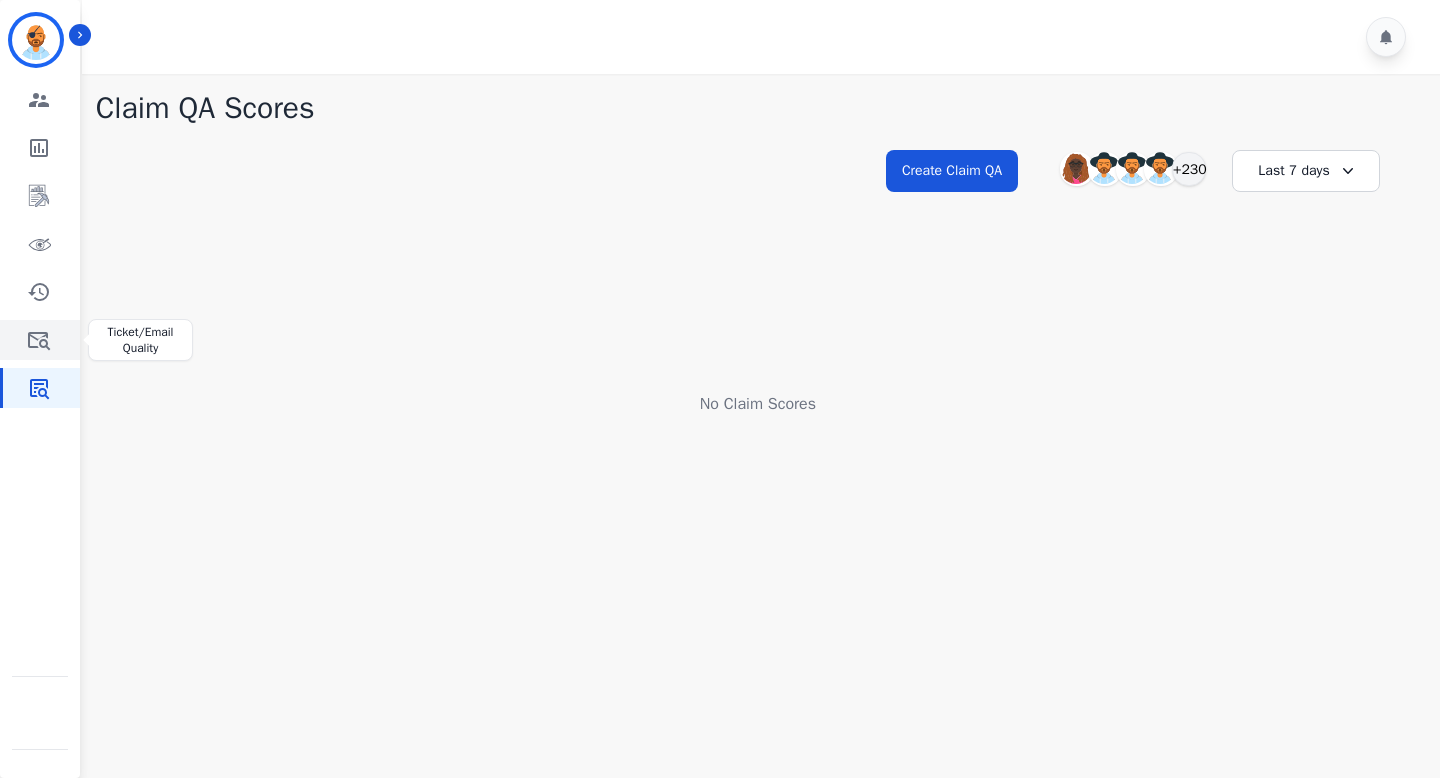 click at bounding box center [41, 340] 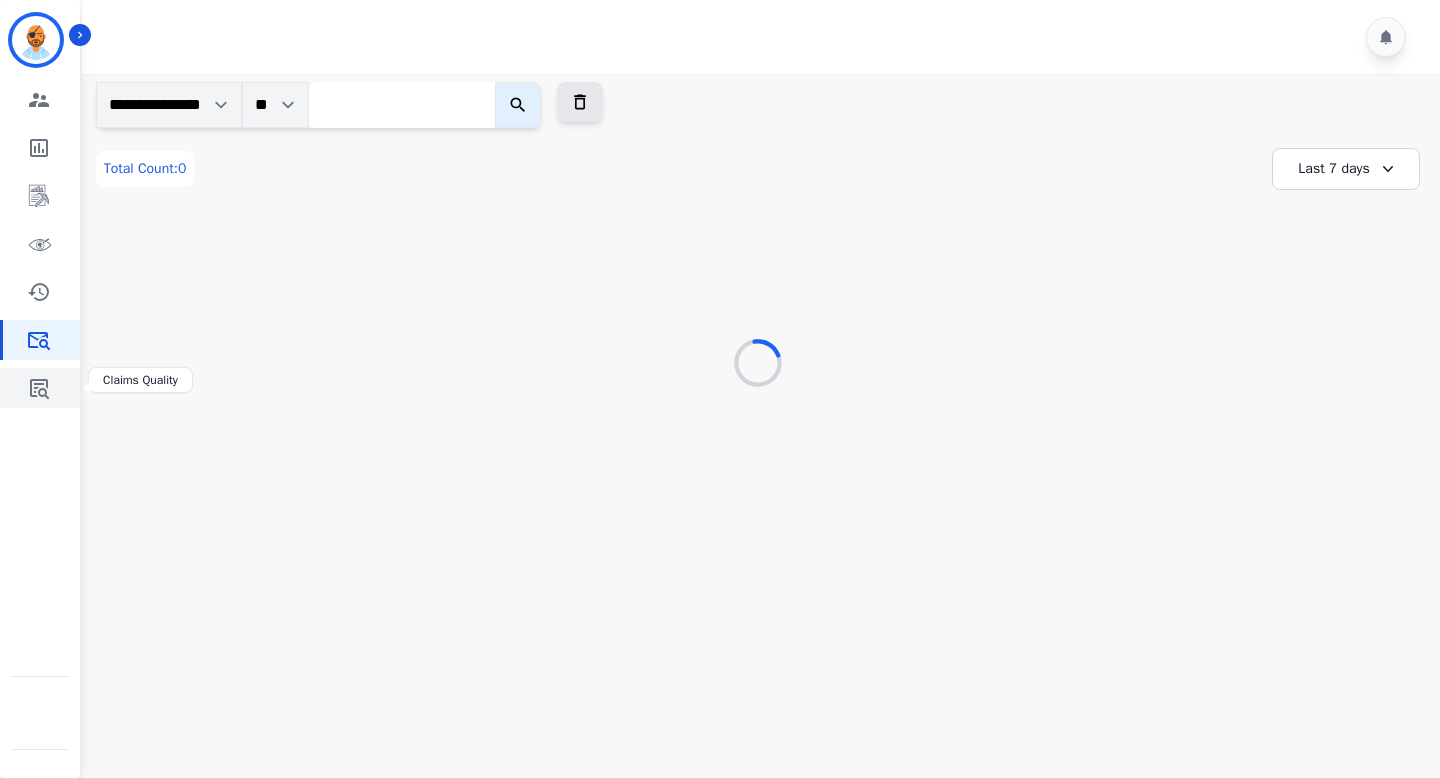 click at bounding box center (41, 388) 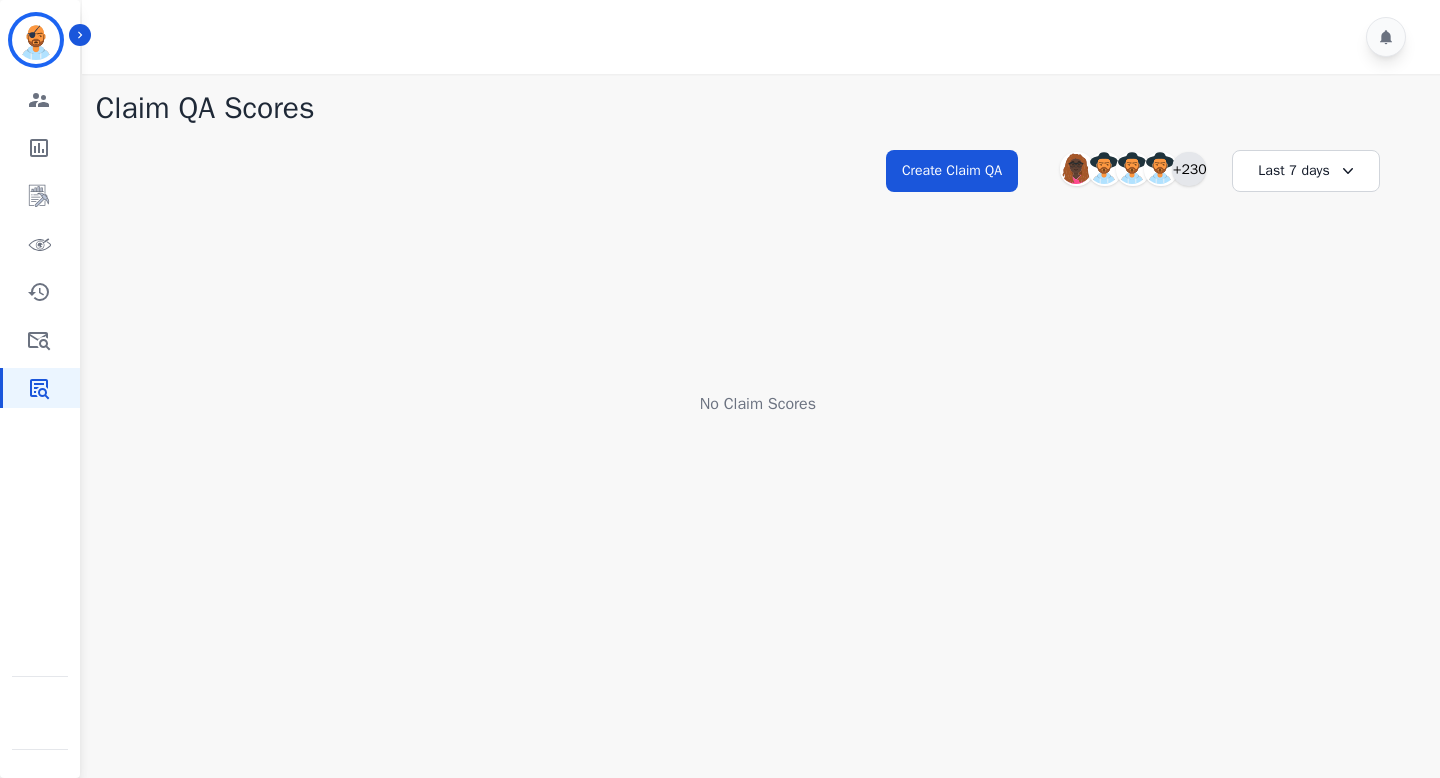 click on "+230" at bounding box center (1189, 169) 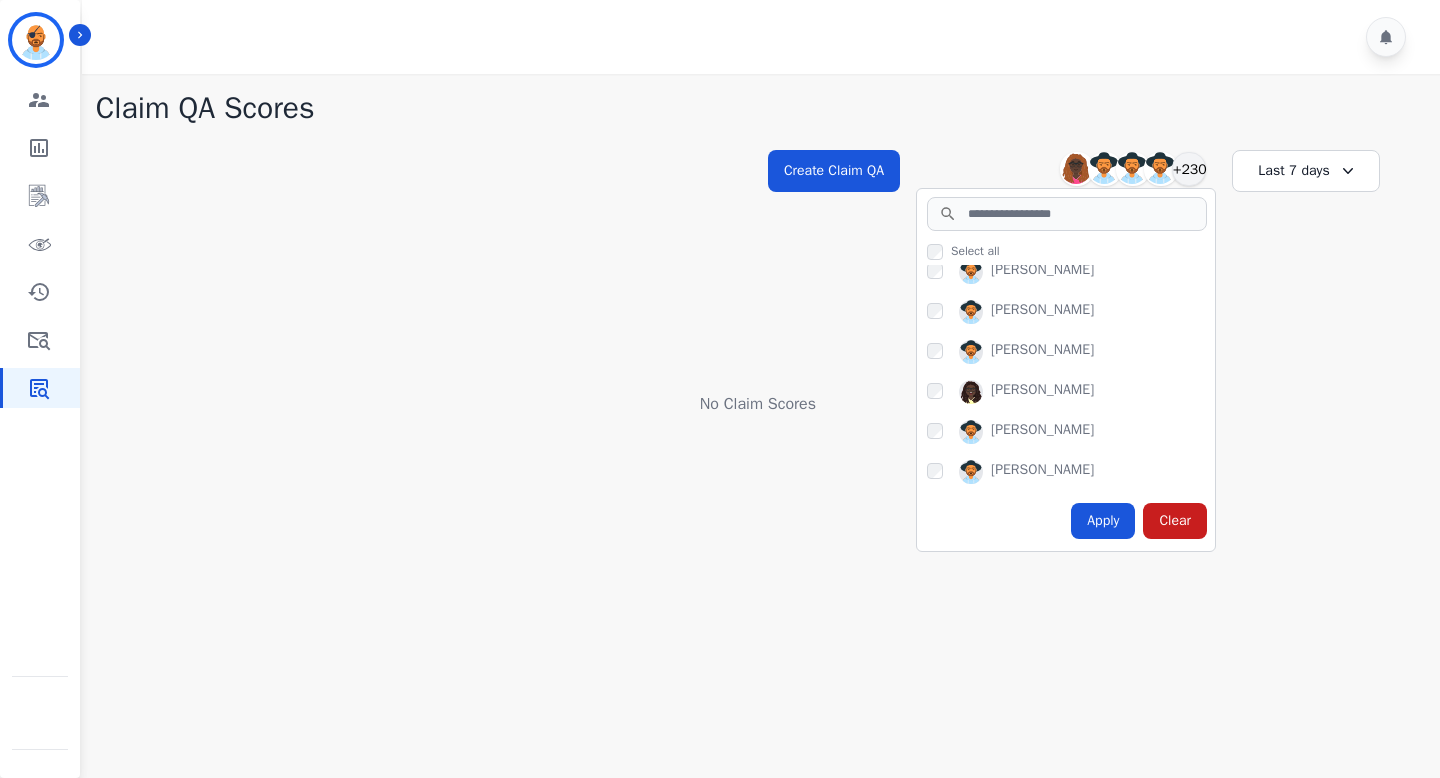 scroll, scrollTop: 894, scrollLeft: 0, axis: vertical 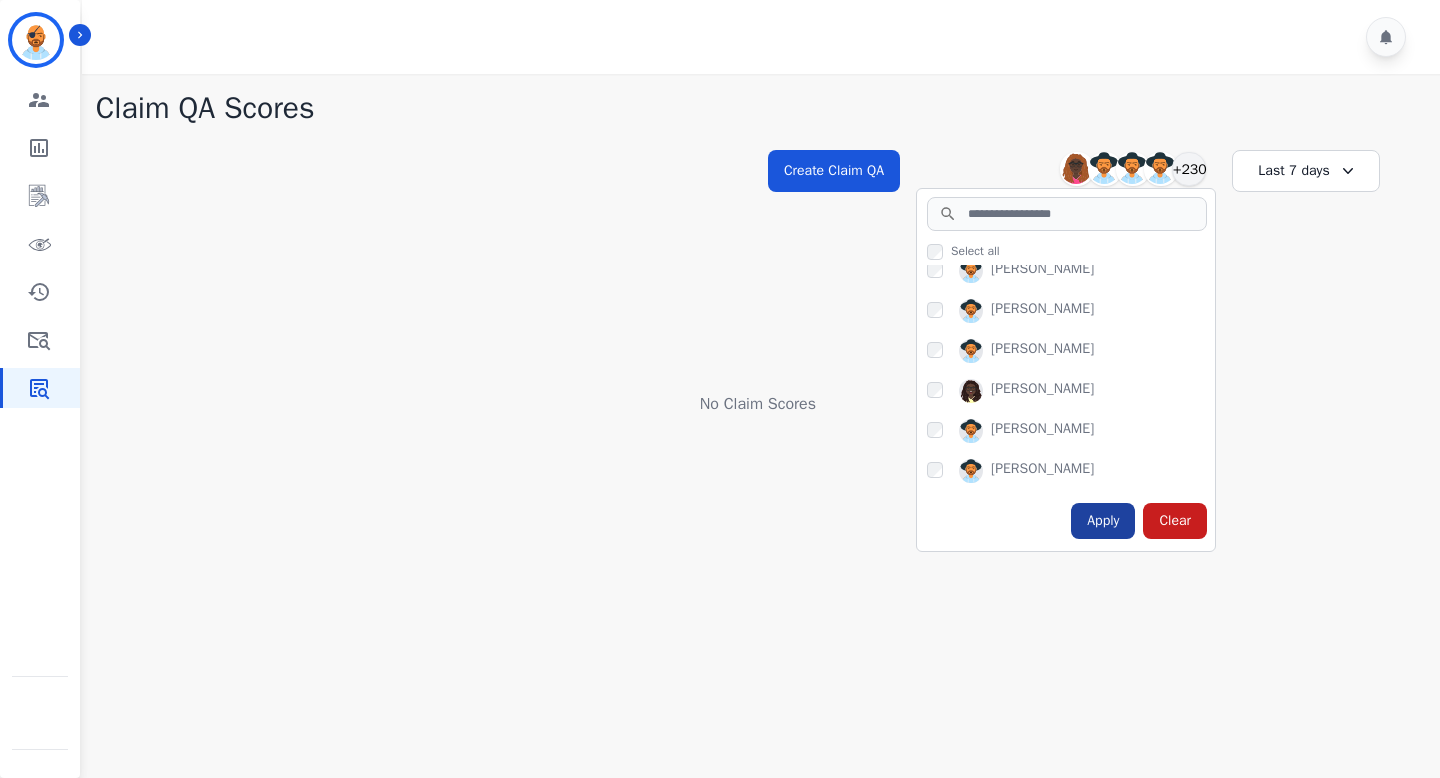 click on "Apply" at bounding box center [1103, 521] 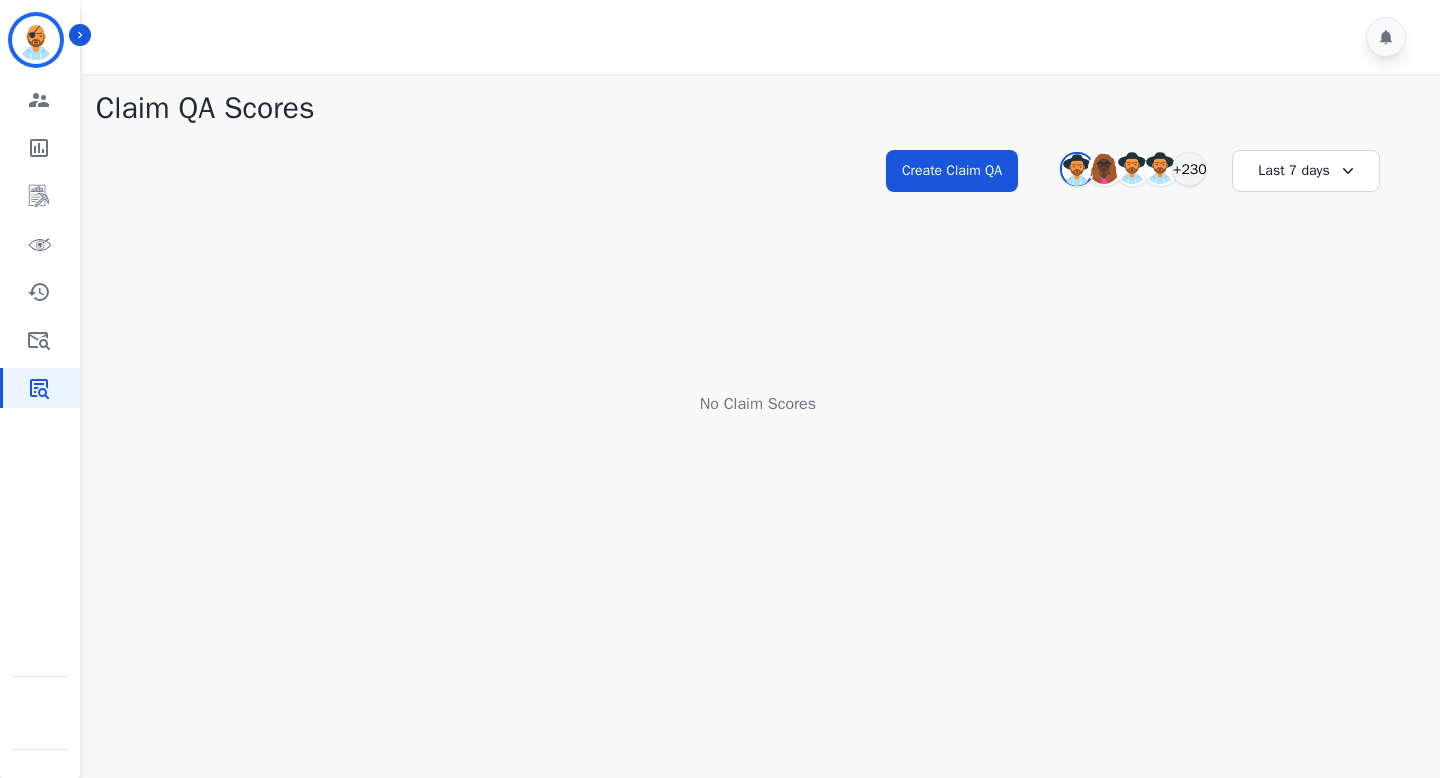 click on "No Claim Scores" at bounding box center [758, 404] 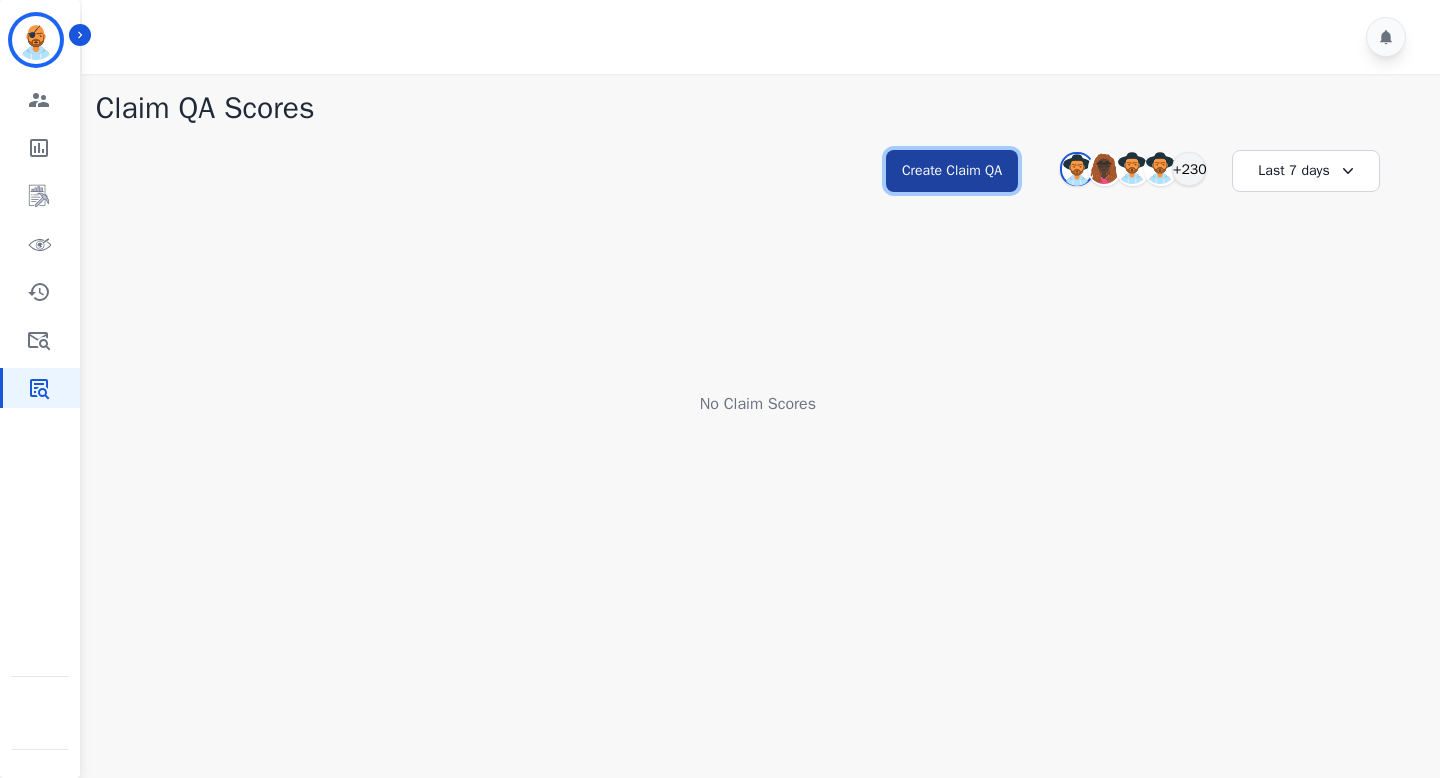 click on "Create Claim QA" at bounding box center [952, 171] 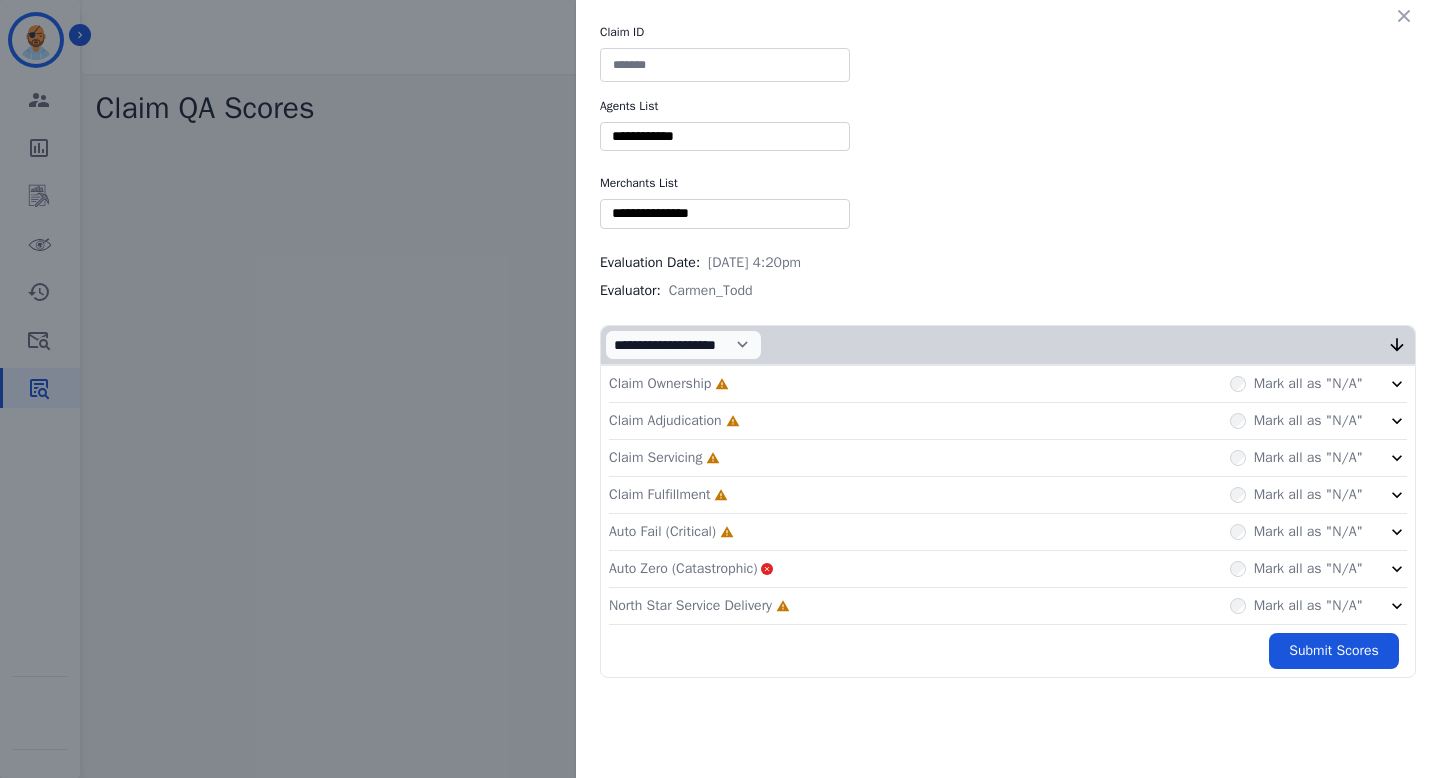 click at bounding box center [725, 65] 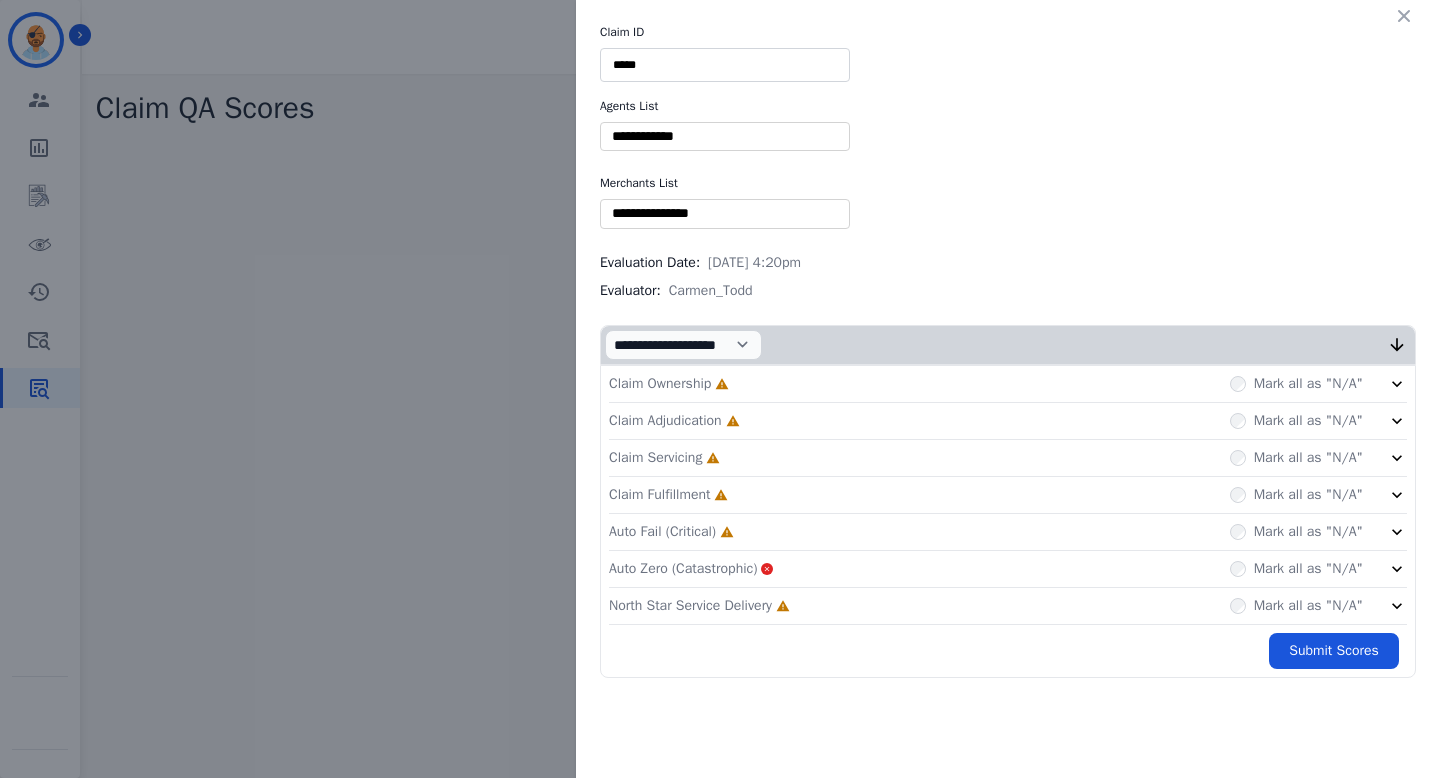 type on "*****" 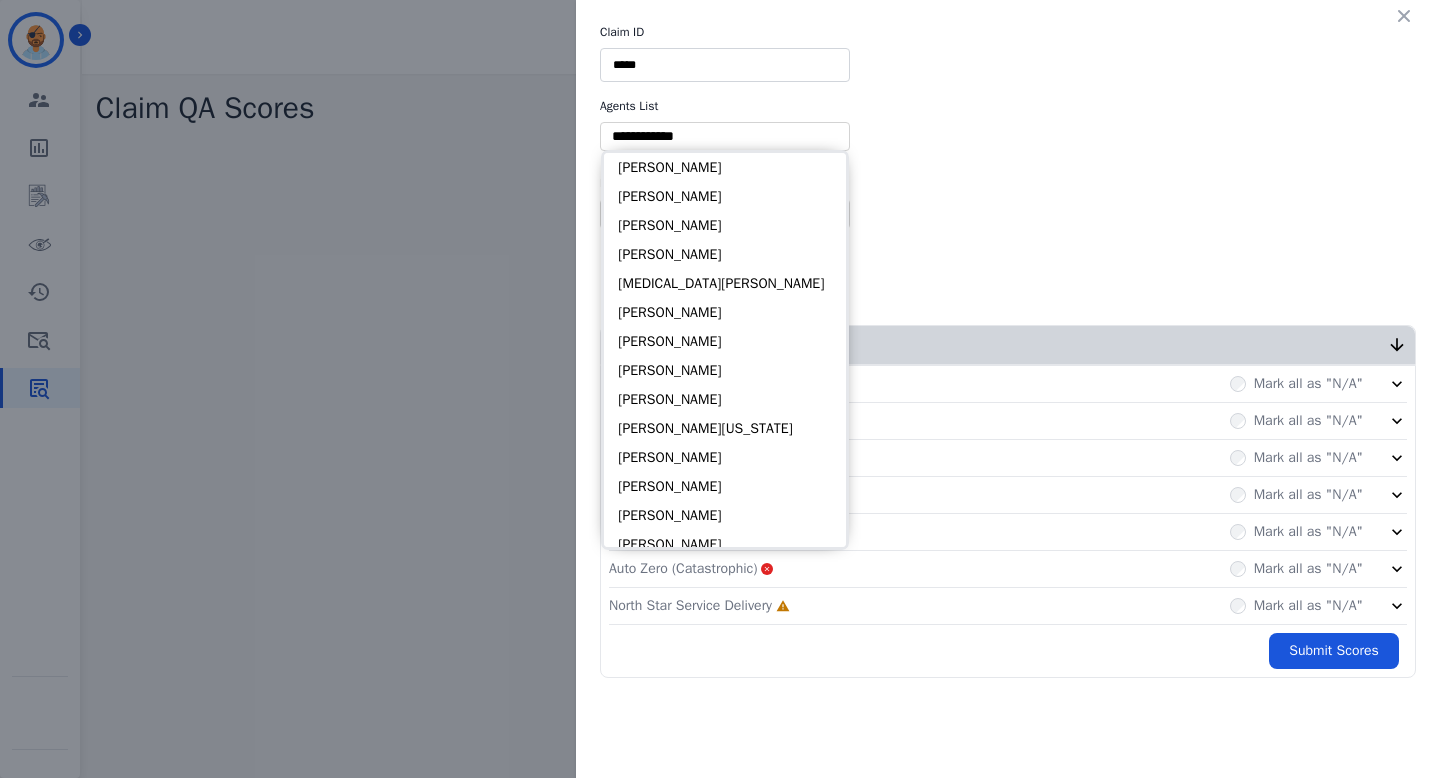 click at bounding box center [725, 136] 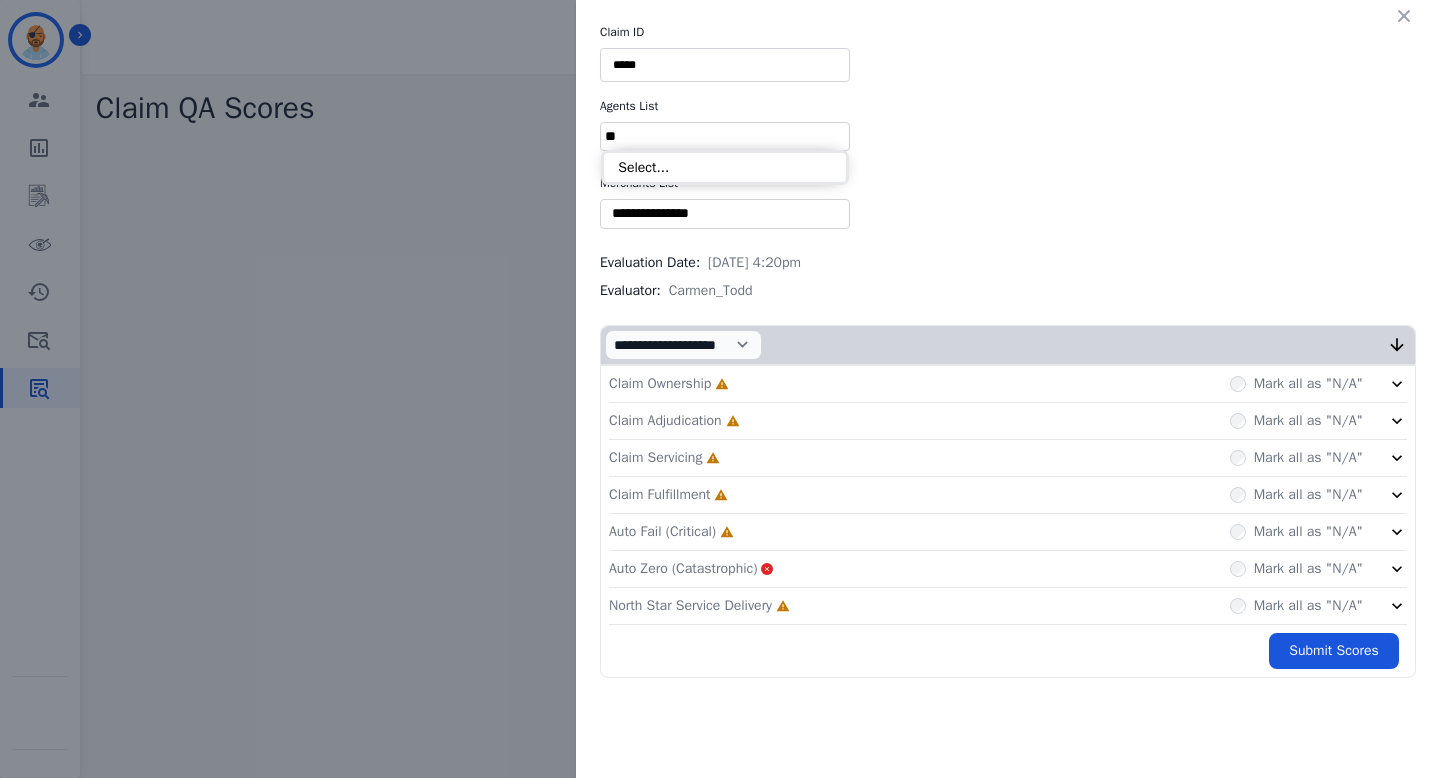 type on "*" 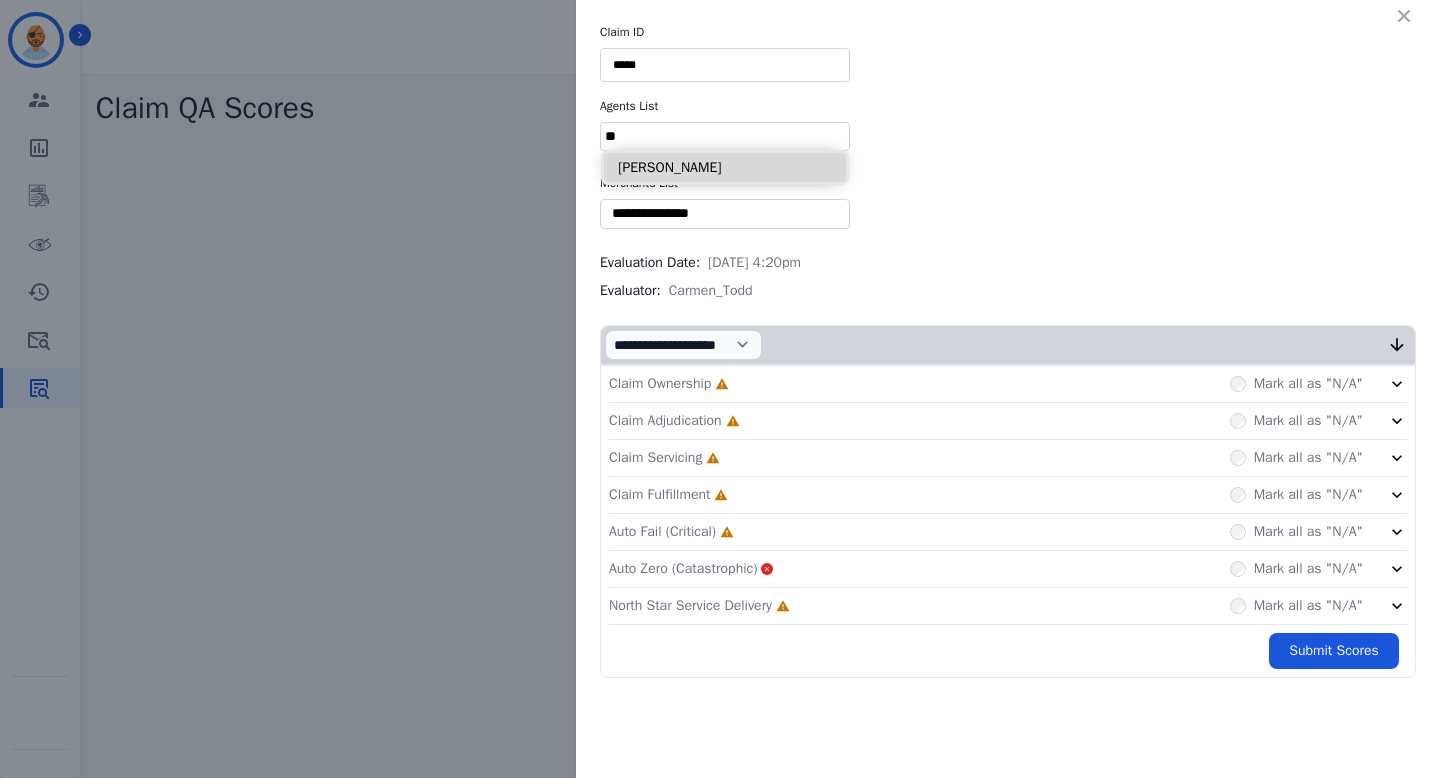 type on "*" 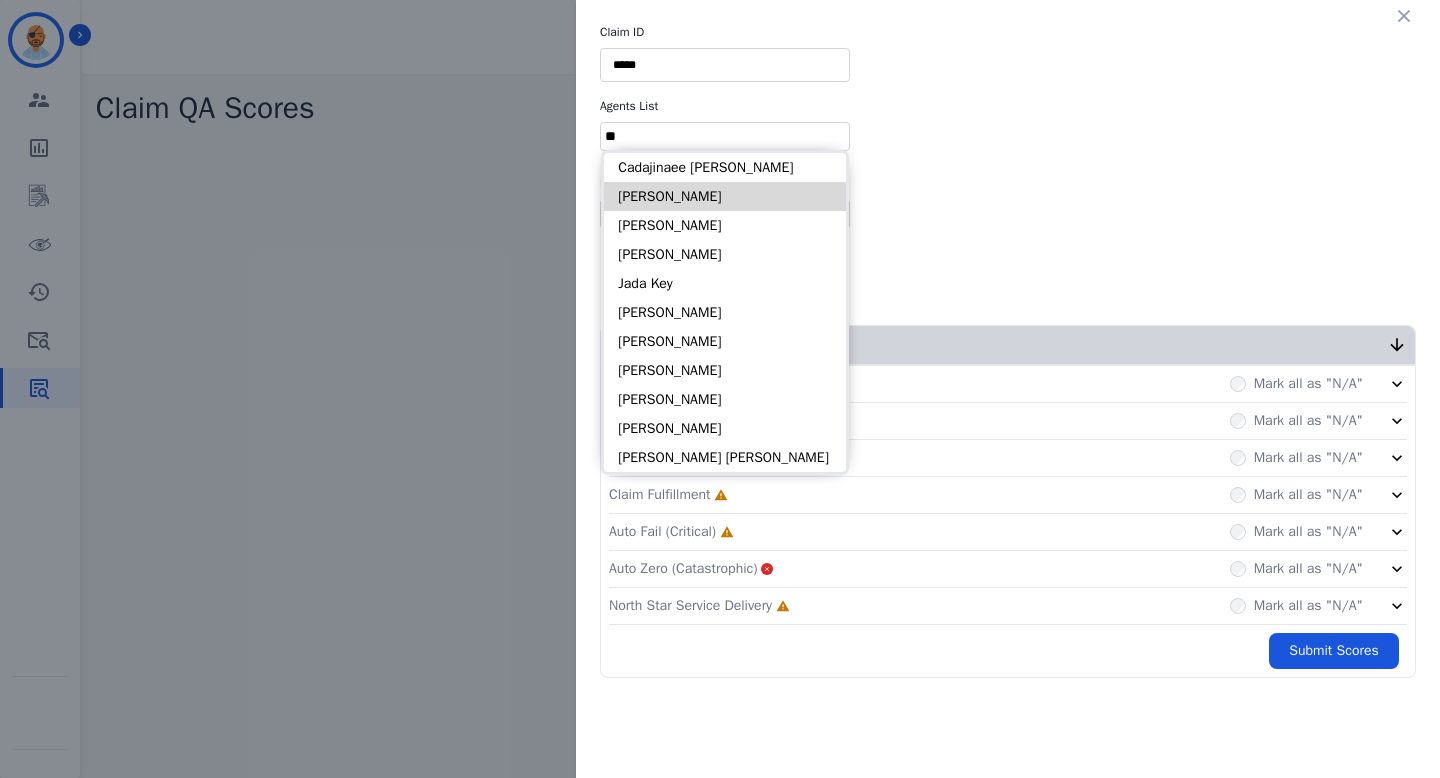 type on "*" 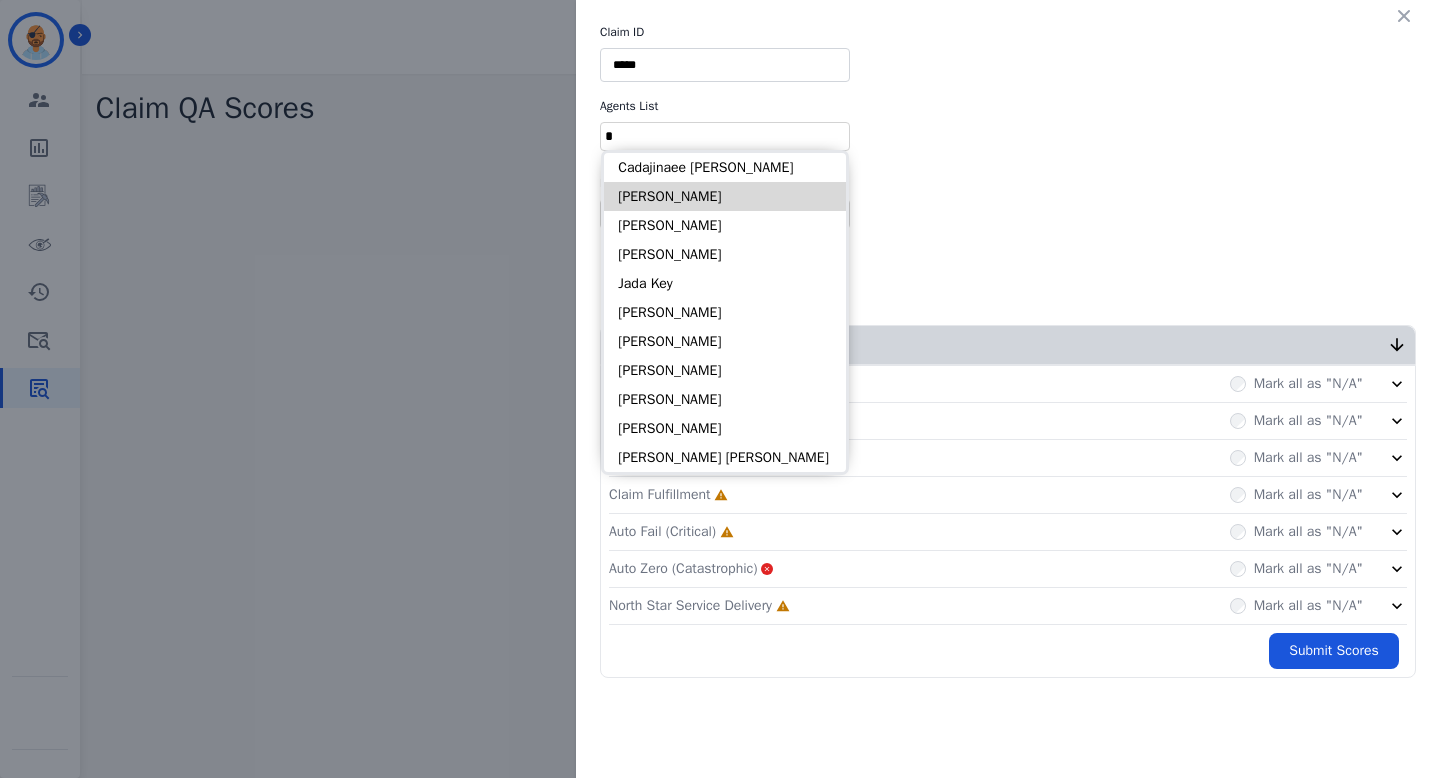 type 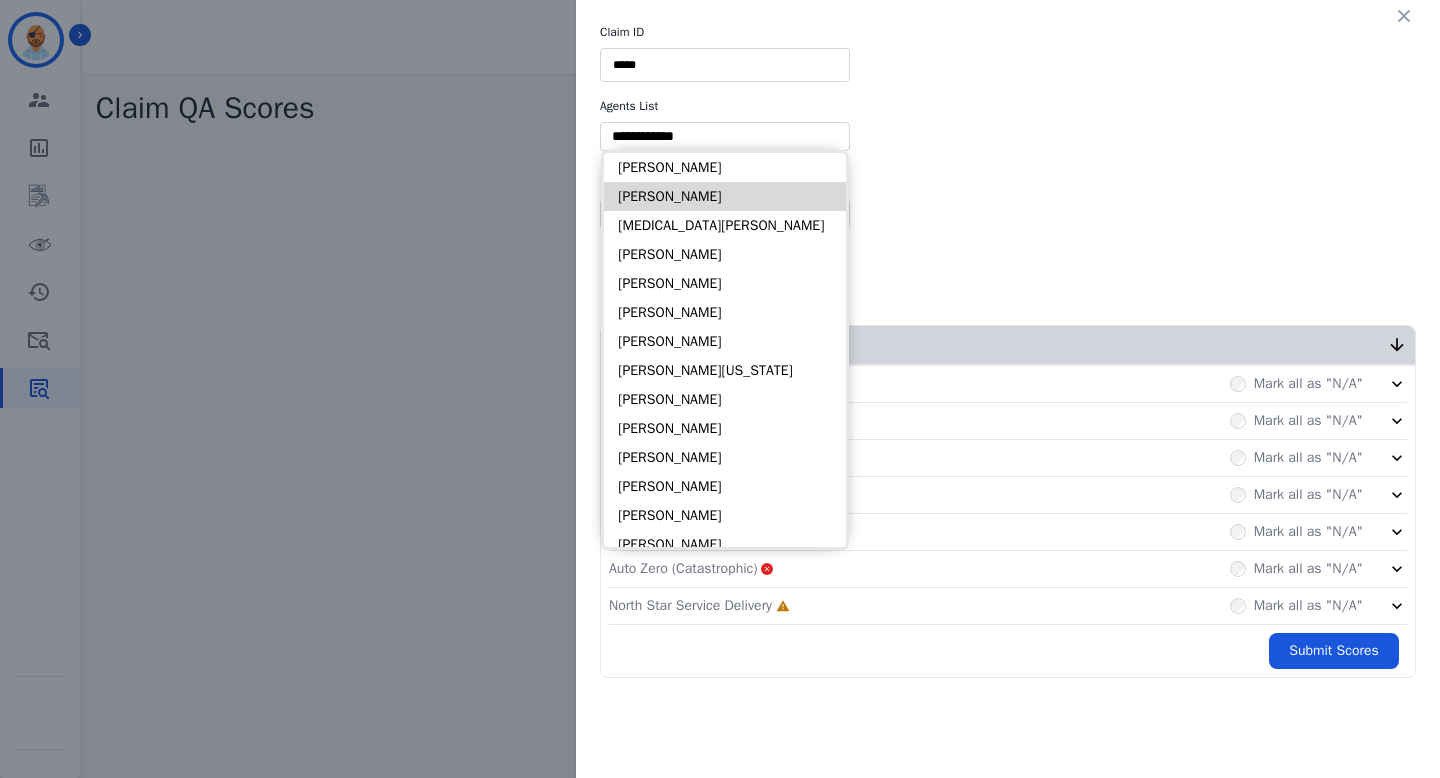 scroll, scrollTop: 0, scrollLeft: 0, axis: both 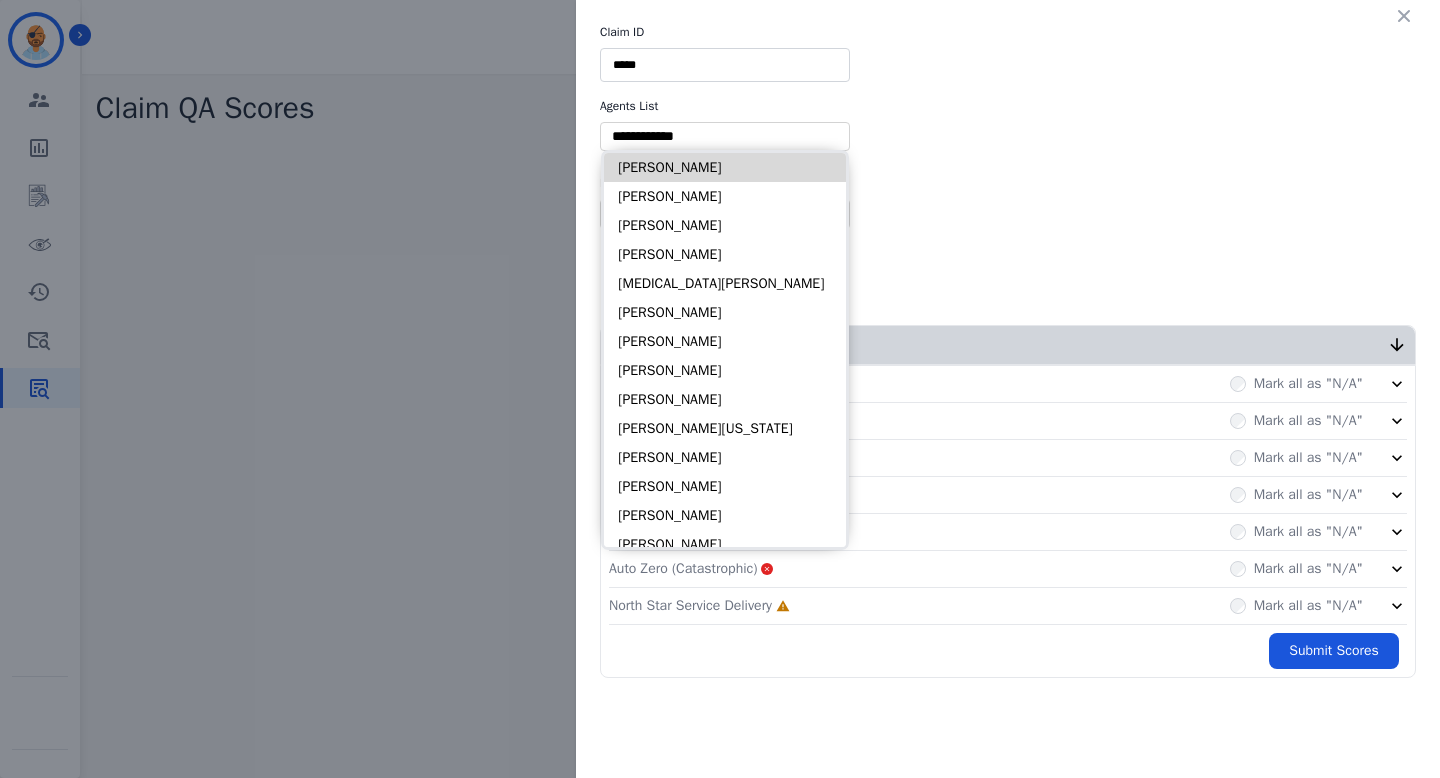 click on "Alayna Sims" at bounding box center [725, 167] 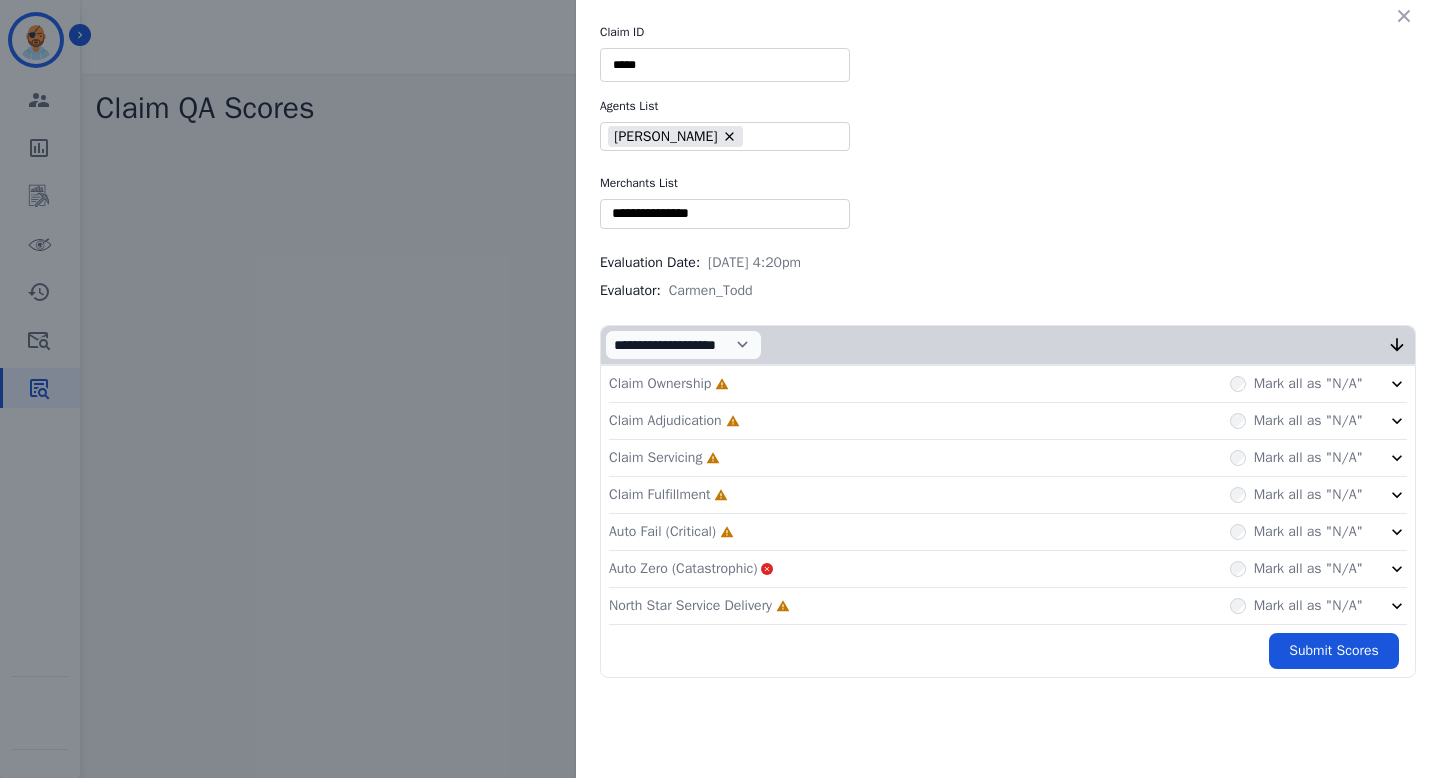 click at bounding box center (725, 213) 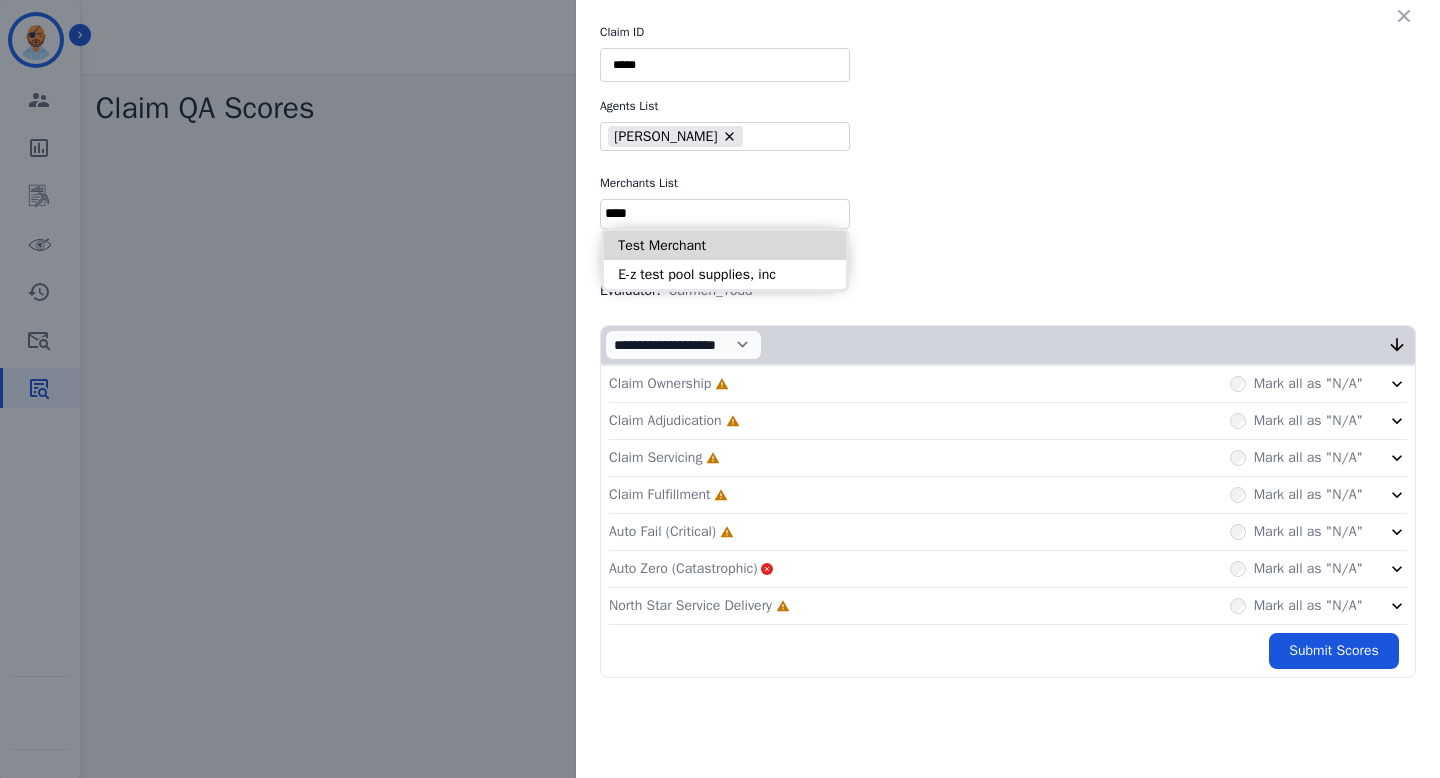 type on "****" 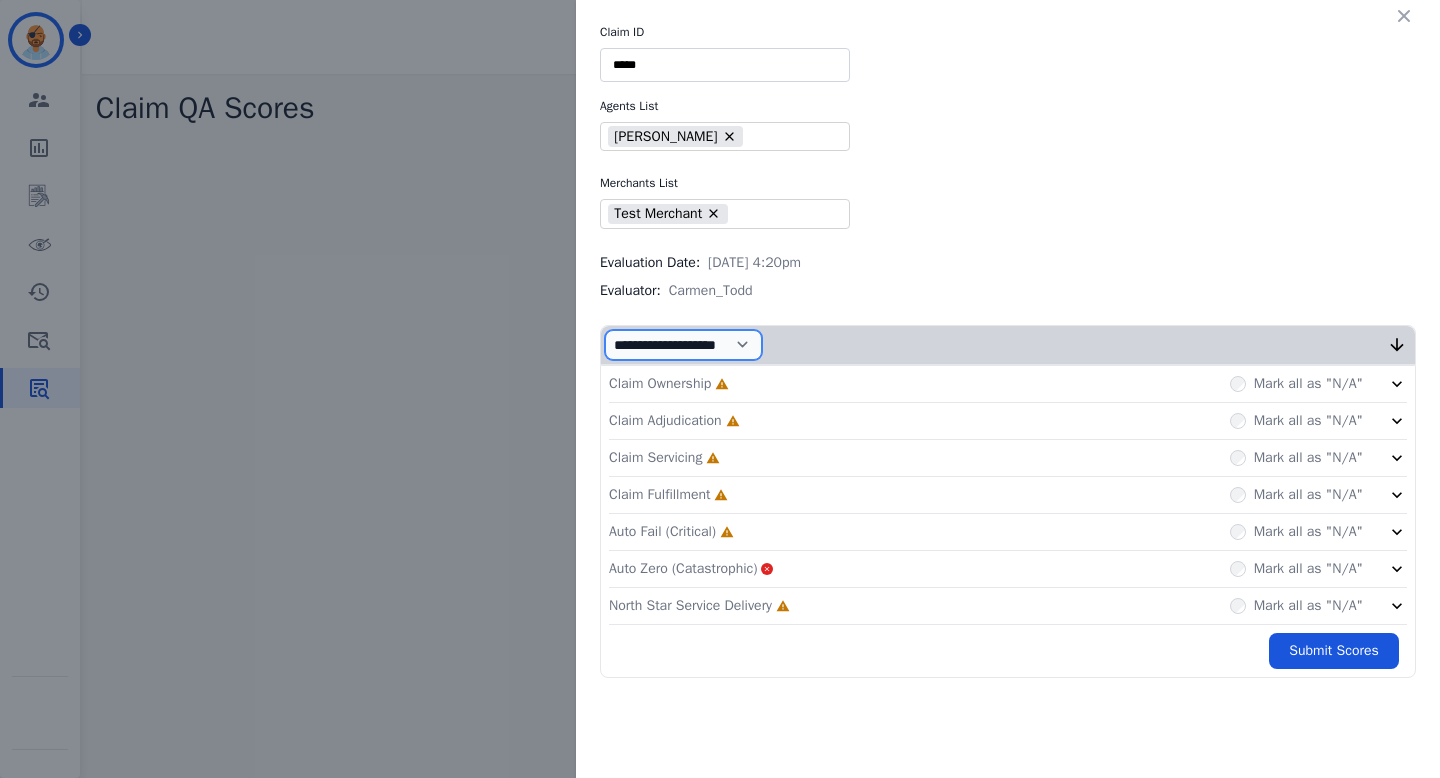 click on "**********" at bounding box center [683, 345] 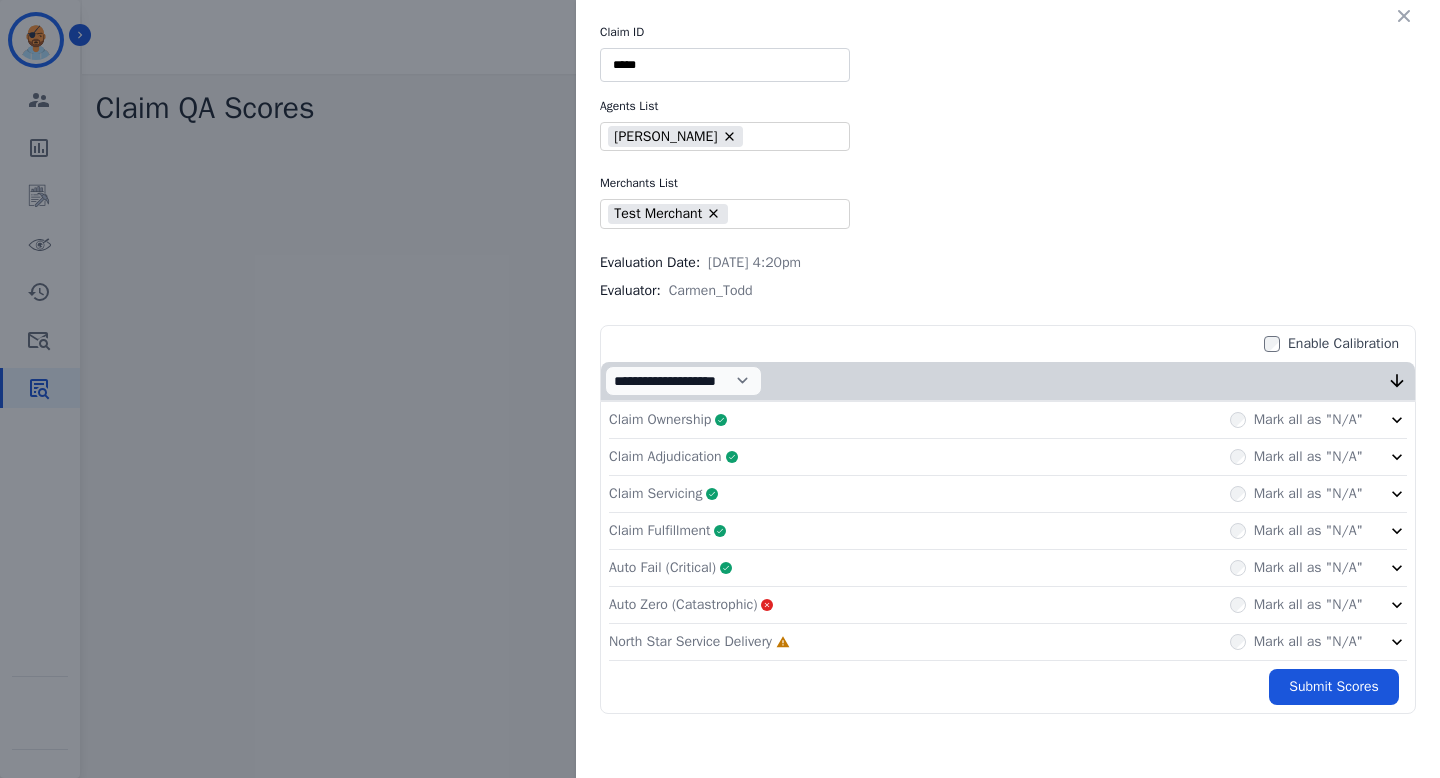 click on "Mark all as "N/A"" at bounding box center [1296, 642] 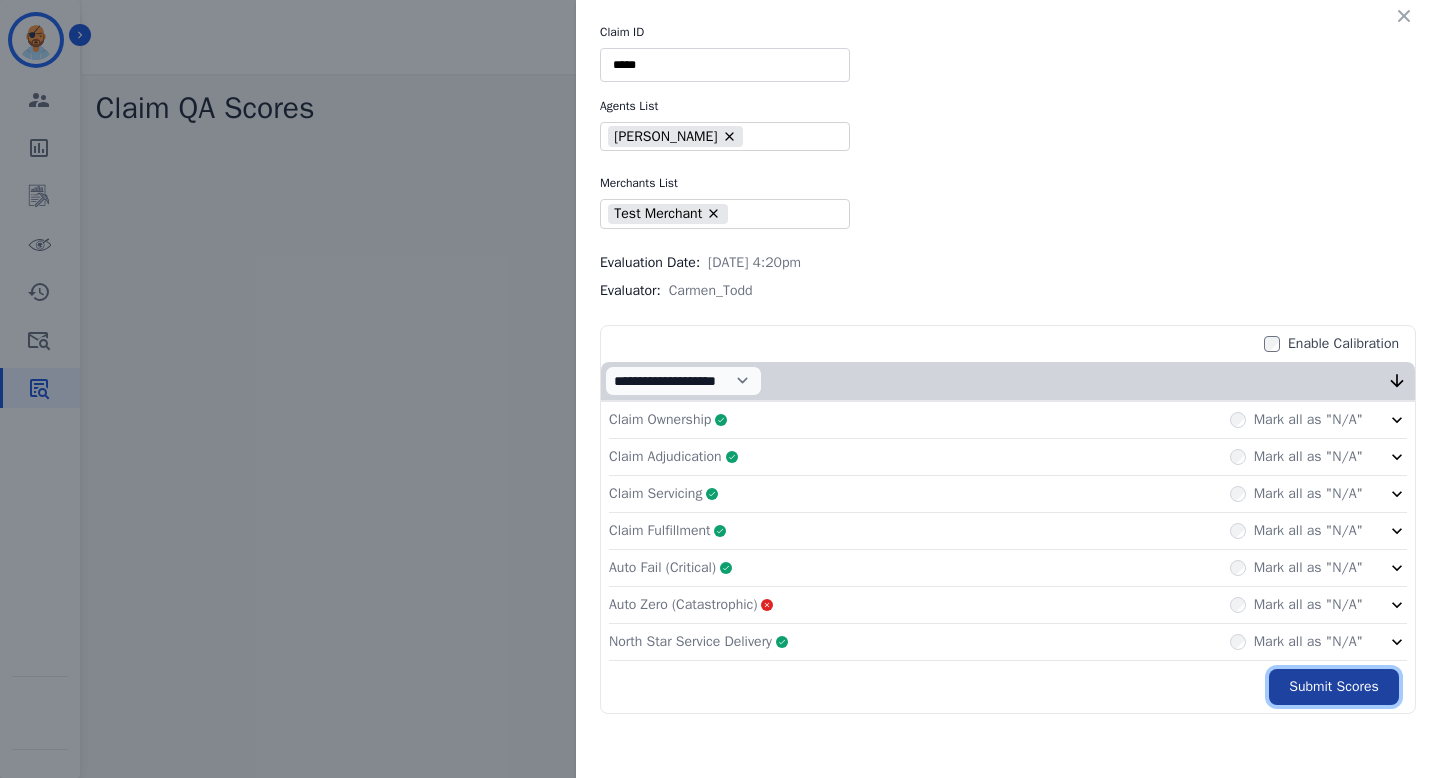 click on "Submit Scores" at bounding box center (1334, 687) 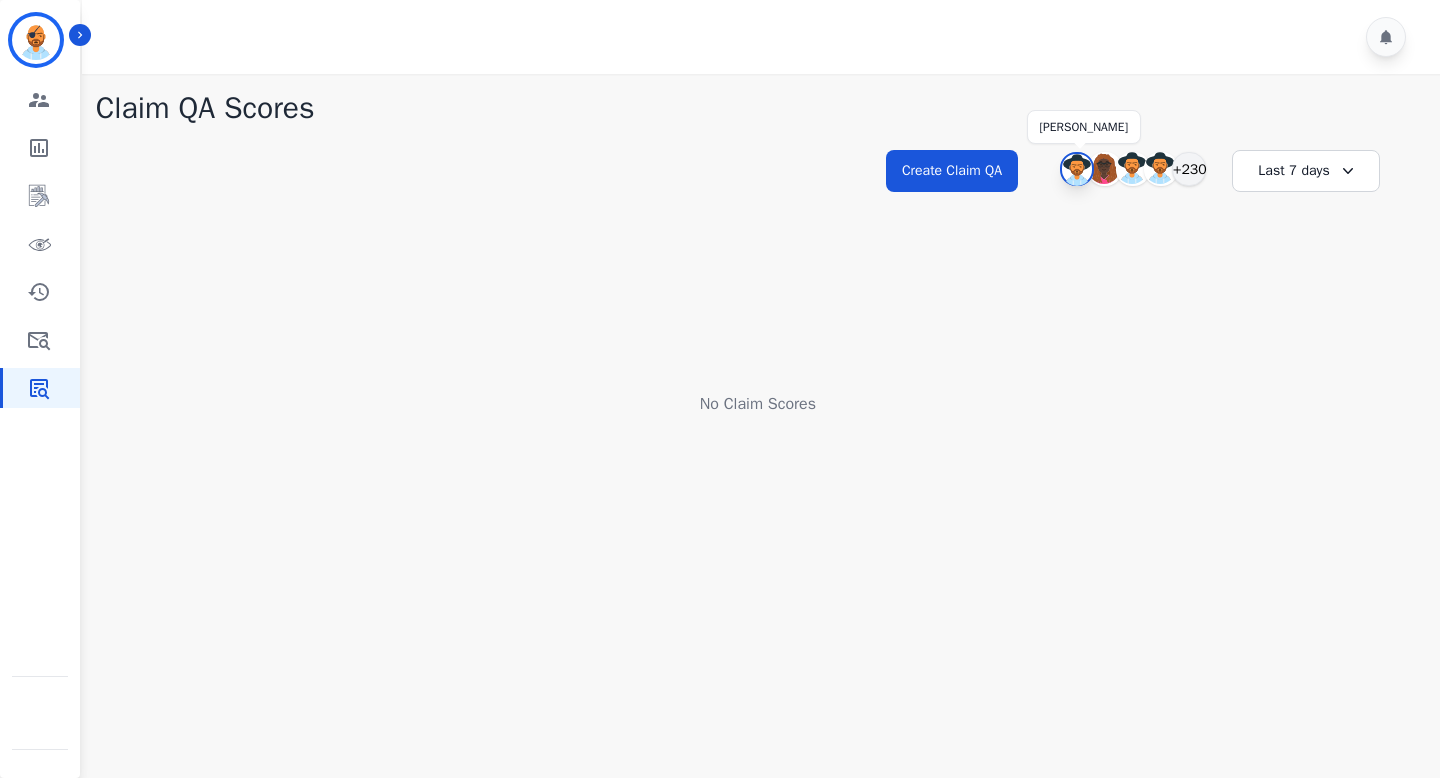 click at bounding box center (1077, 170) 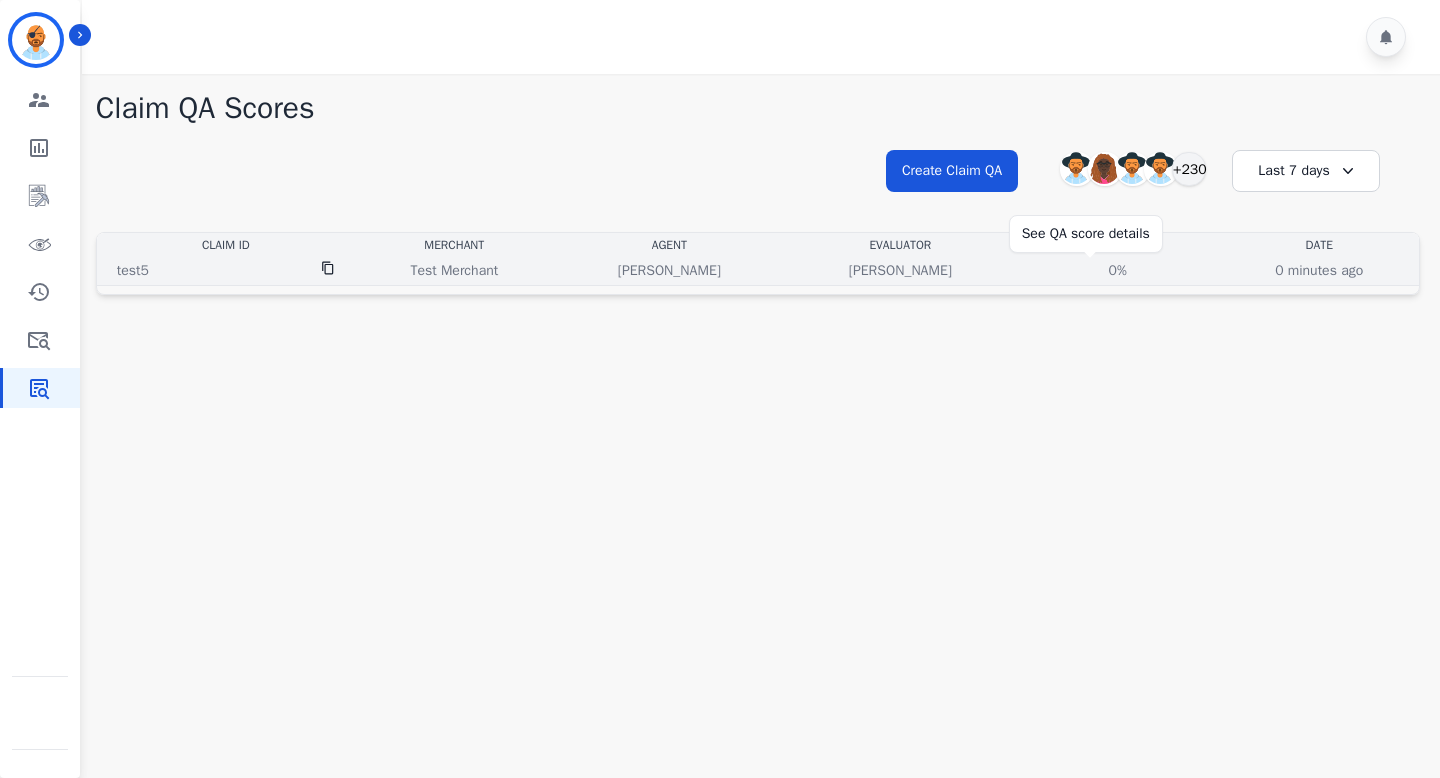 click on "0%" at bounding box center [1118, 271] 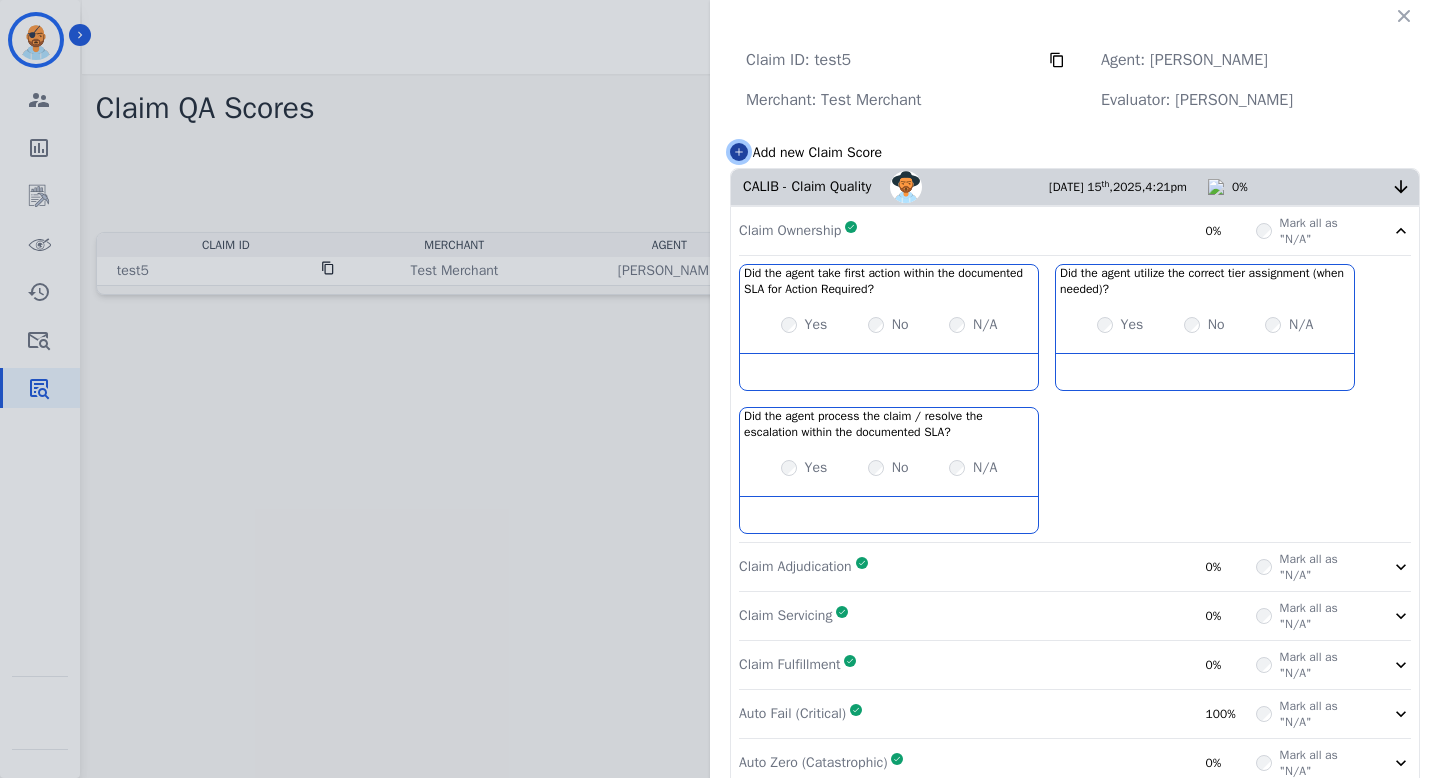 click 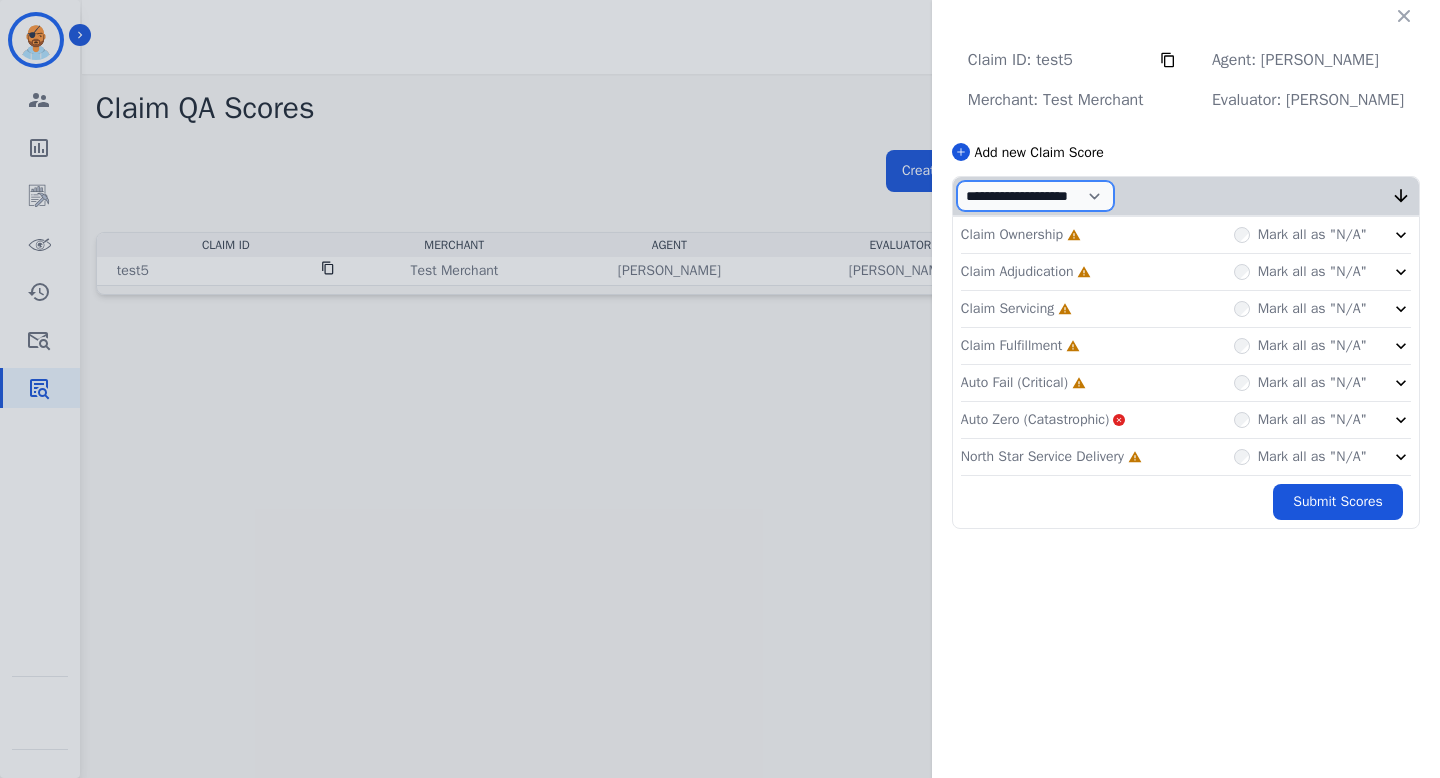 click on "**********" at bounding box center [1035, 196] 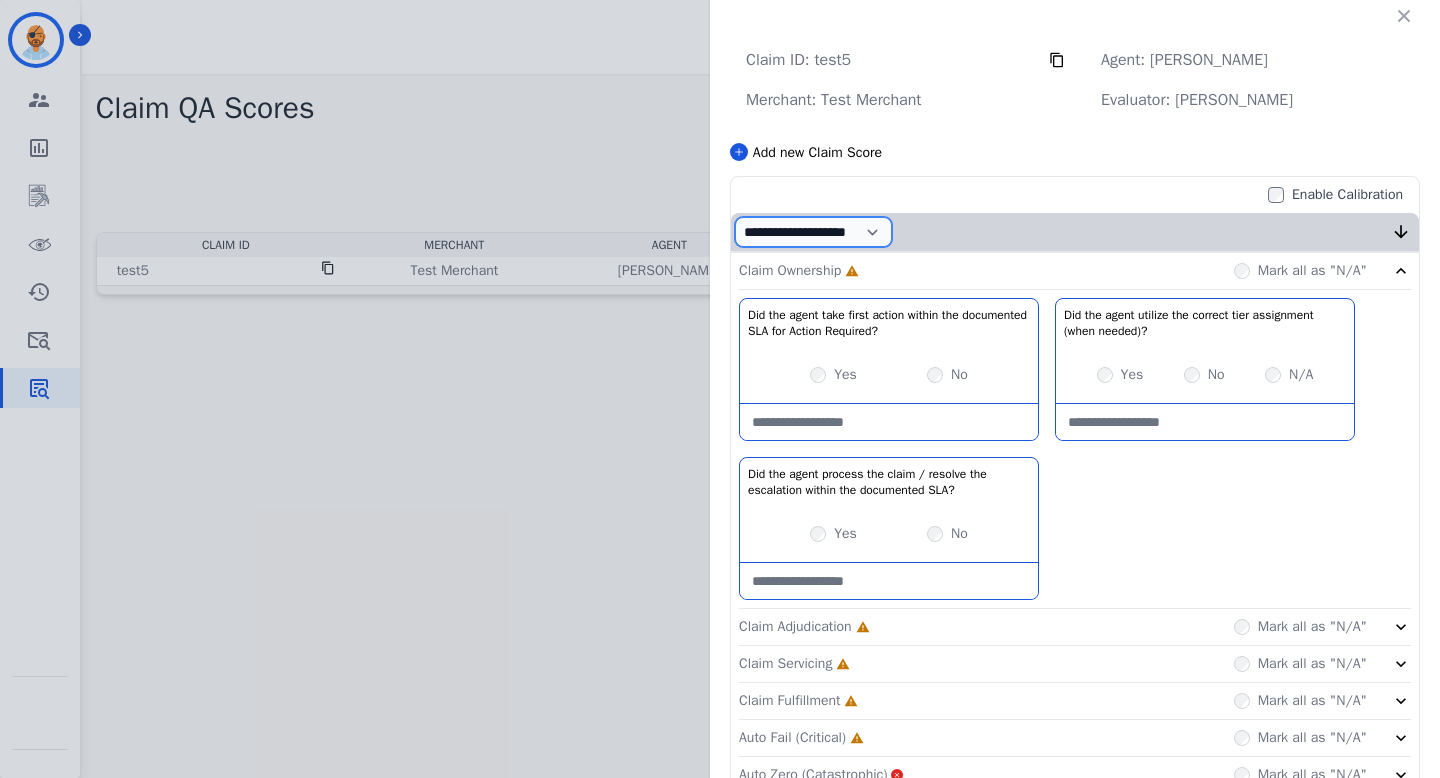 click on "**********" at bounding box center [813, 232] 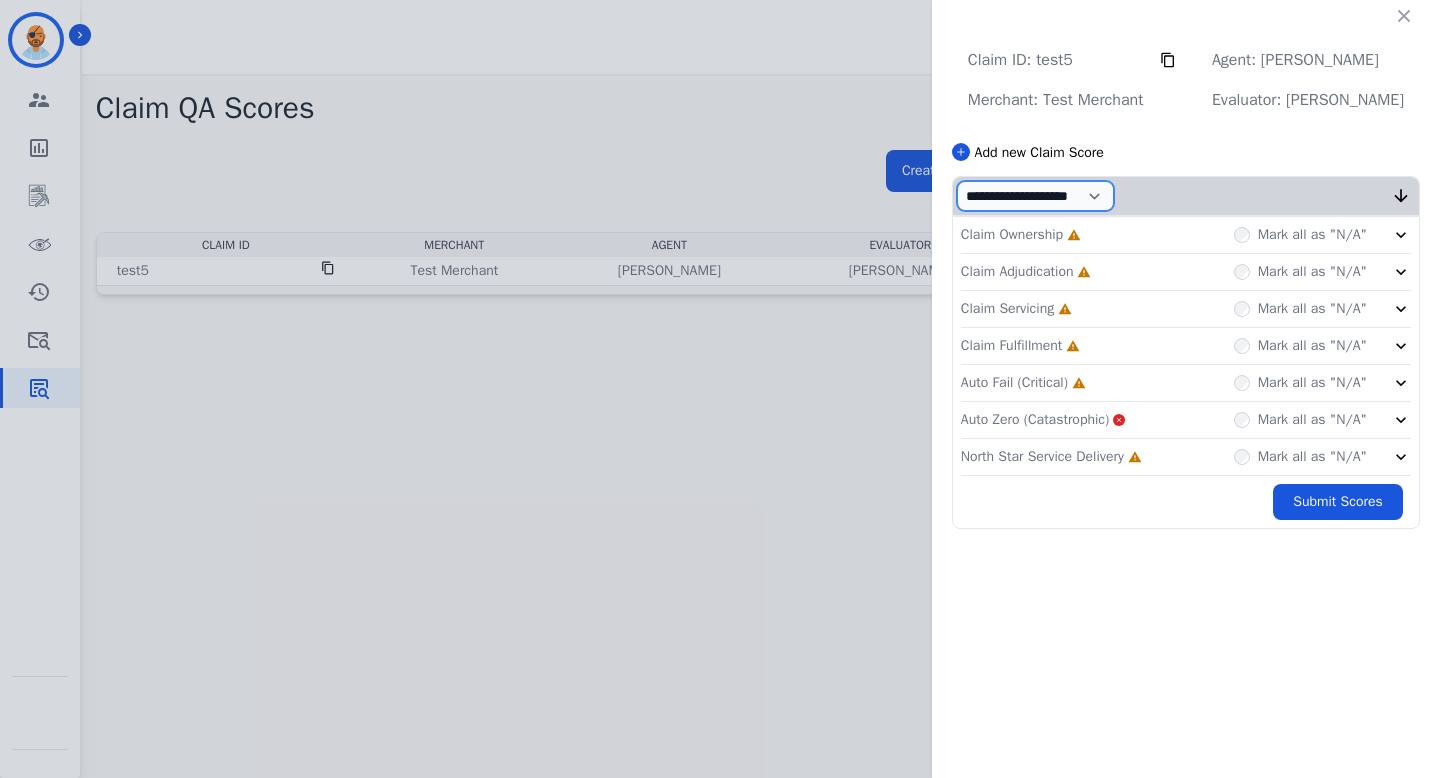click on "**********" at bounding box center [1035, 196] 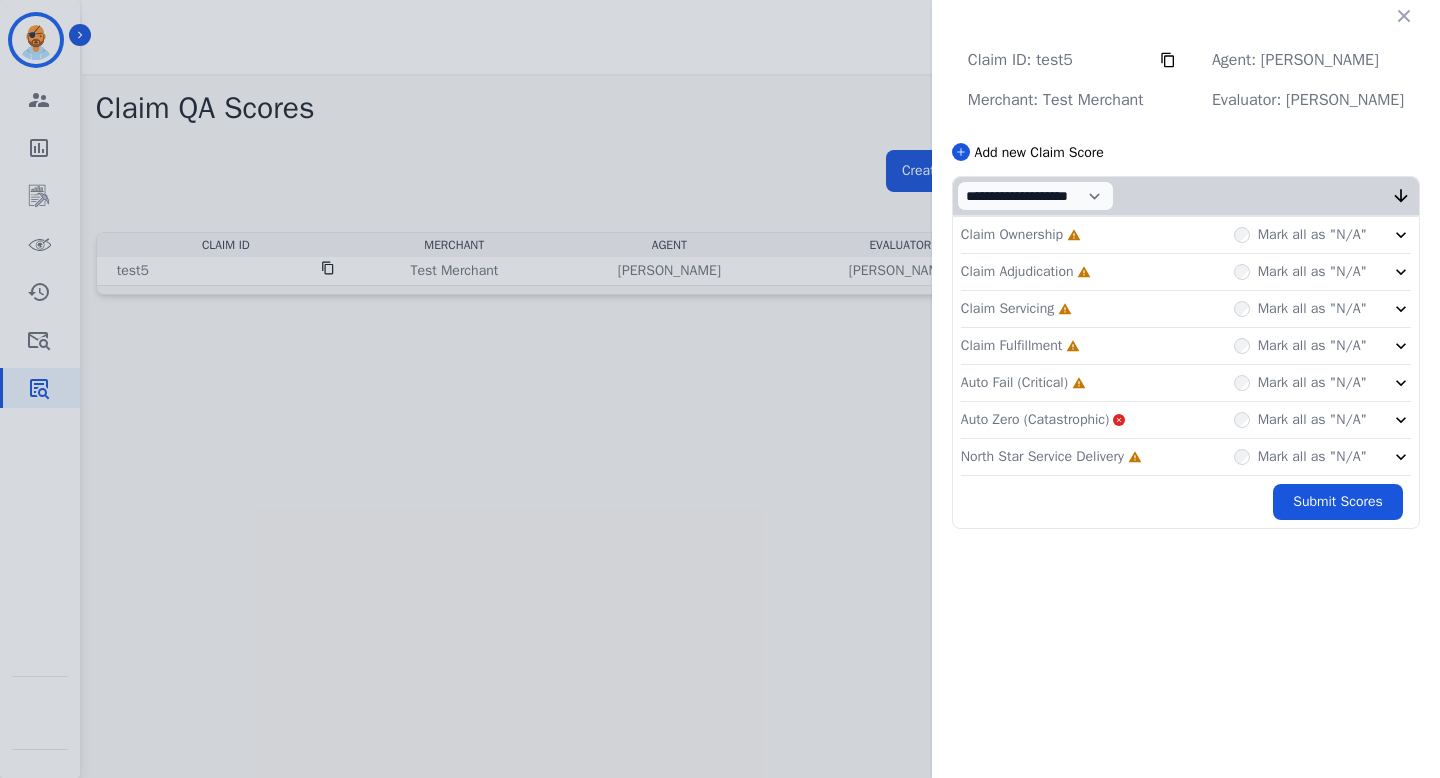click on "Add new Claim Score" at bounding box center [1186, 152] 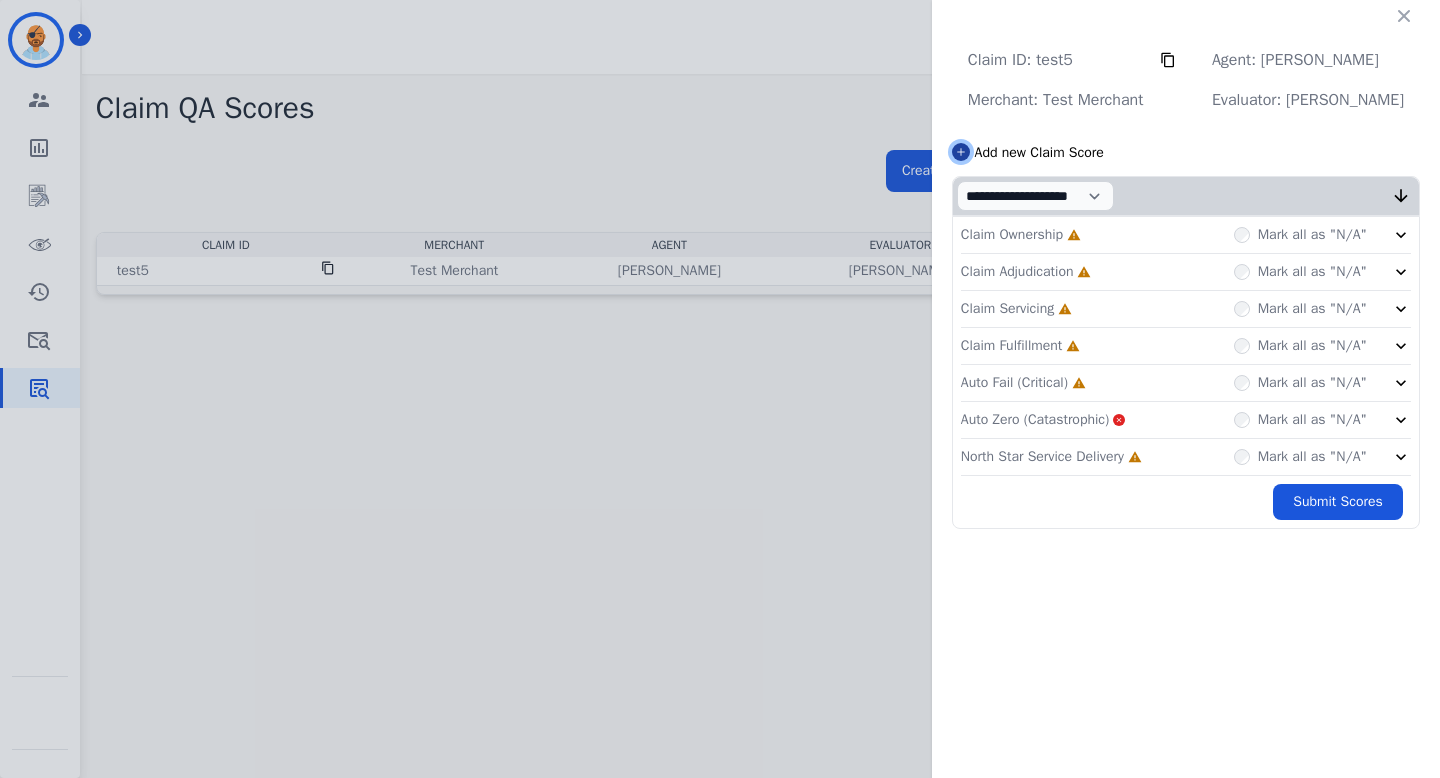 click 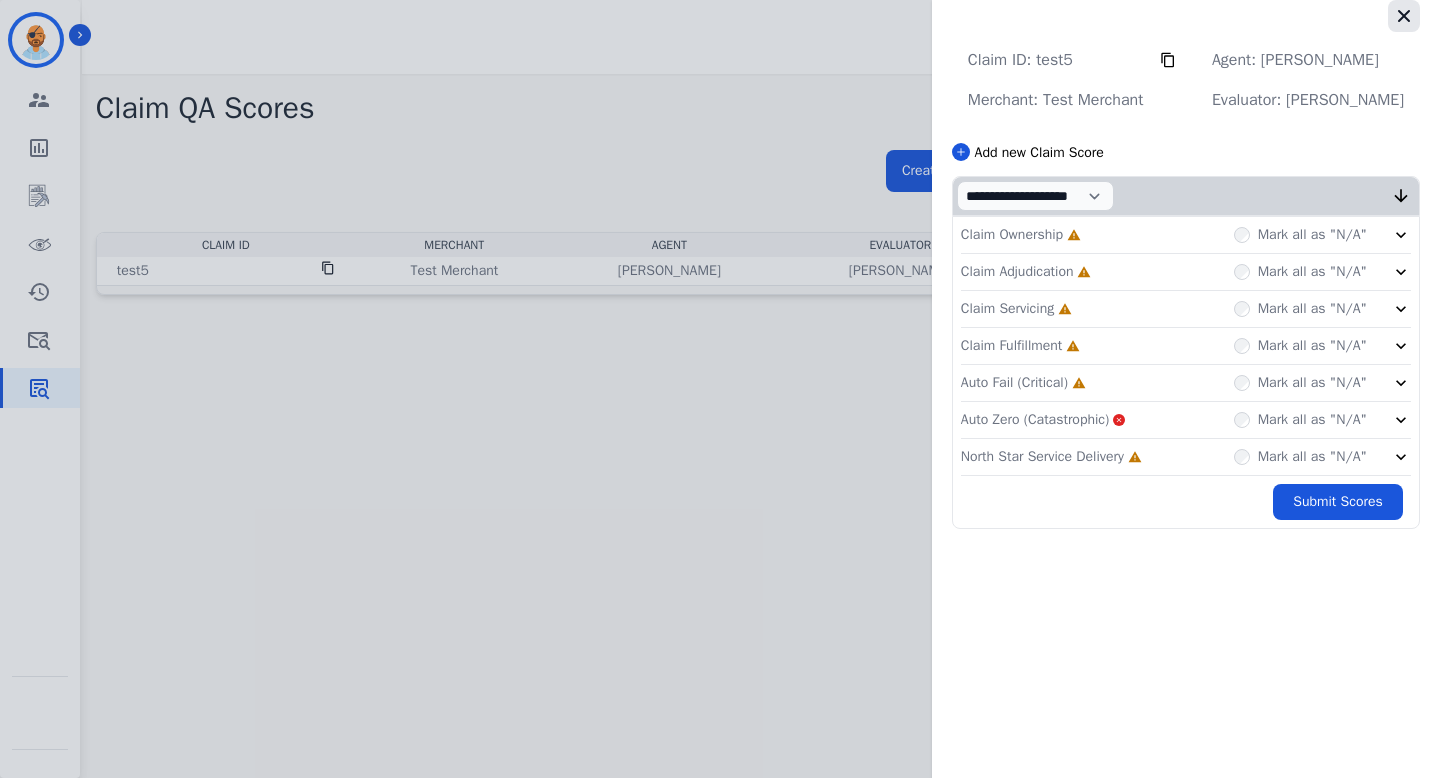click 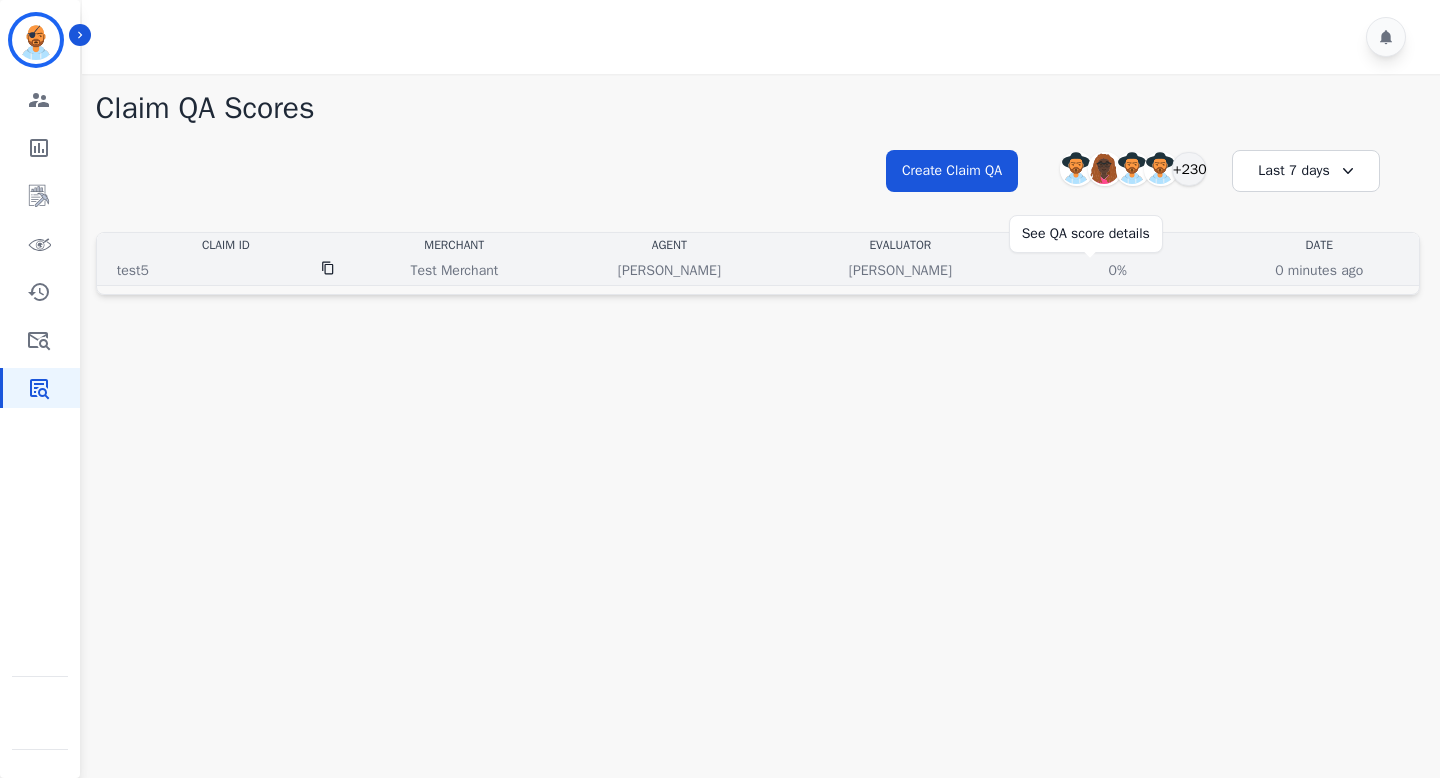 click on "0%" at bounding box center (1118, 271) 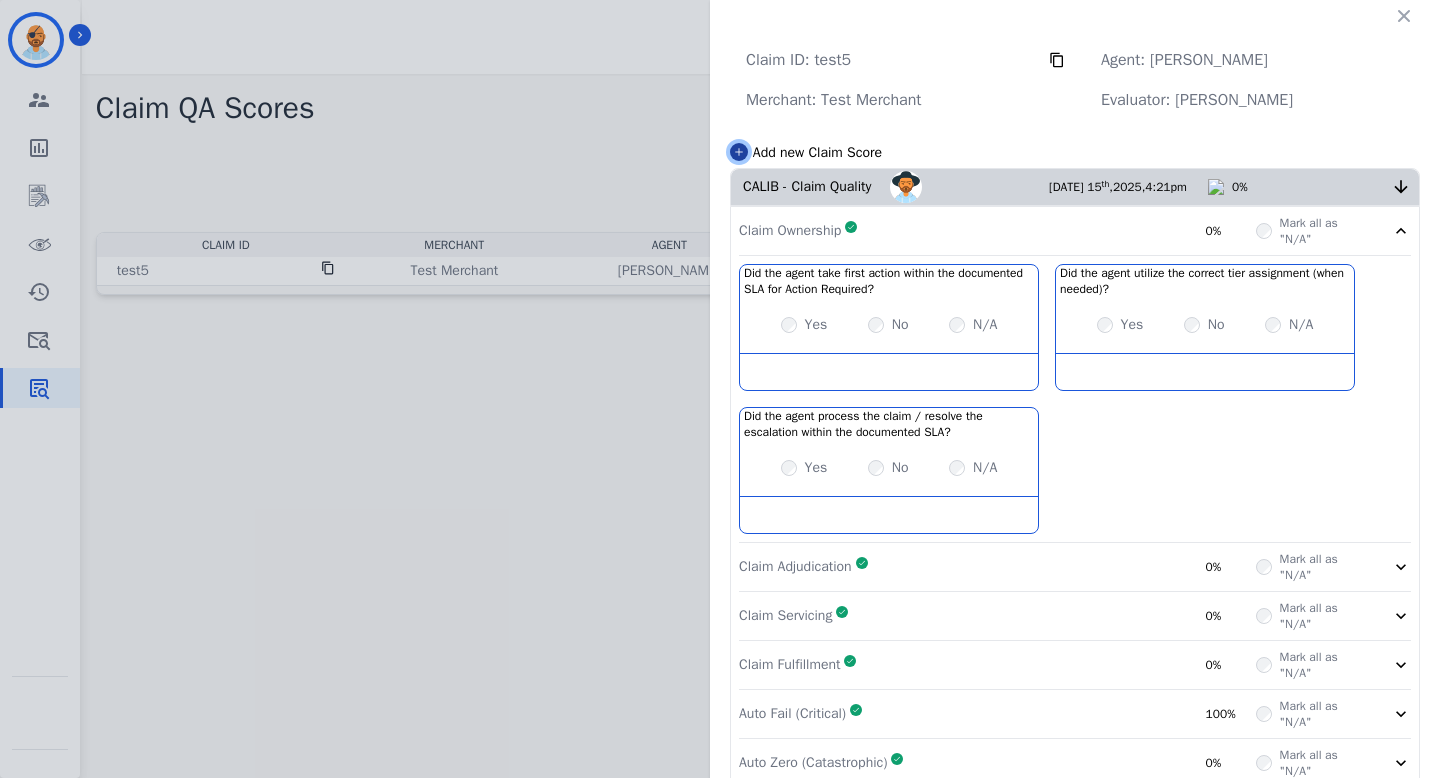 click 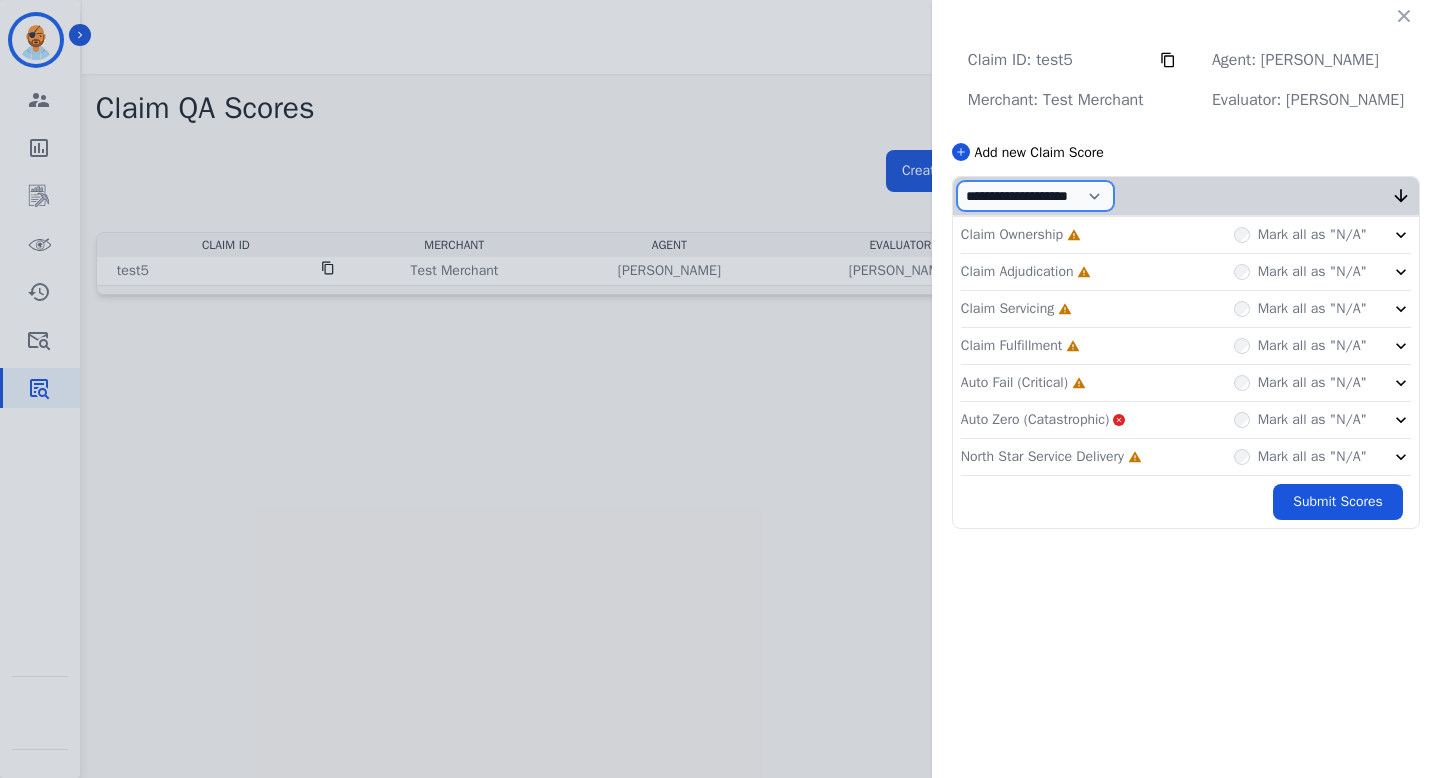 click on "**********" at bounding box center (1035, 196) 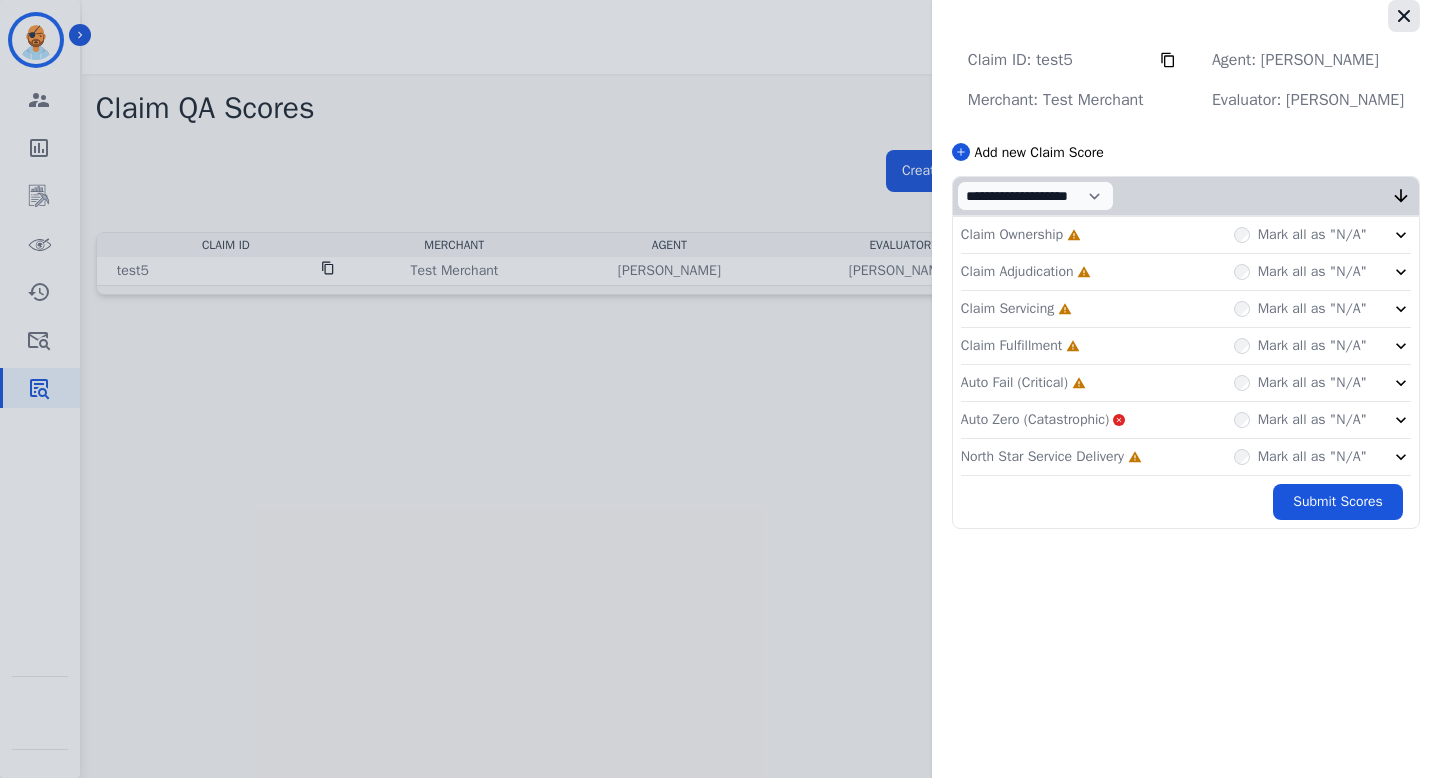 click 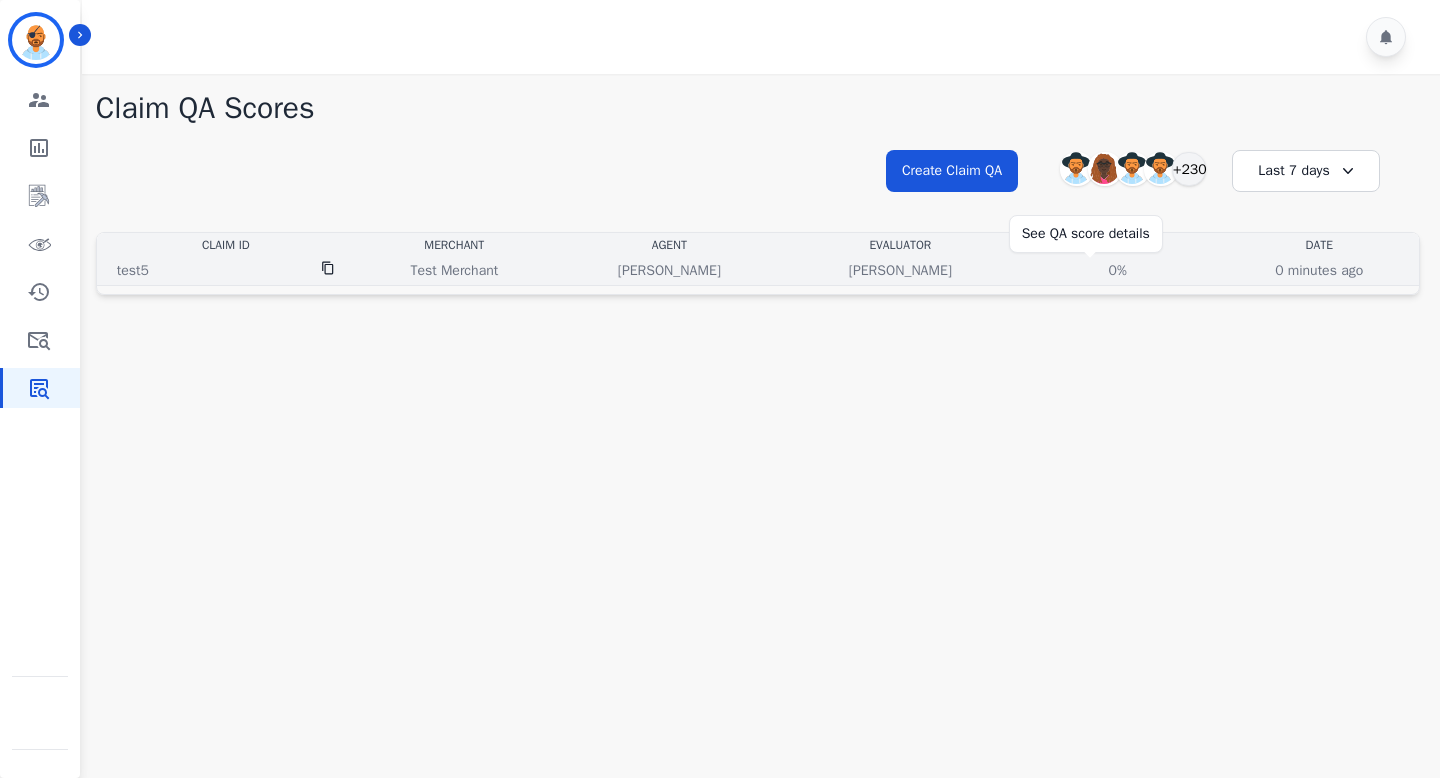 click on "0%" at bounding box center [1118, 271] 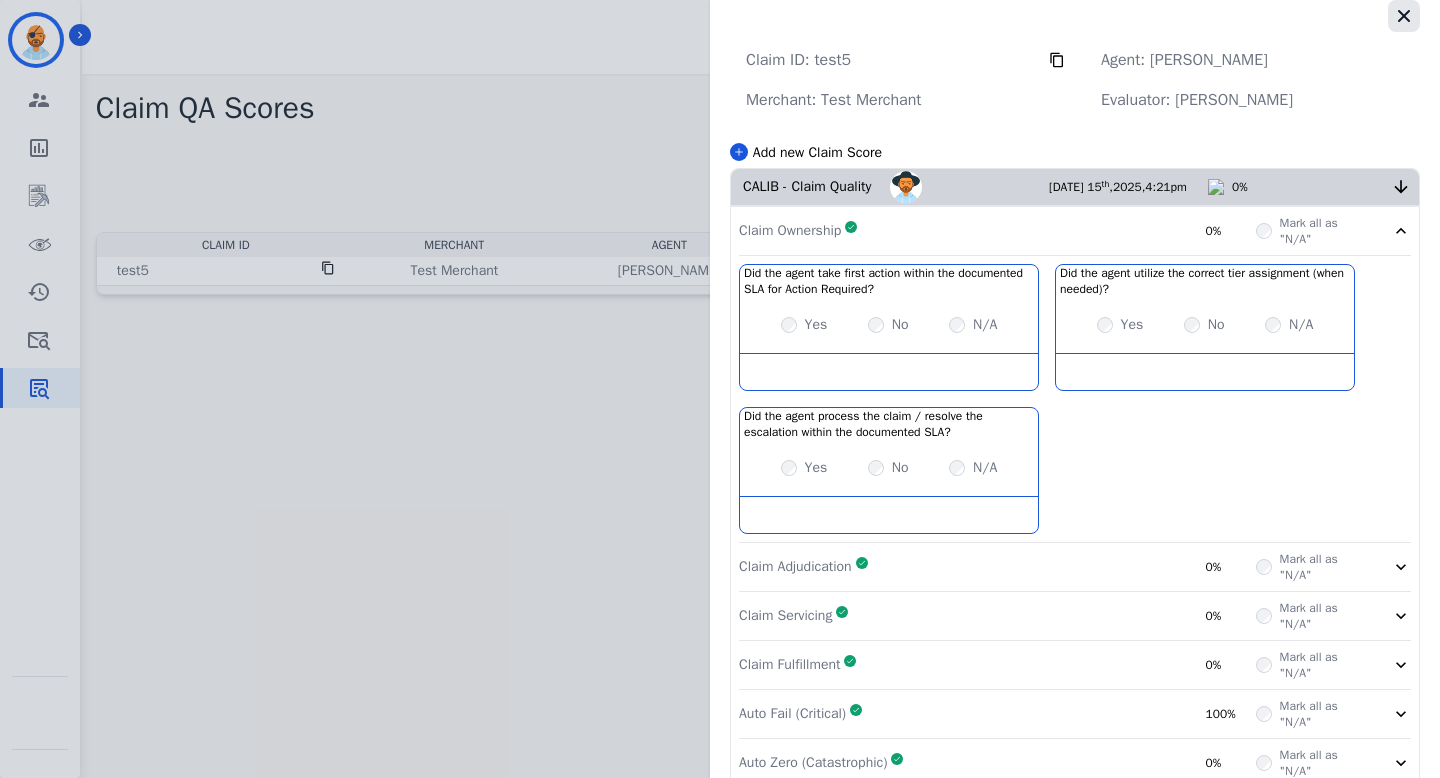 click 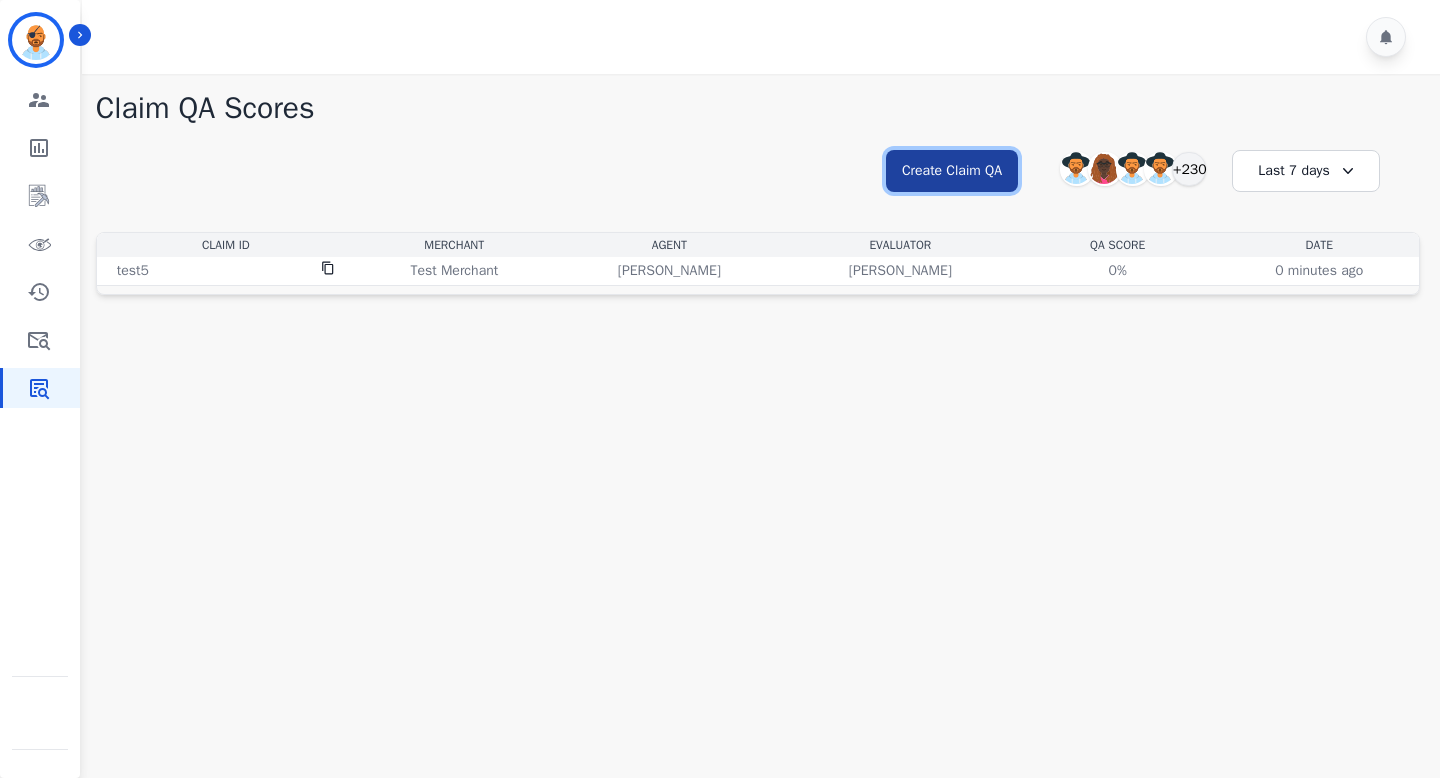 click on "Create Claim QA" at bounding box center [952, 171] 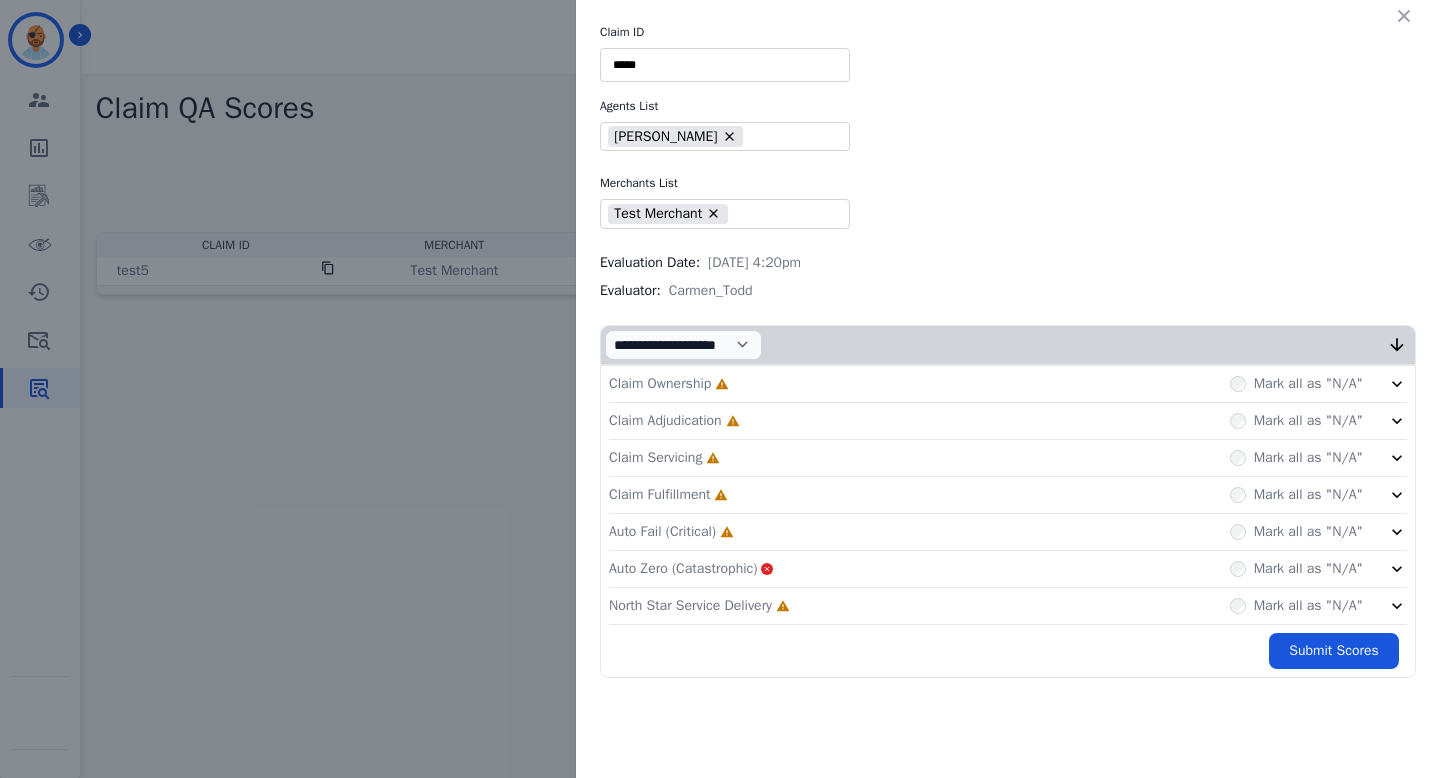 click on "*****" at bounding box center (725, 65) 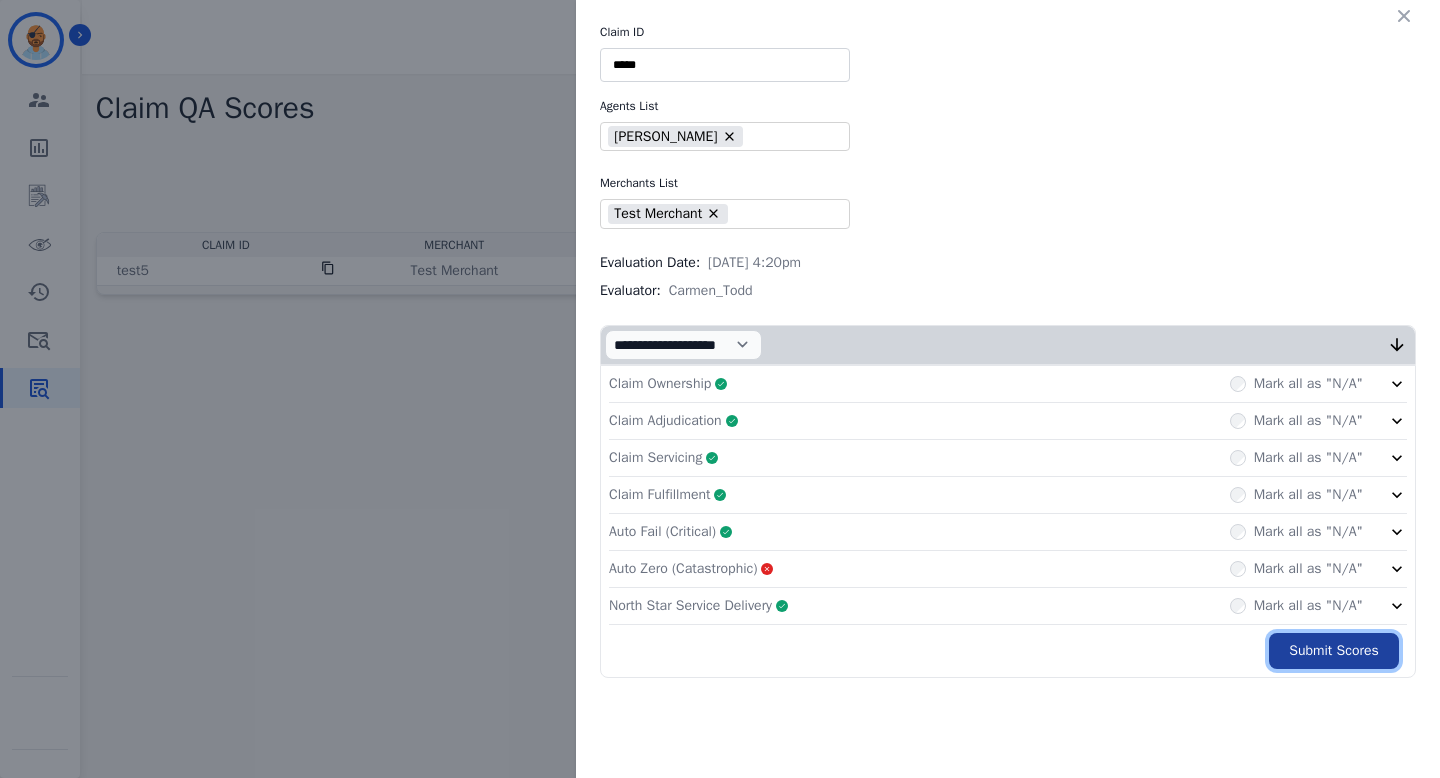 click on "Submit Scores" at bounding box center (1334, 651) 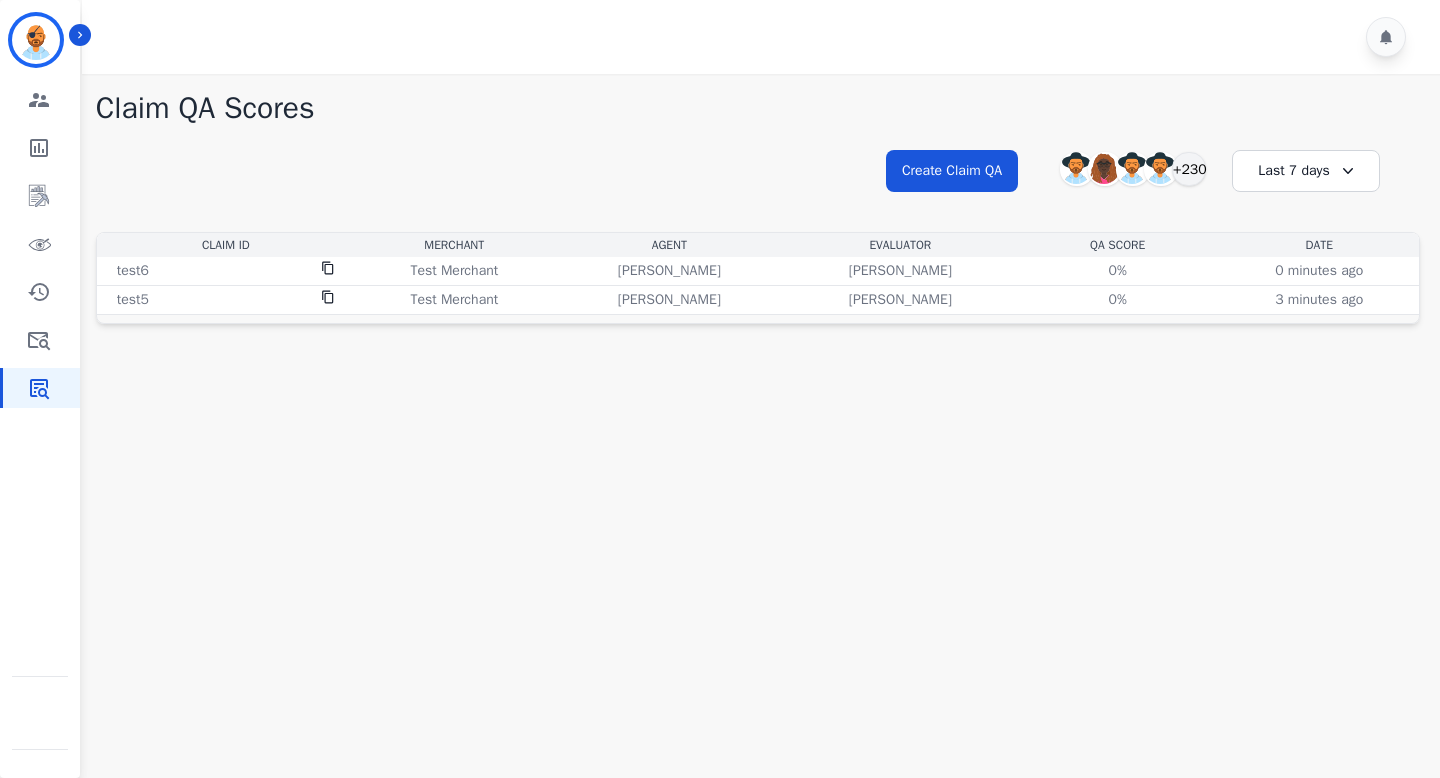 click on "**********" at bounding box center (758, 463) 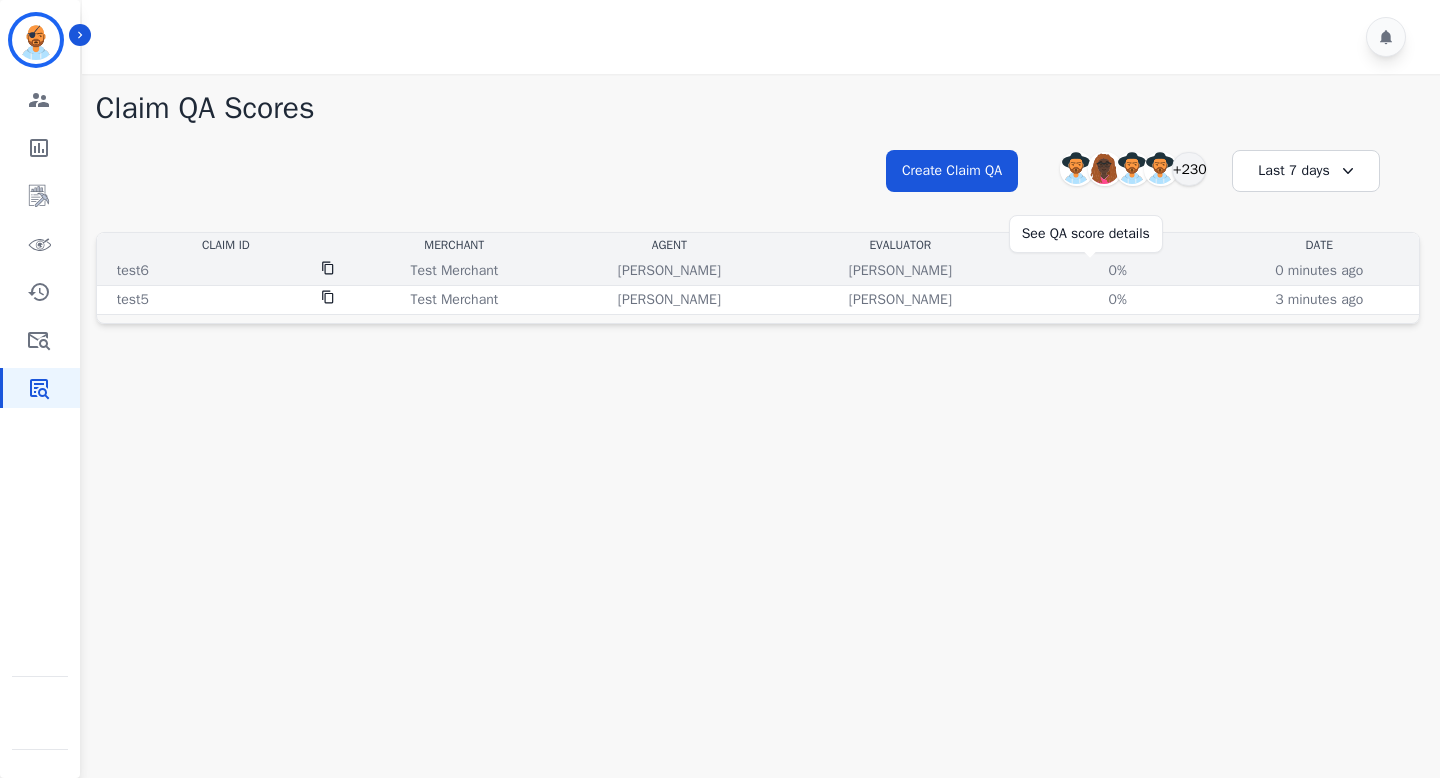 click on "0%" at bounding box center [1118, 271] 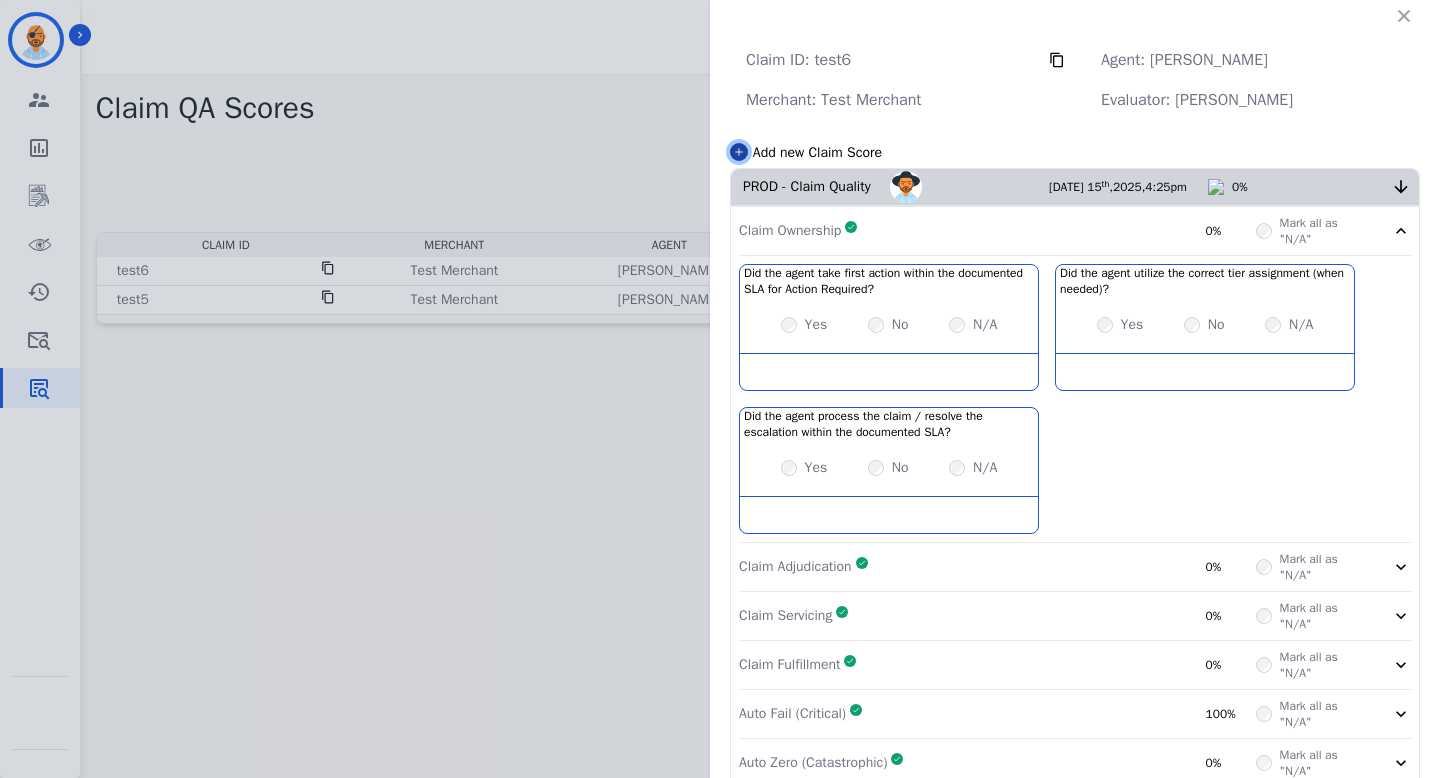 click 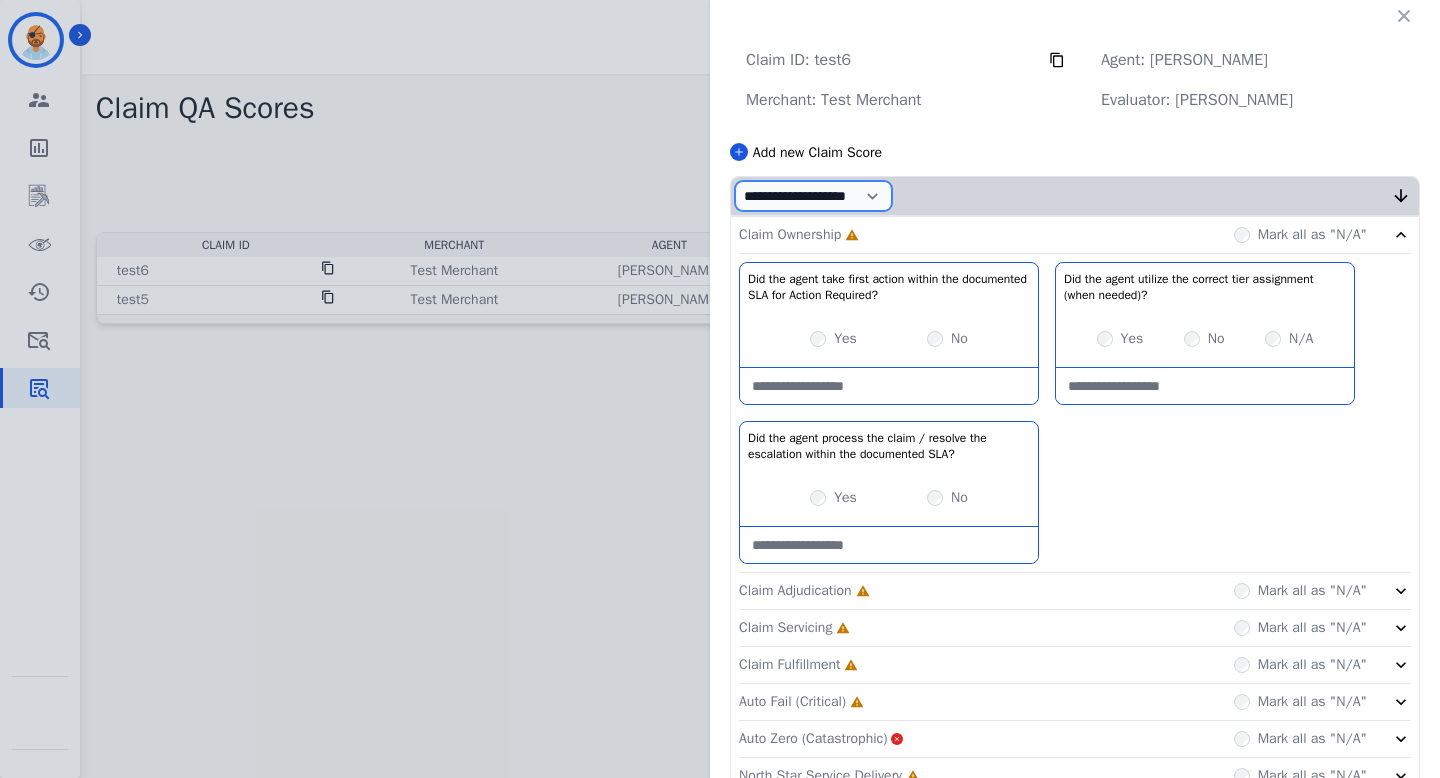 click on "**********" at bounding box center (813, 196) 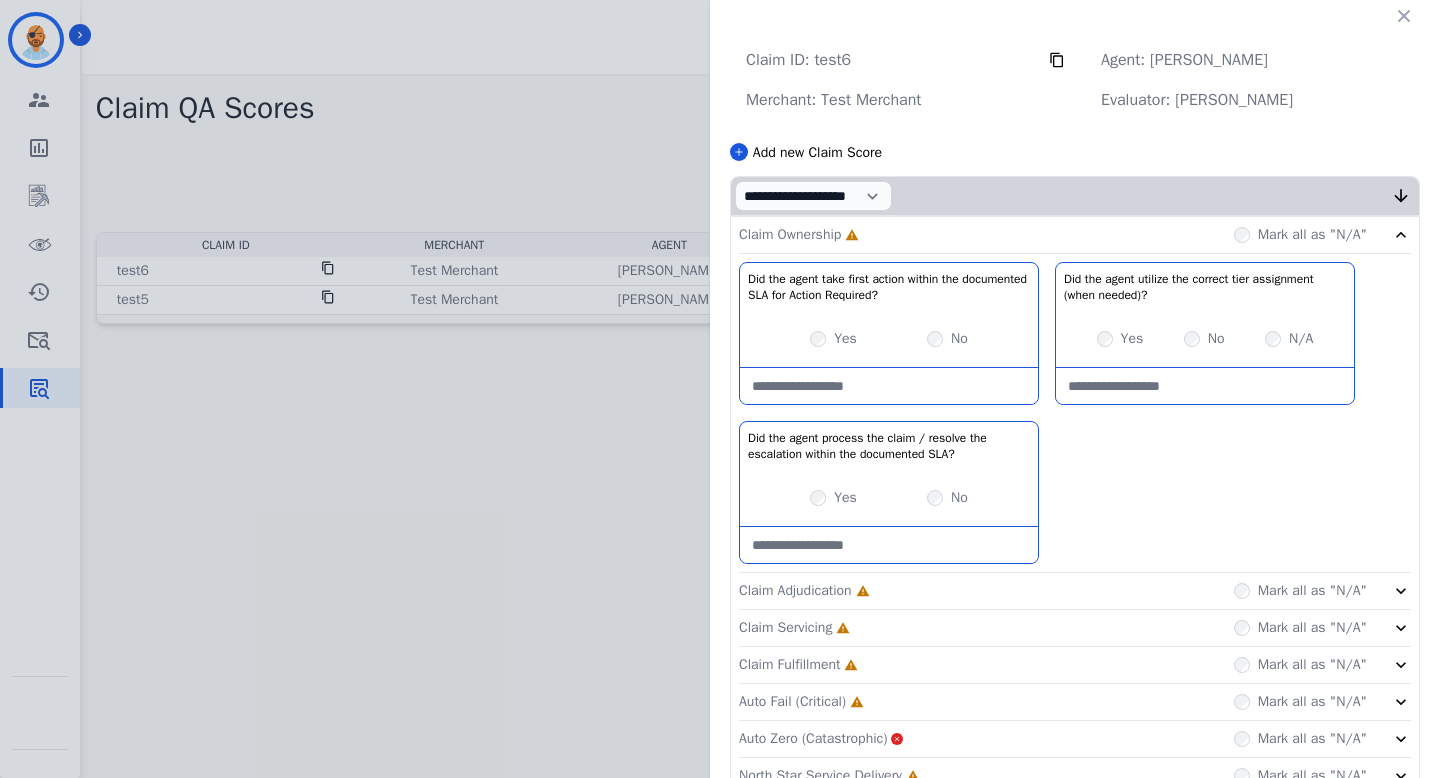 click on "Add new Claim Score" at bounding box center (1075, 152) 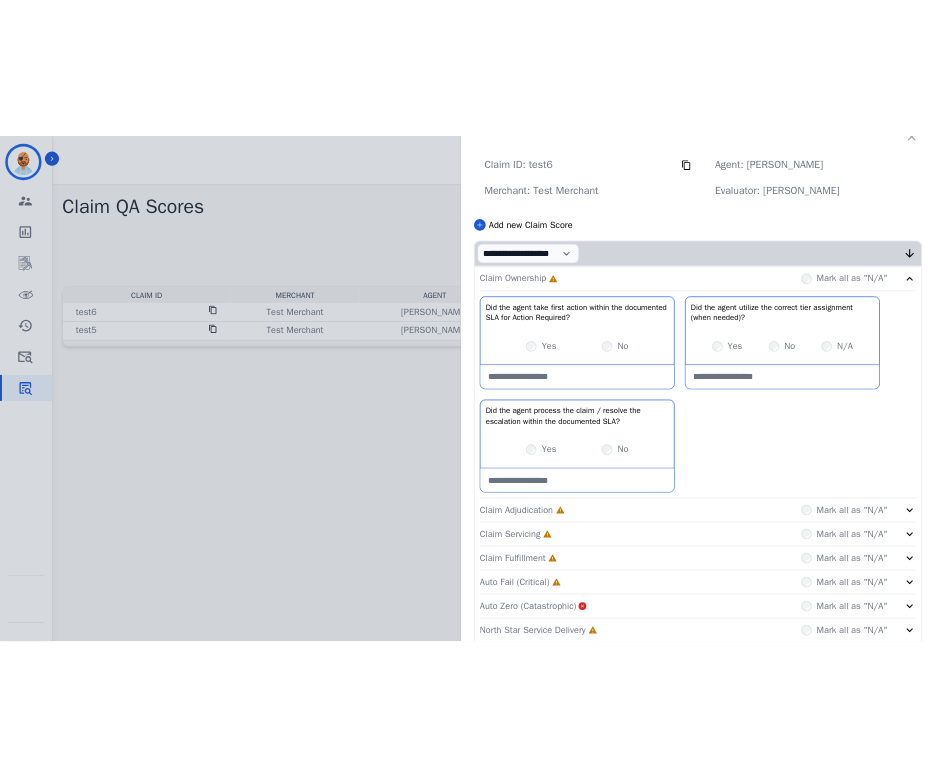 scroll, scrollTop: 0, scrollLeft: 0, axis: both 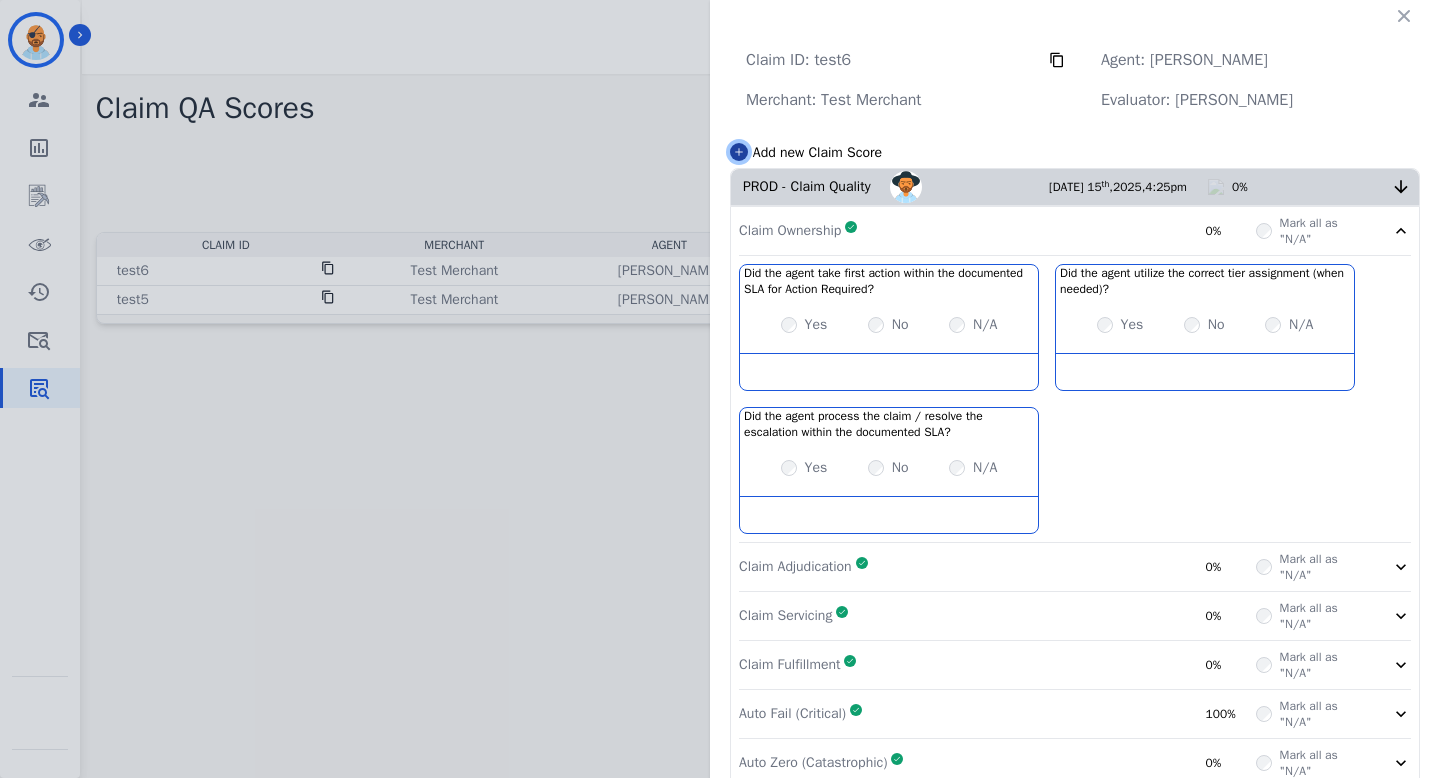 click at bounding box center (739, 152) 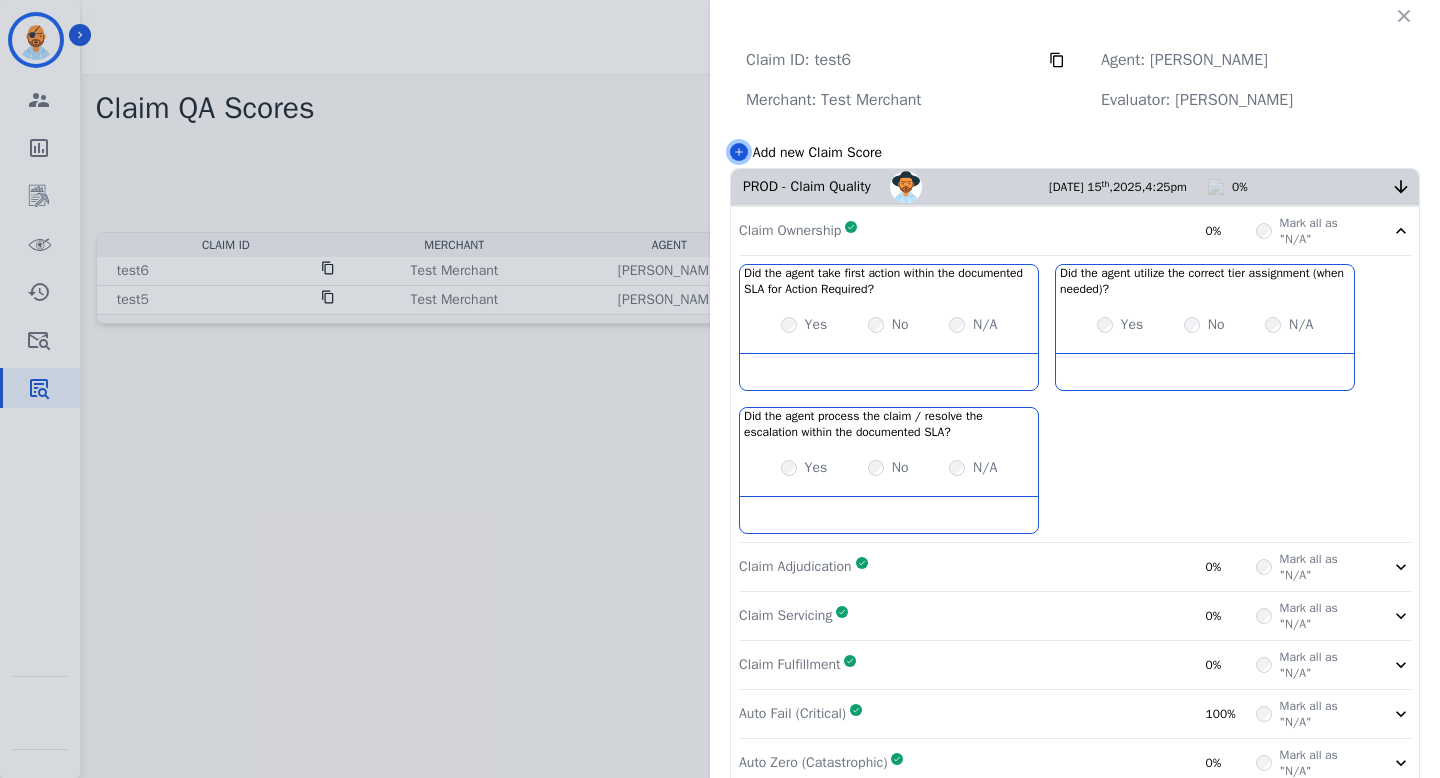 select on "*" 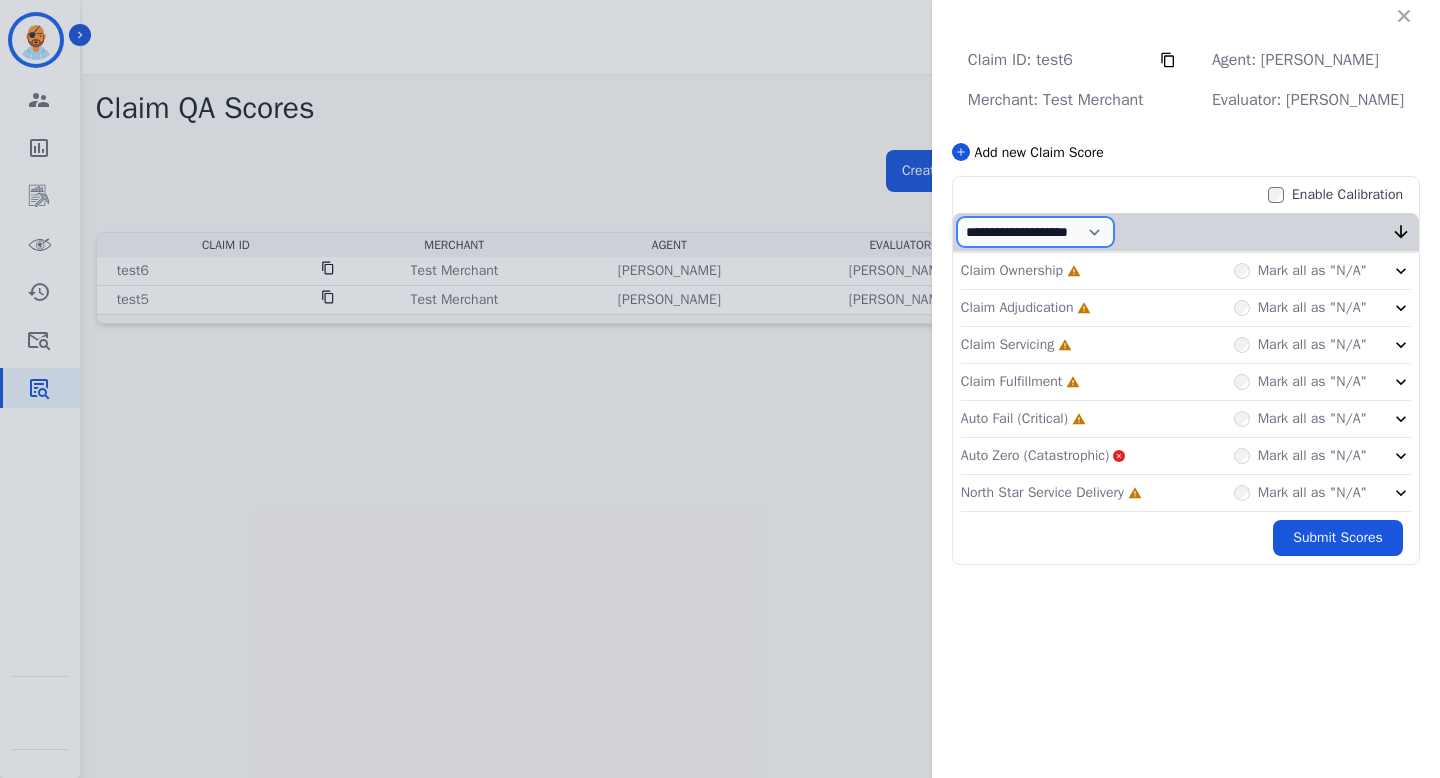 click on "**********" at bounding box center (1035, 232) 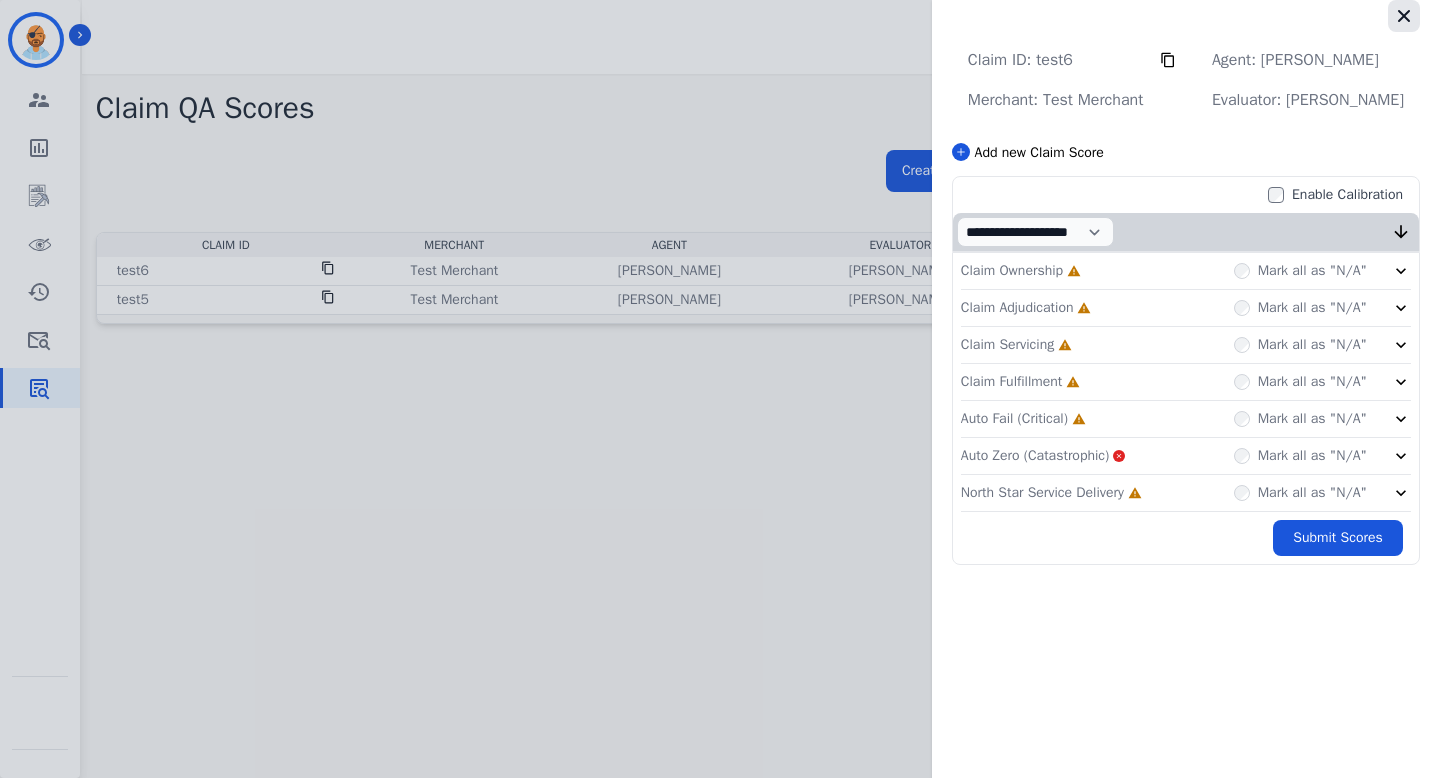 click 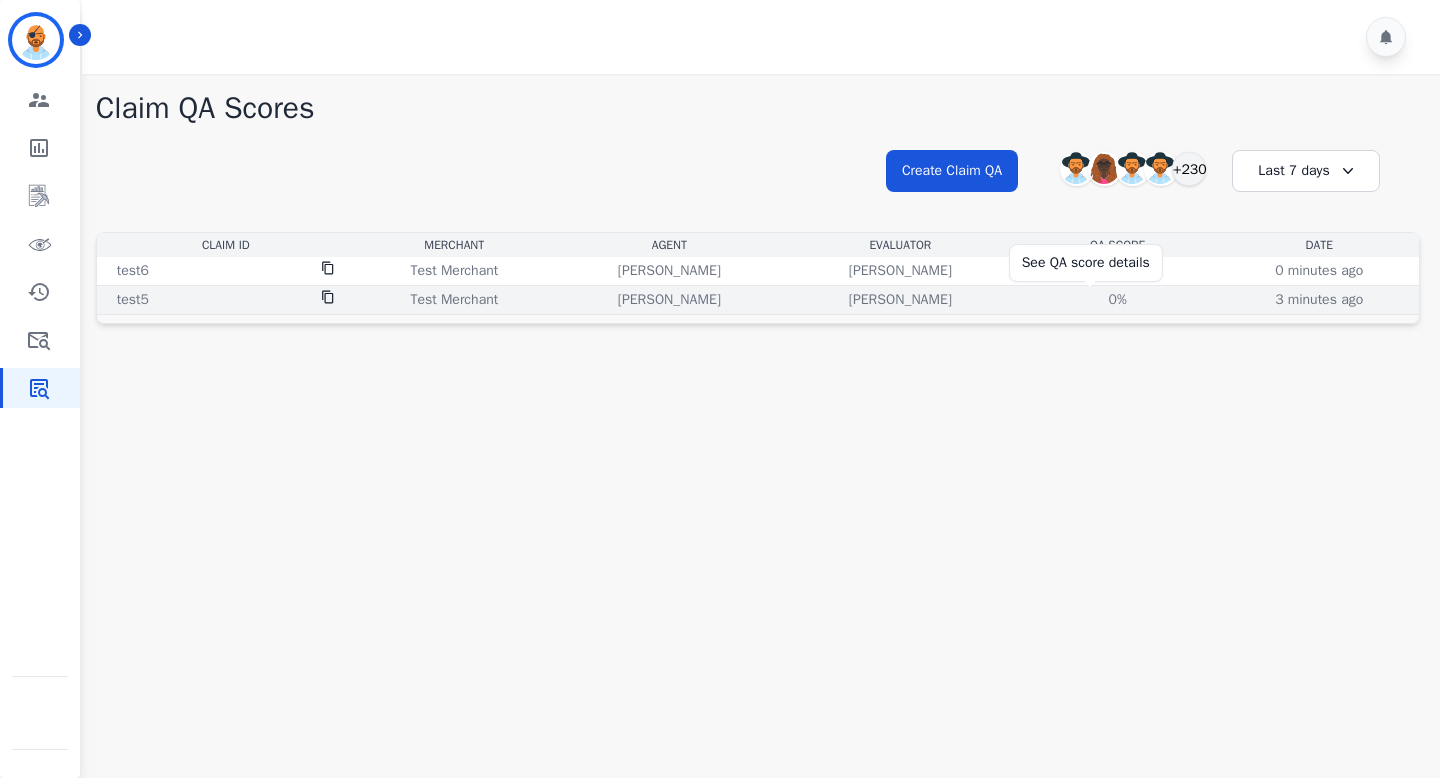 click on "0%" at bounding box center [1118, 300] 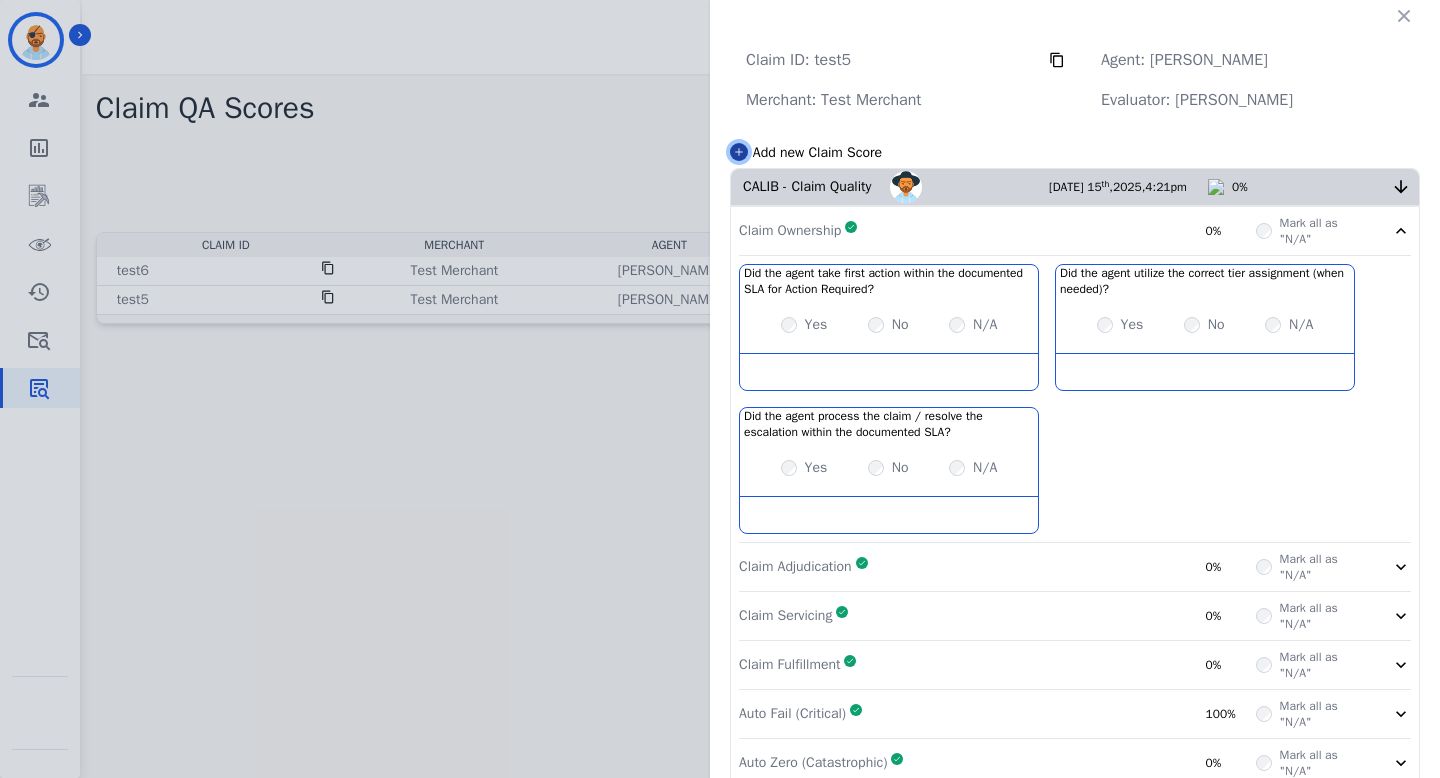 click 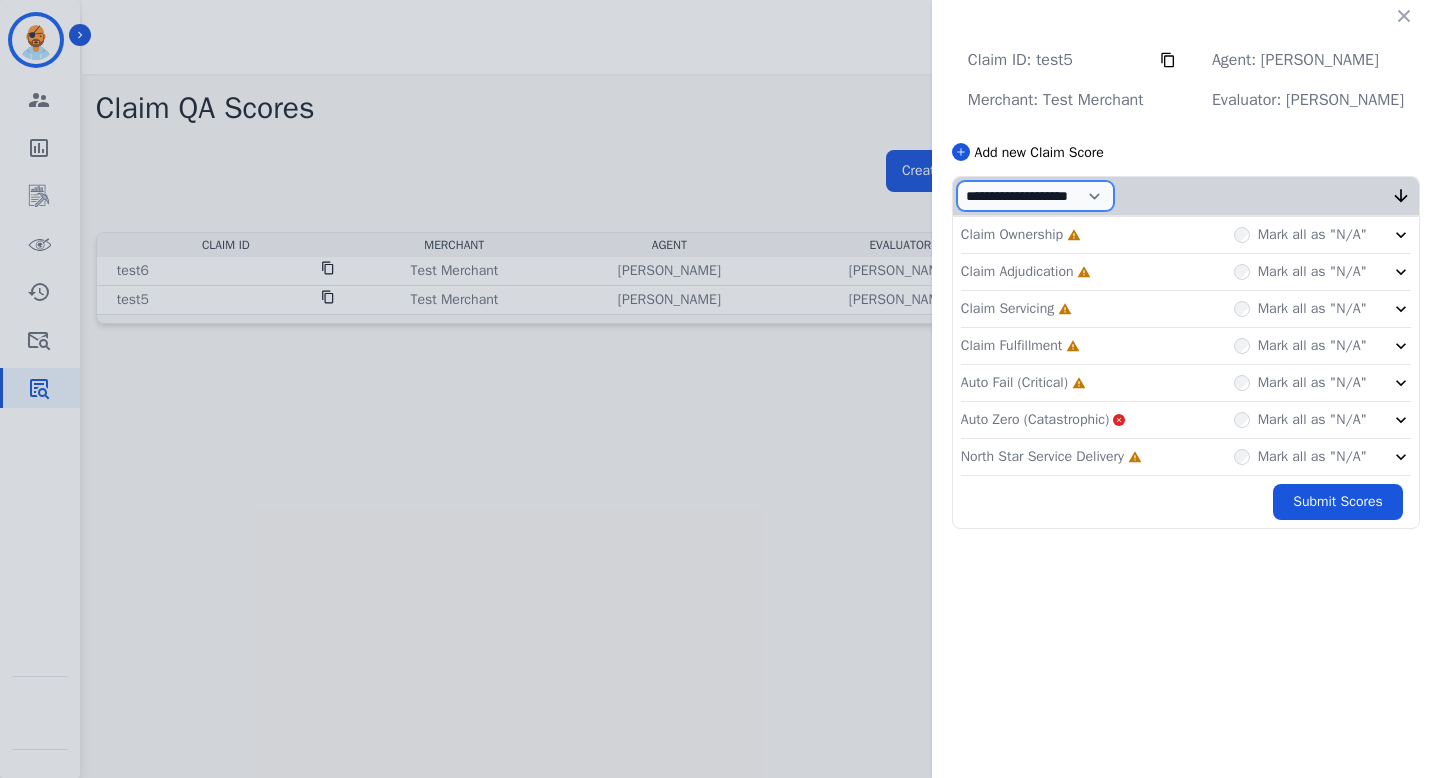 click on "**********" at bounding box center [1035, 196] 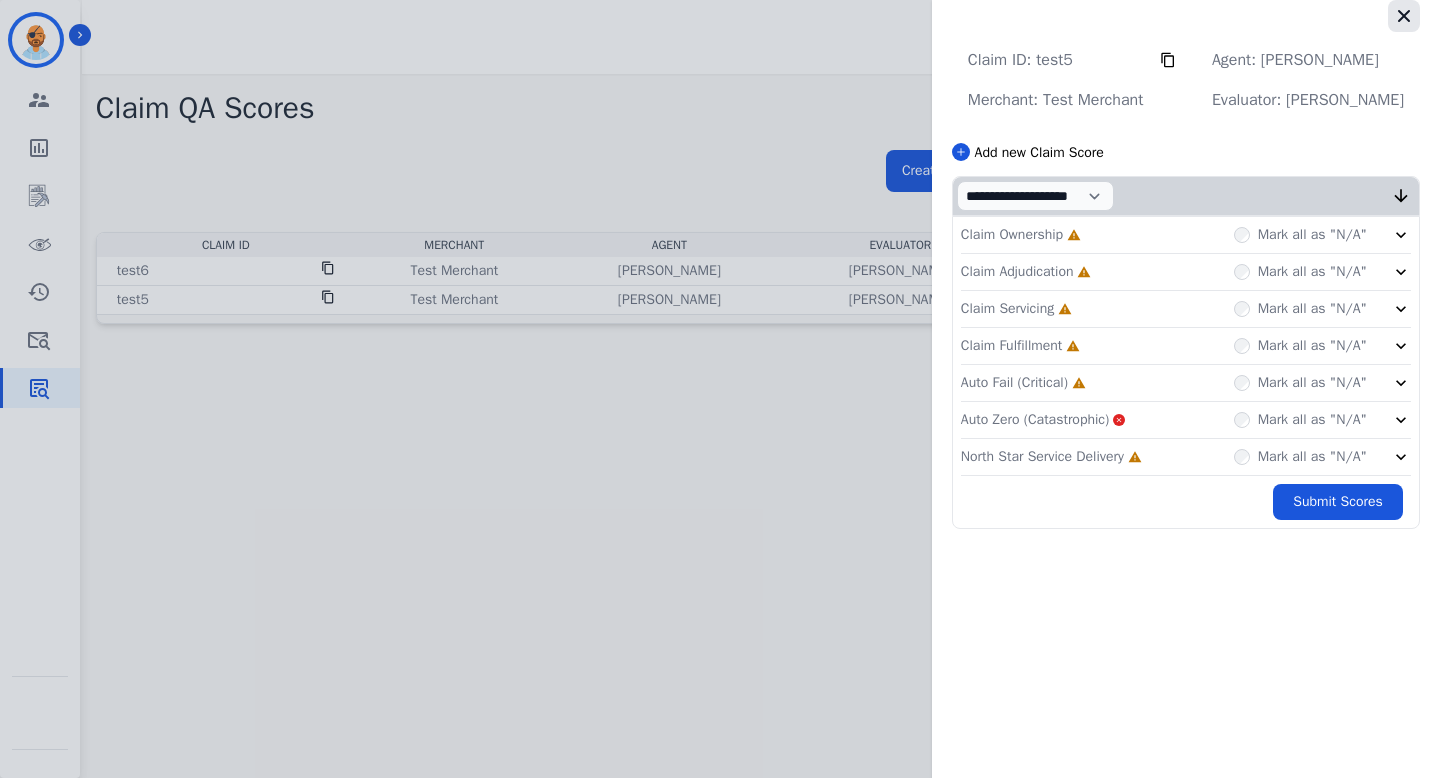 click 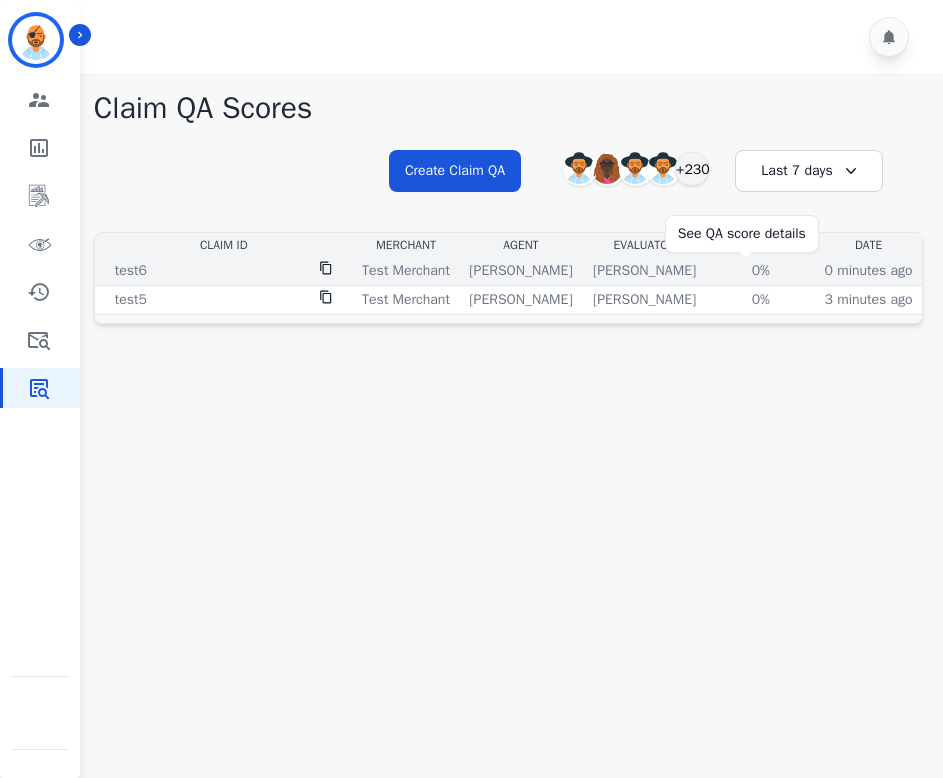 click on "0%" at bounding box center [761, 271] 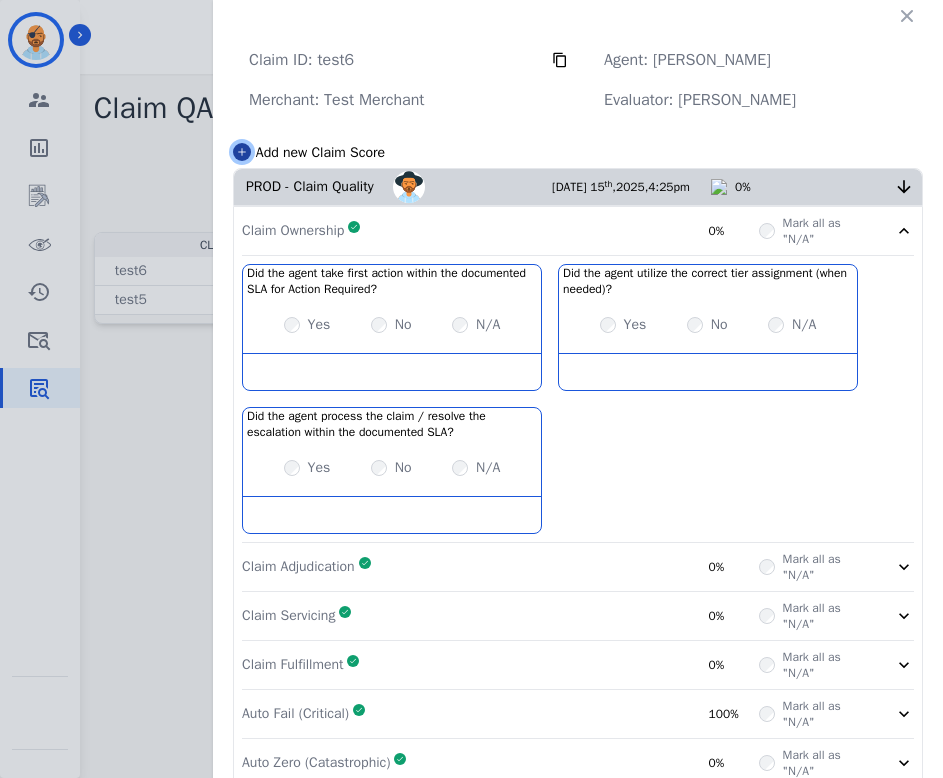 click 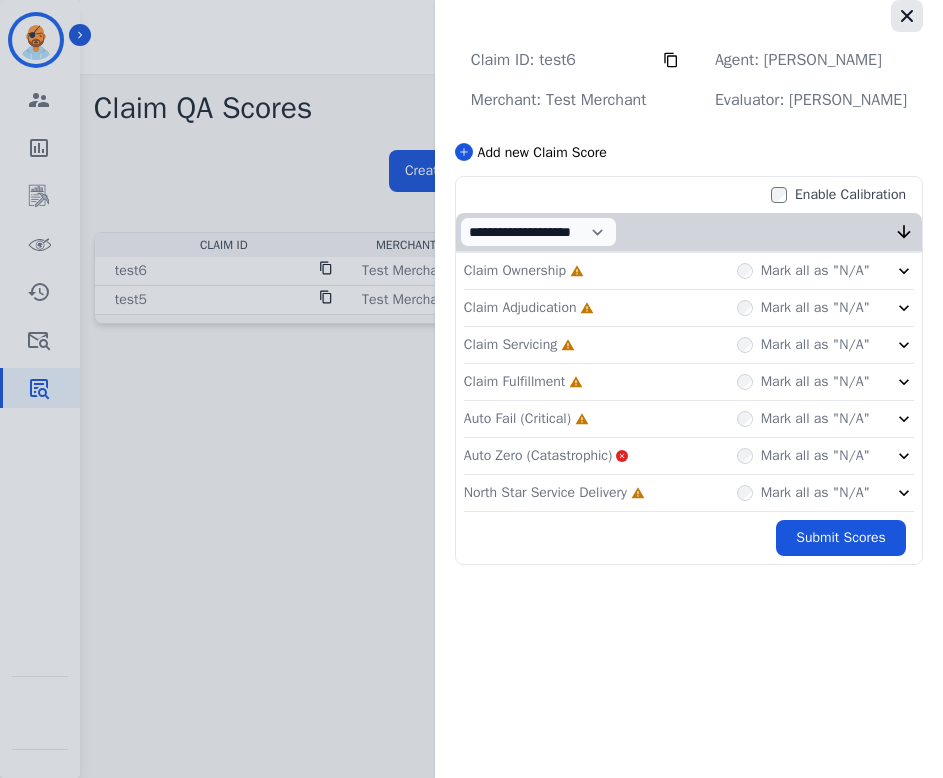 click 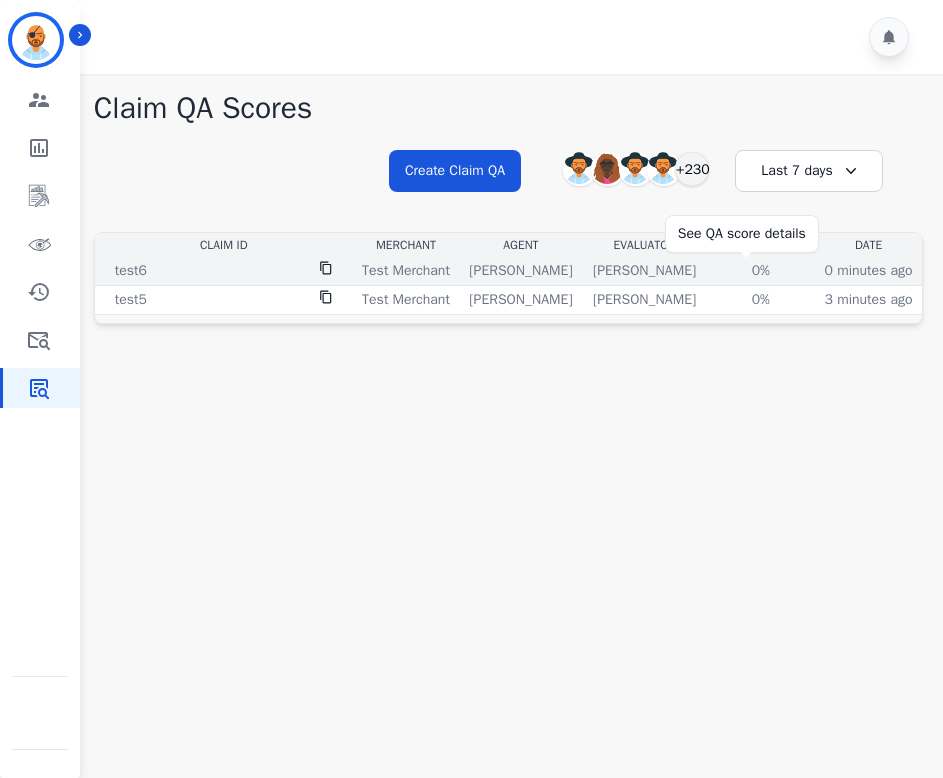 click on "0%" at bounding box center (761, 271) 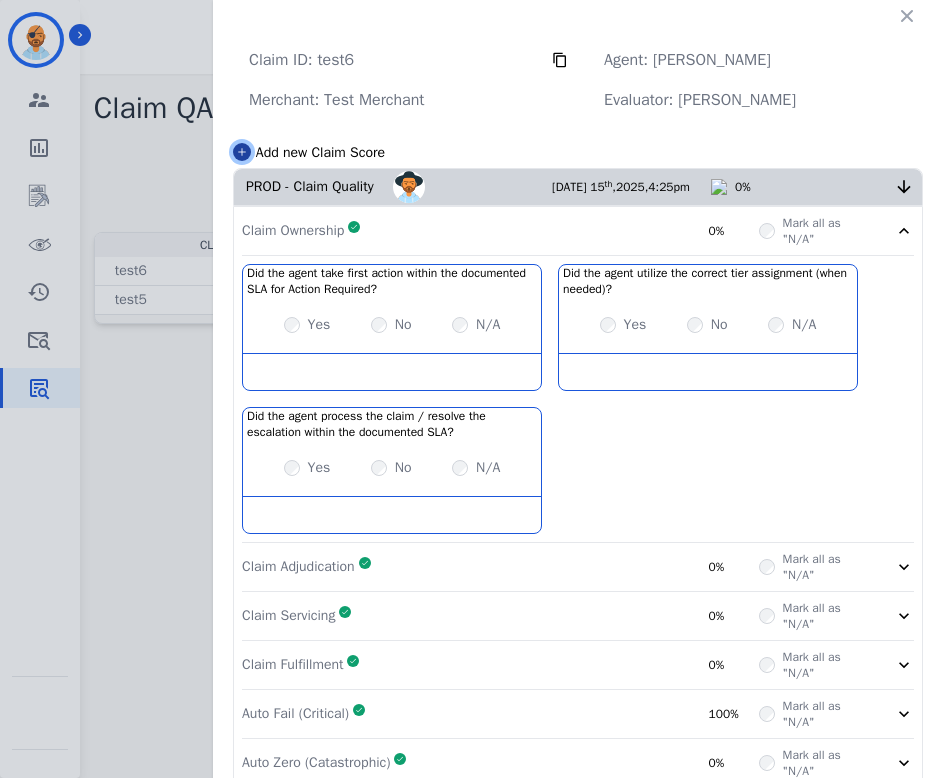 click 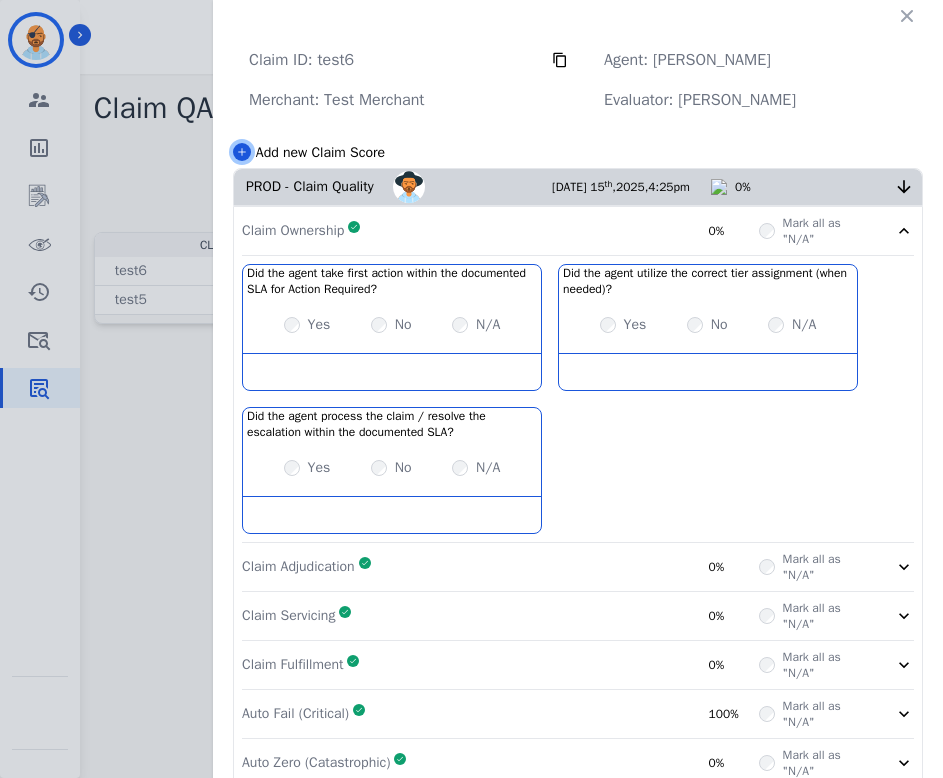select on "*" 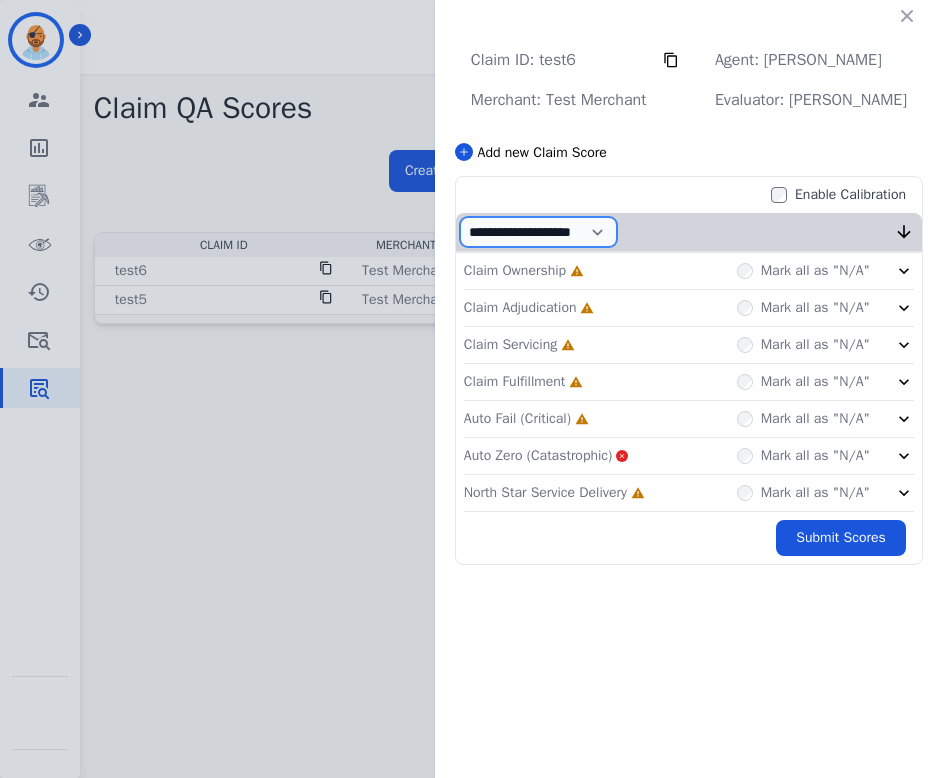 click on "**********" at bounding box center [538, 232] 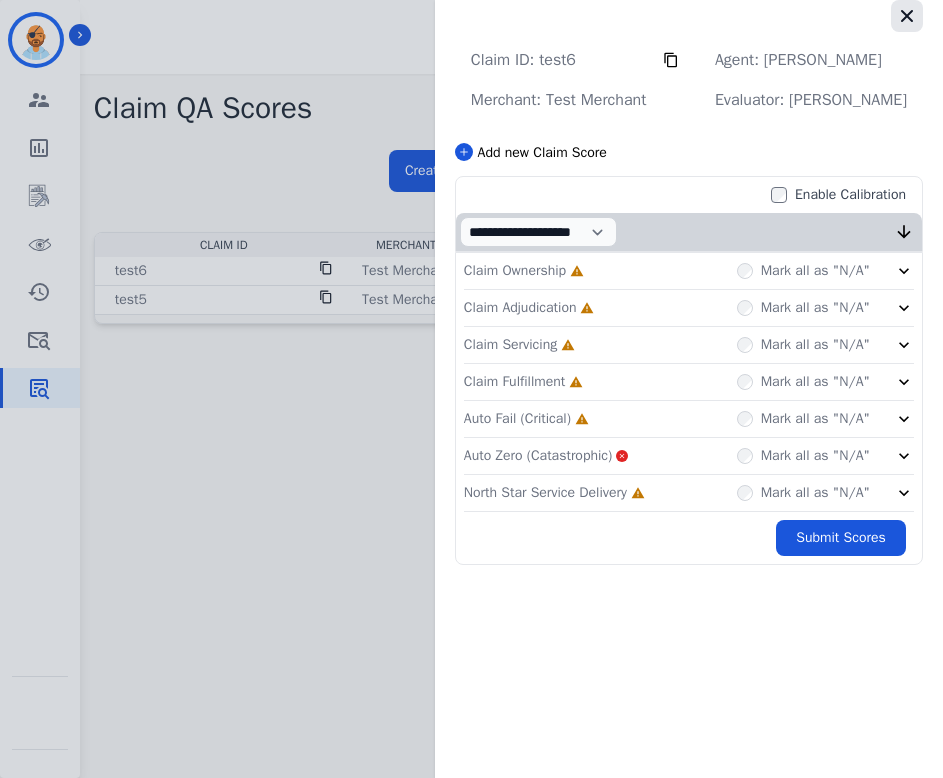 click 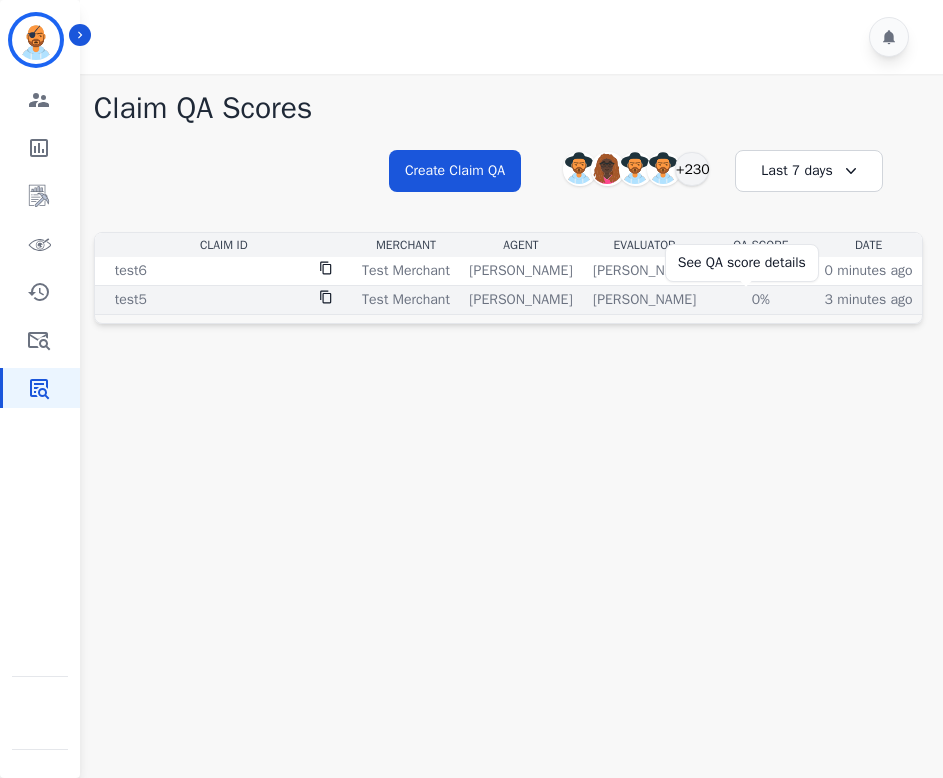 click on "0%" at bounding box center (761, 300) 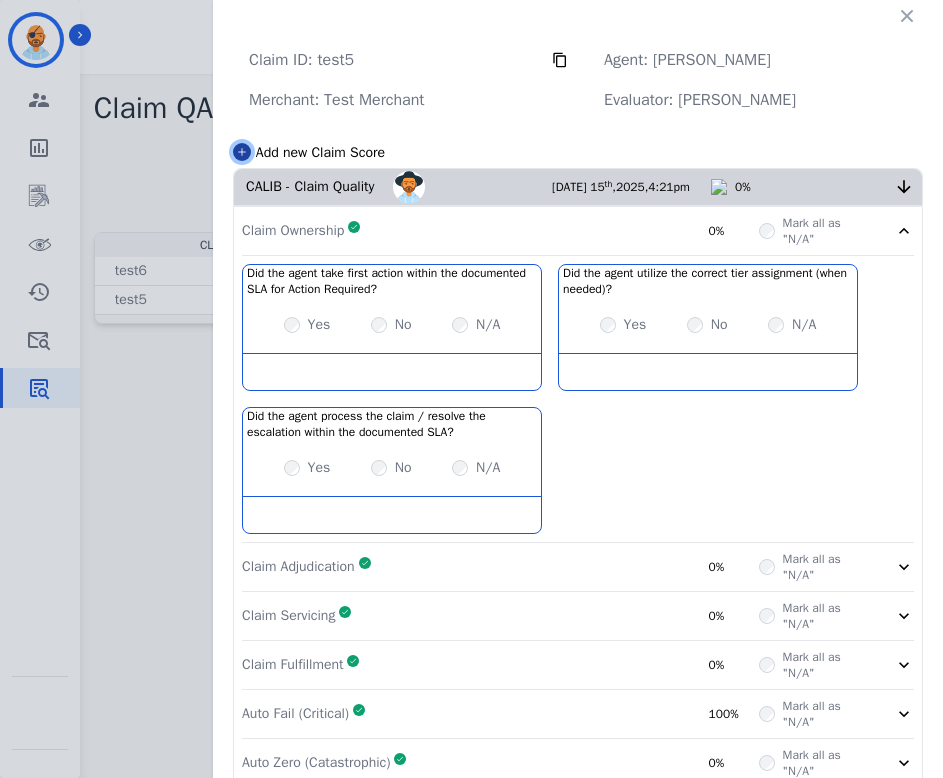 click 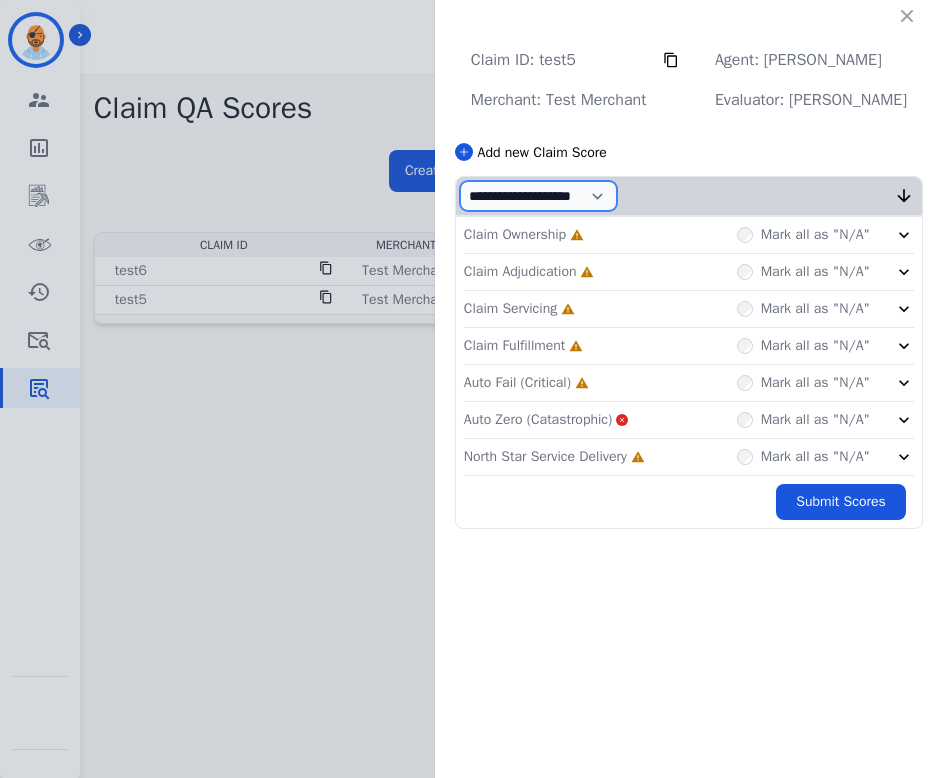 click on "**********" at bounding box center [538, 196] 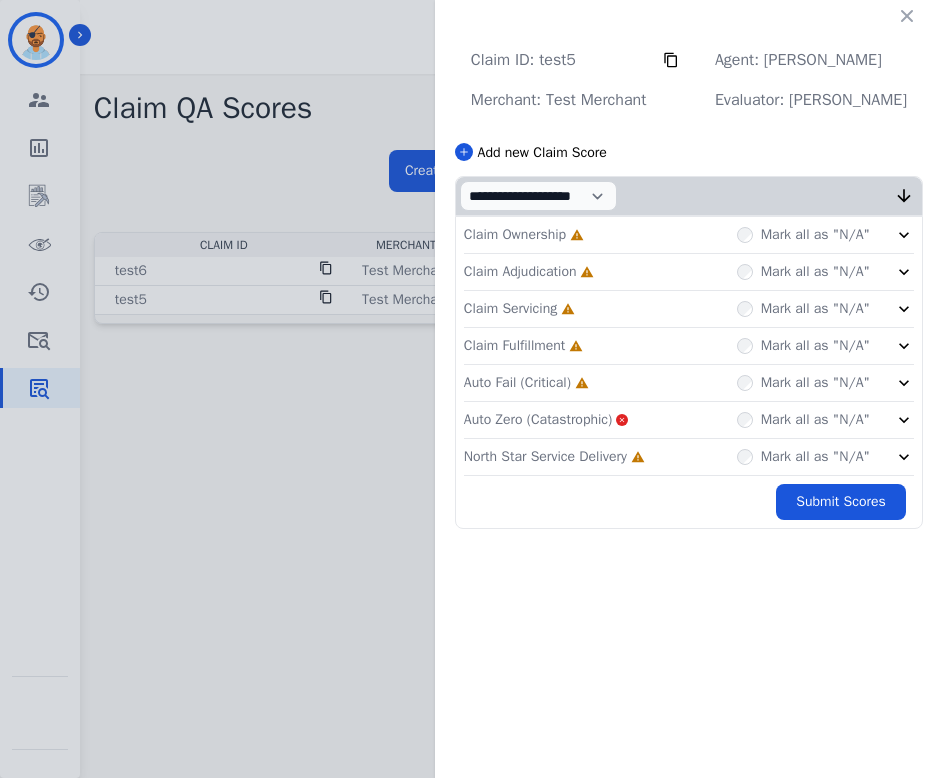 click on "**********" 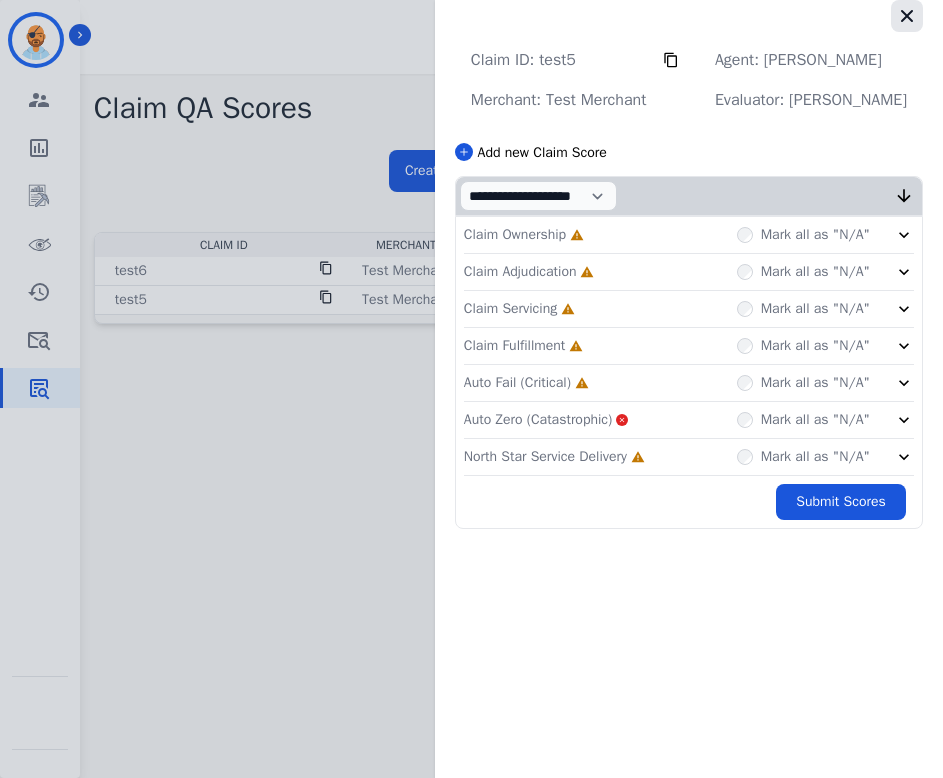 click 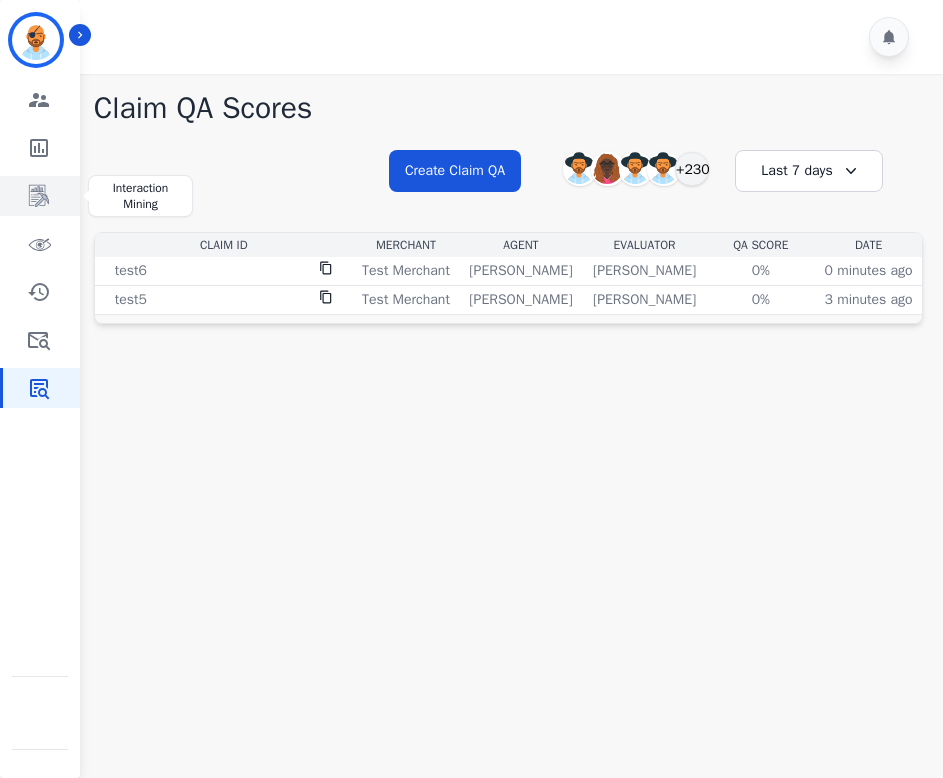 click 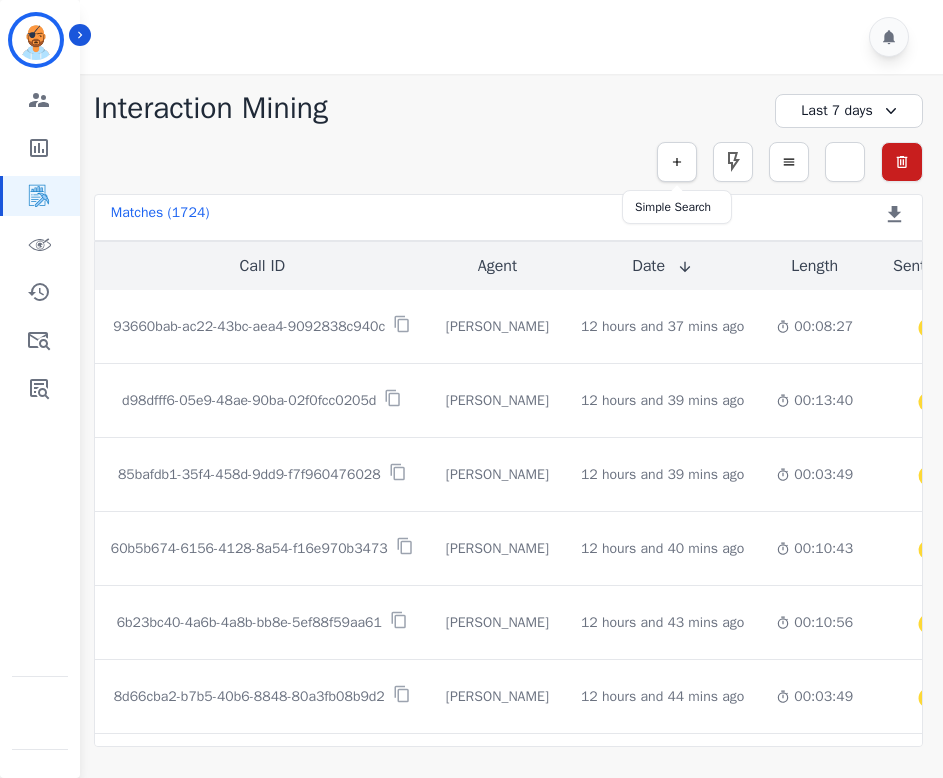 click at bounding box center [677, 162] 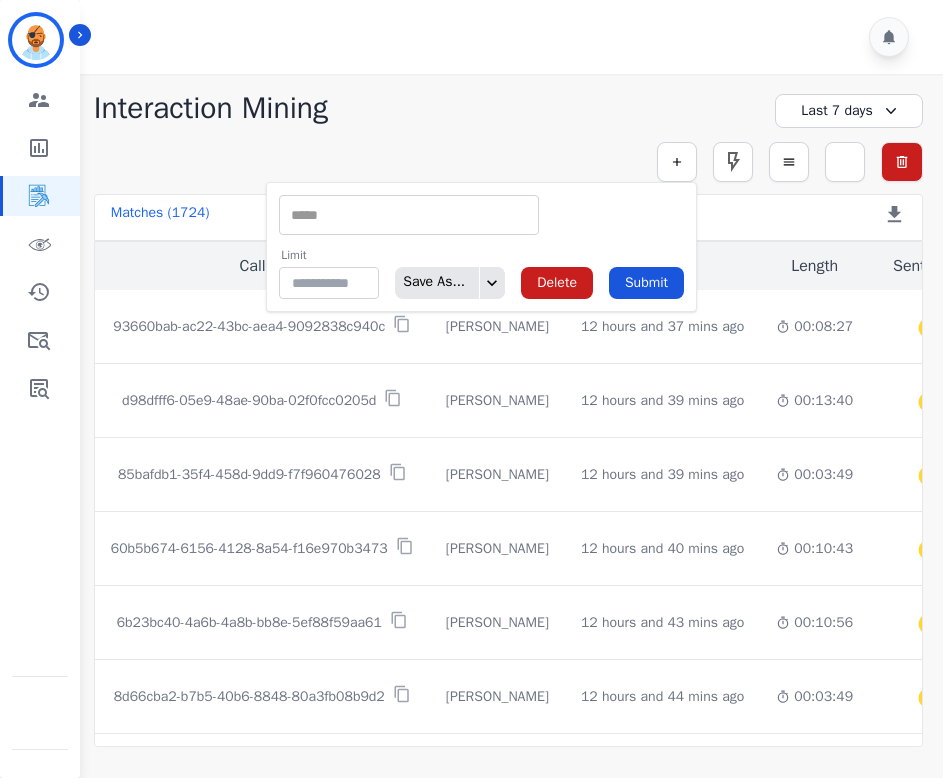 click at bounding box center (409, 215) 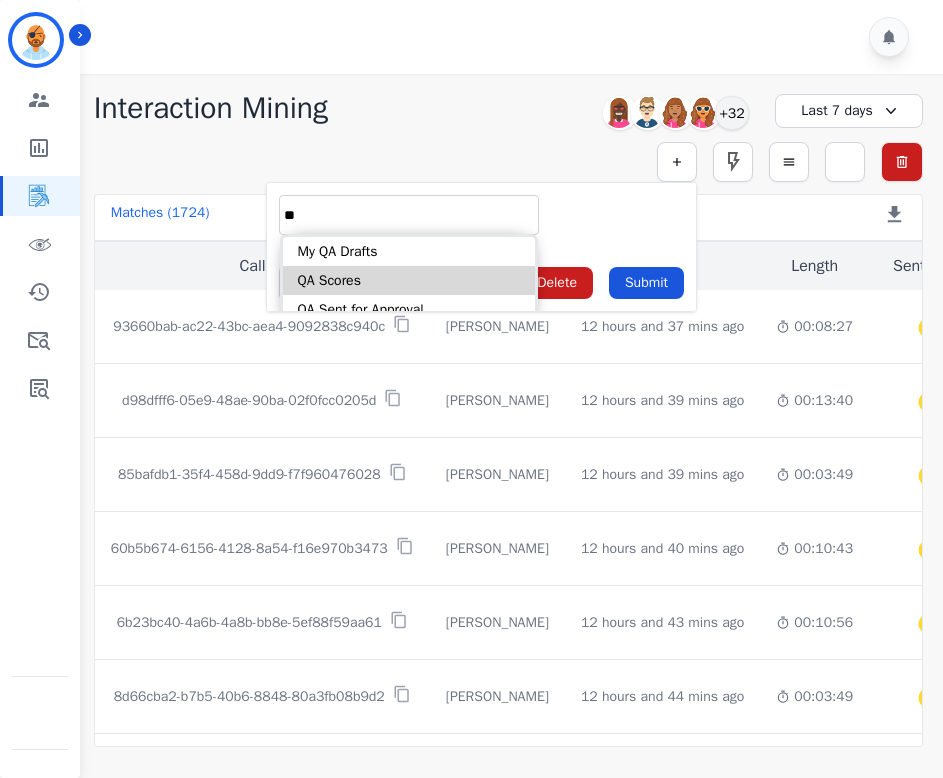type on "**" 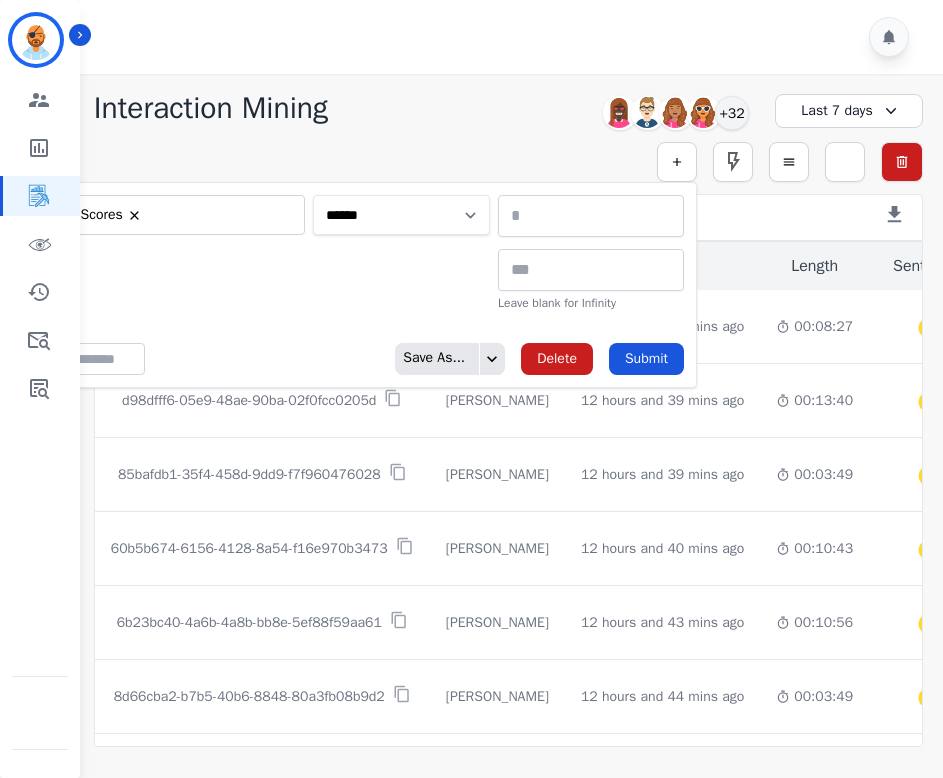 click on "**********" at bounding box center (401, 215) 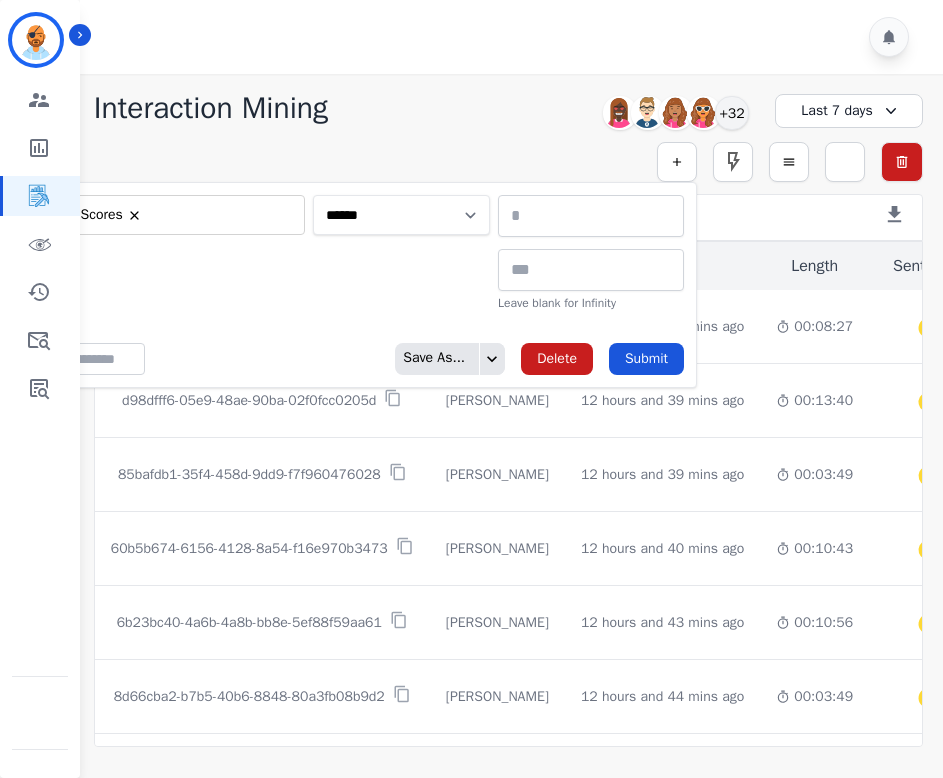 select on "******" 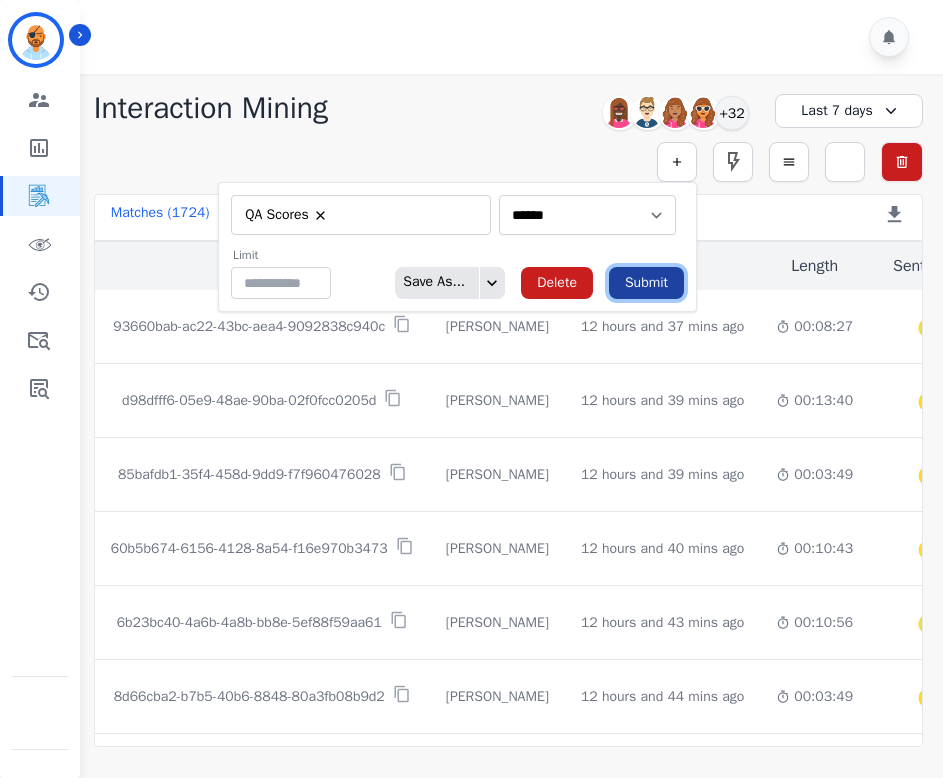 click on "Submit" at bounding box center [646, 283] 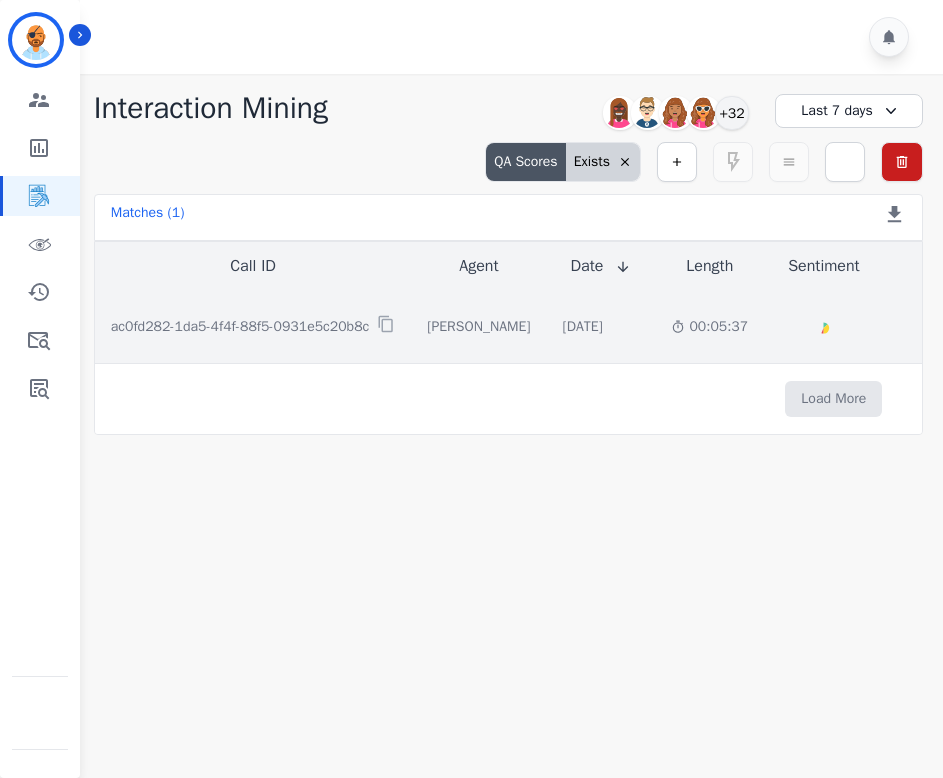click on "ac0fd282-1da5-4f4f-88f5-0931e5c20b8c" at bounding box center [240, 327] 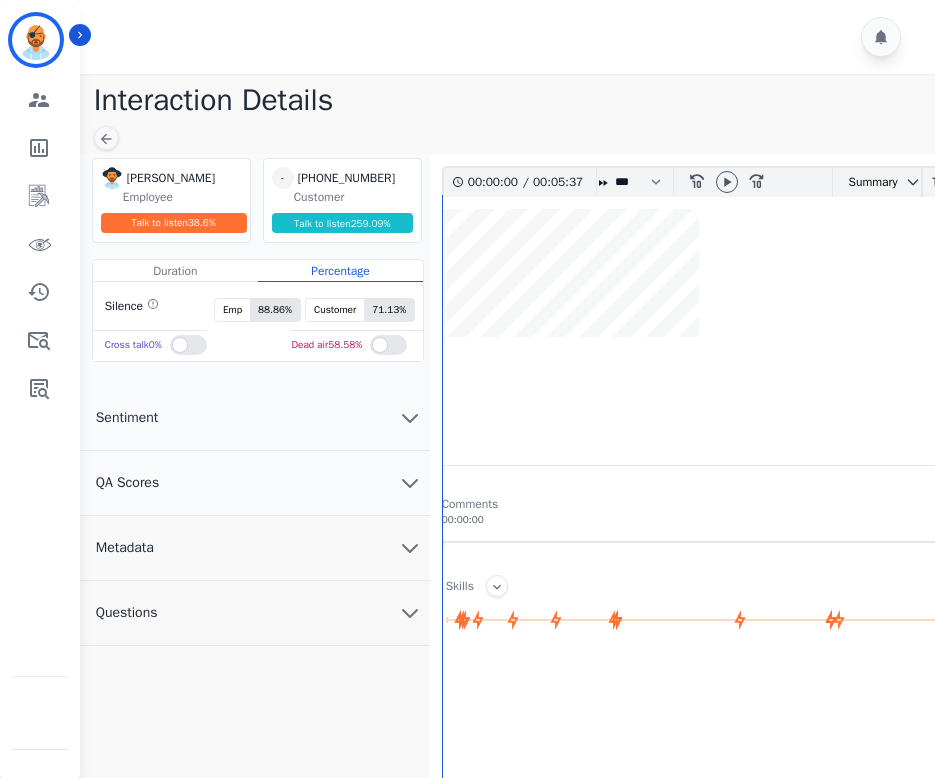 click on "QA Scores" at bounding box center [255, 483] 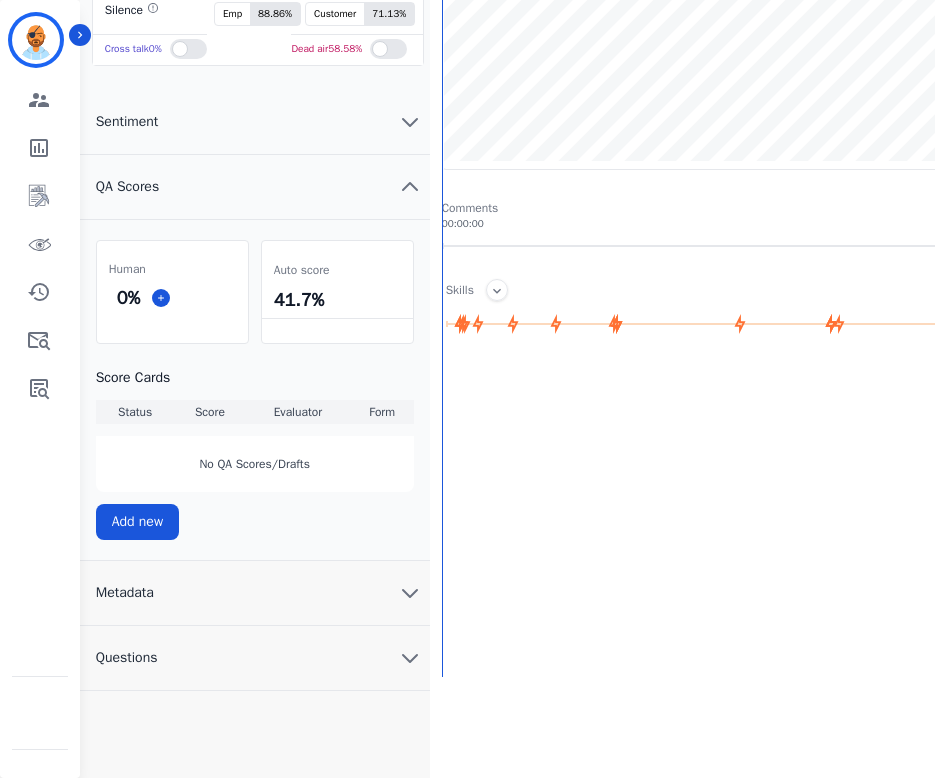 scroll, scrollTop: 298, scrollLeft: 0, axis: vertical 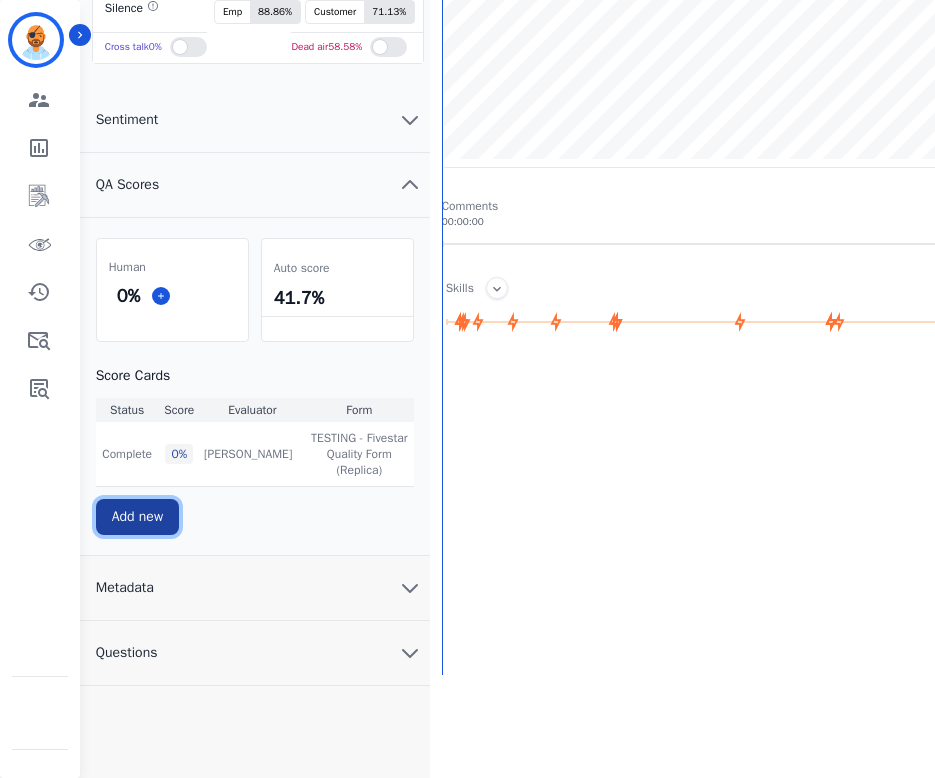 click on "Add new" at bounding box center (137, 517) 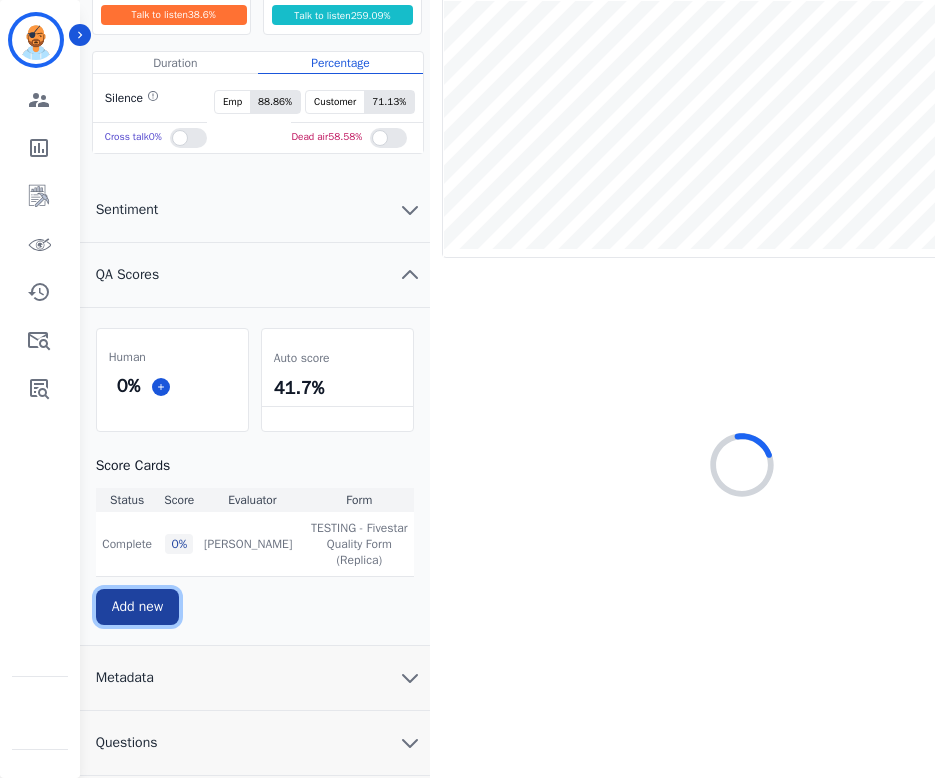 scroll, scrollTop: 207, scrollLeft: 0, axis: vertical 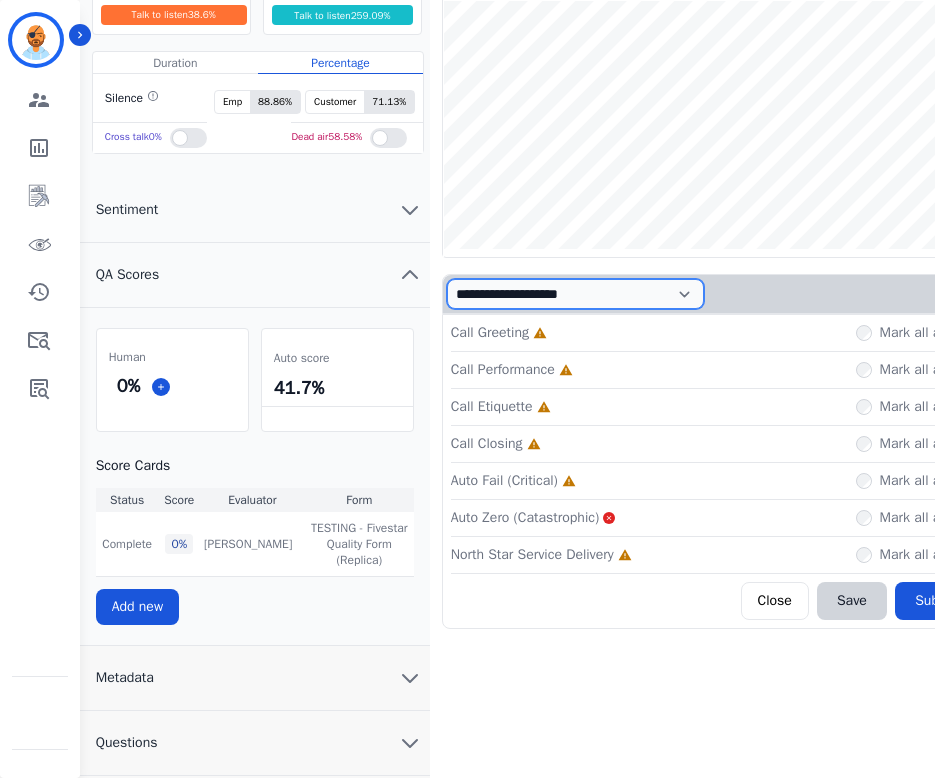 click on "**********" at bounding box center (575, 294) 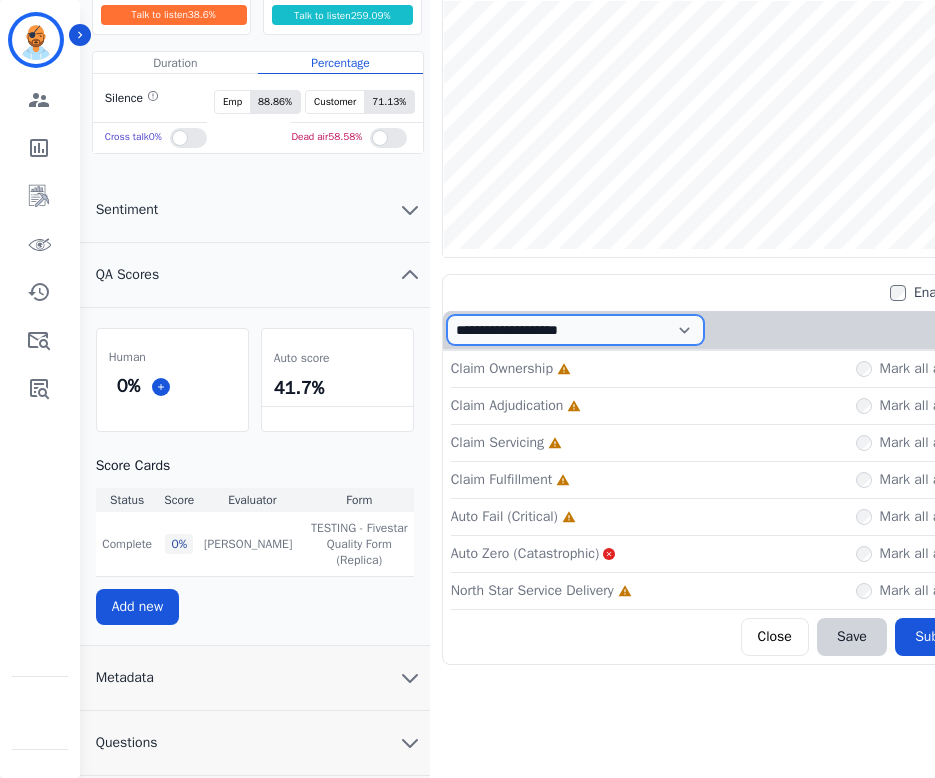 click on "**********" at bounding box center (575, 330) 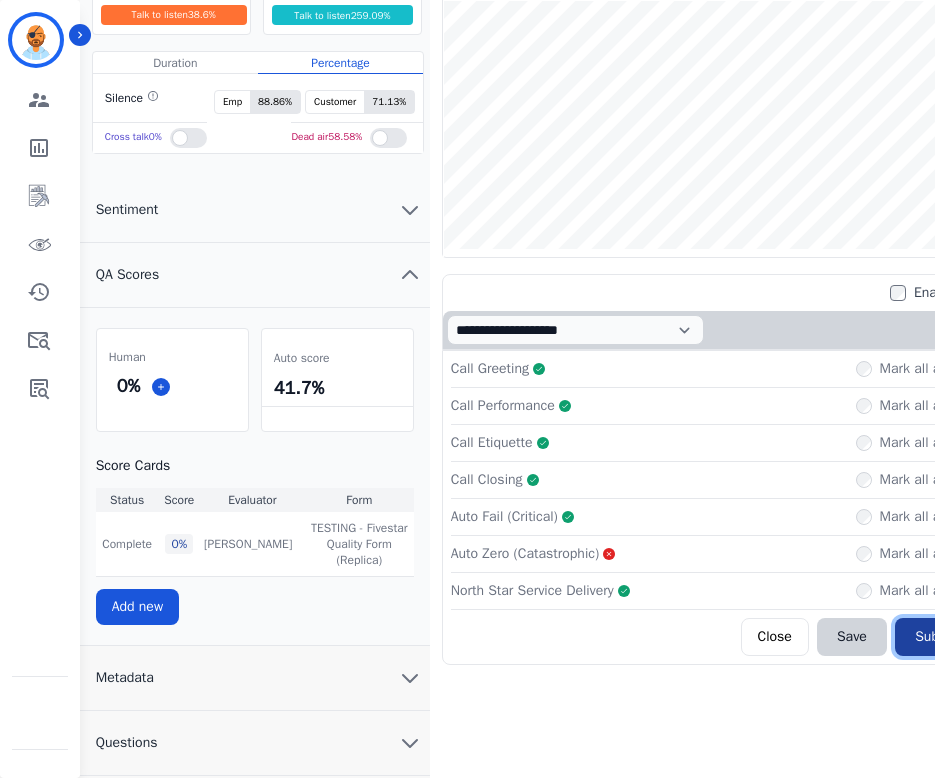 click on "Submit Scores" at bounding box center [960, 637] 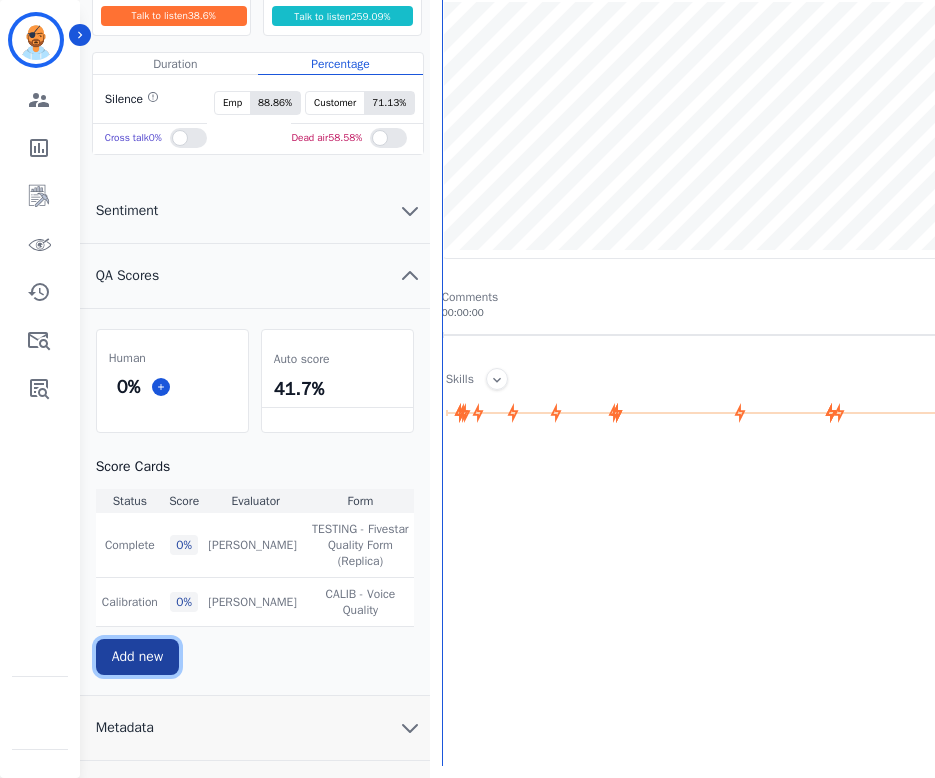 click on "Add new" at bounding box center (137, 657) 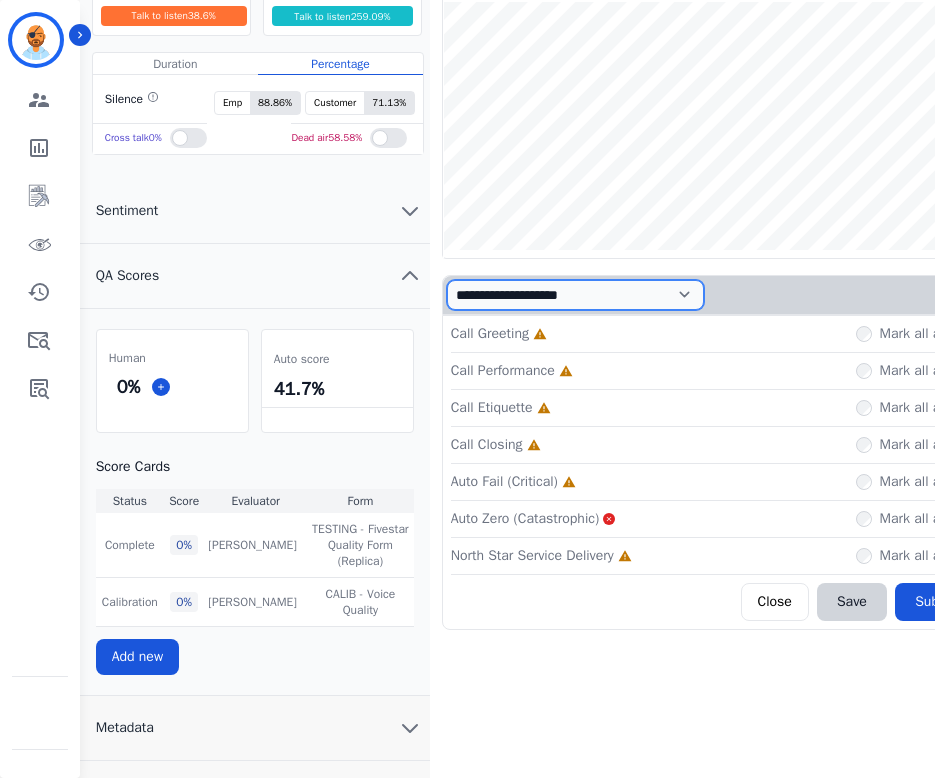 click on "**********" at bounding box center (575, 295) 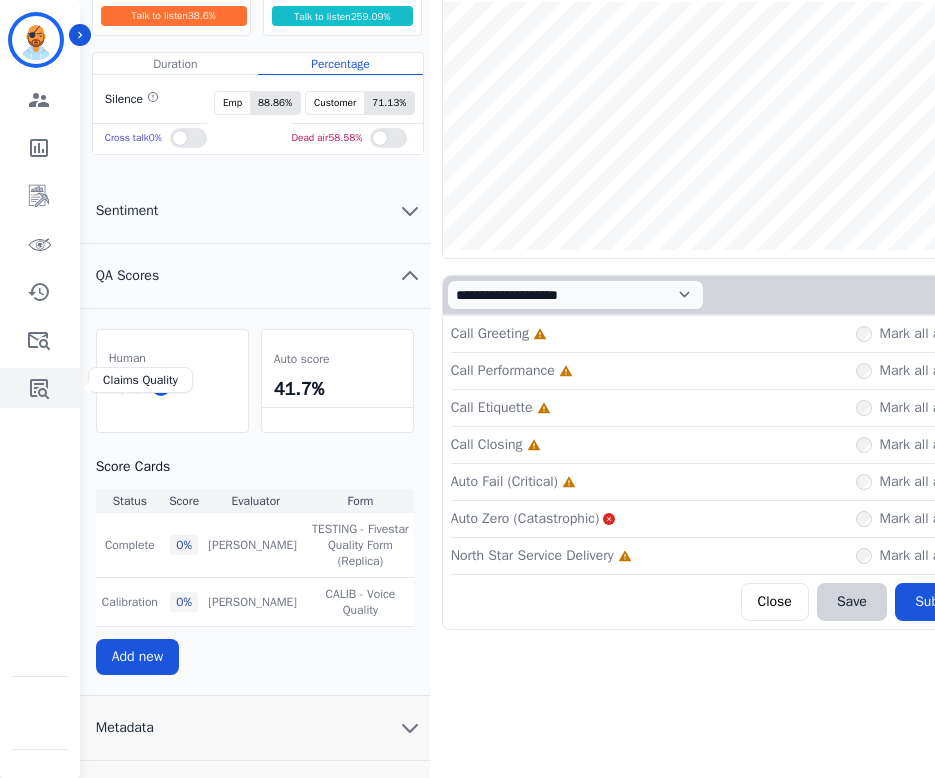 click 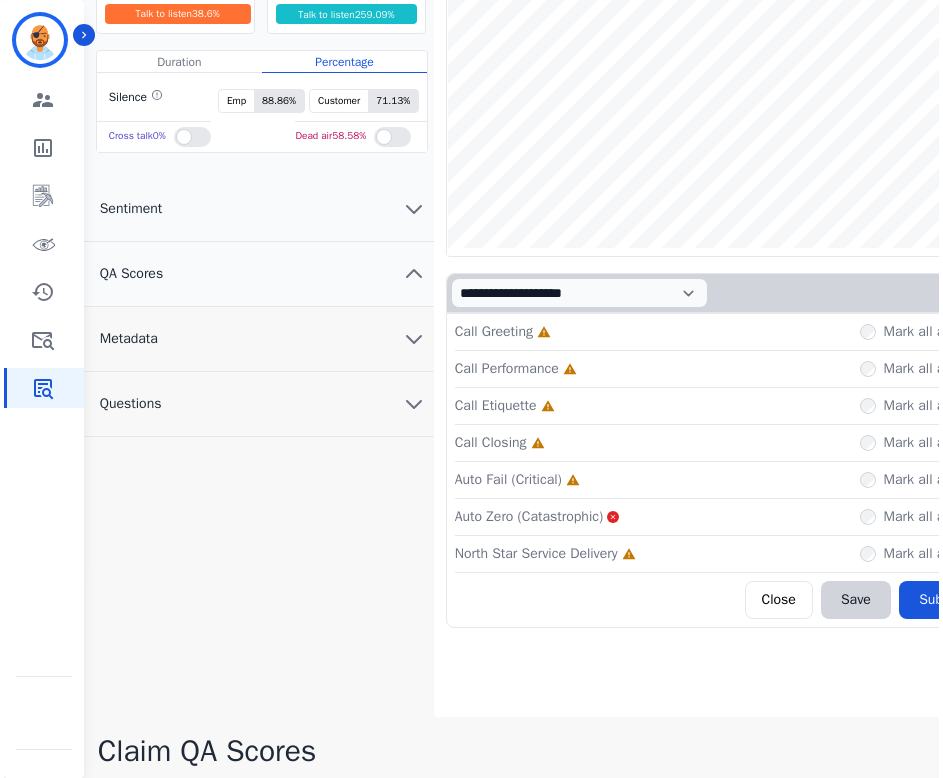 scroll, scrollTop: 0, scrollLeft: 0, axis: both 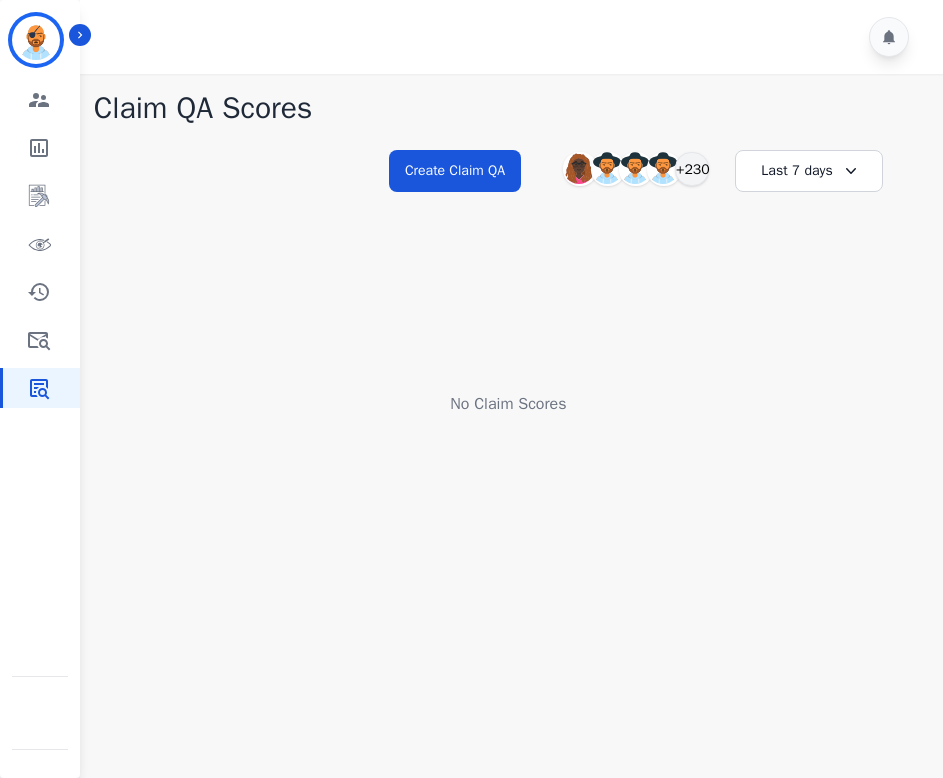 click on "**********" at bounding box center (508, 463) 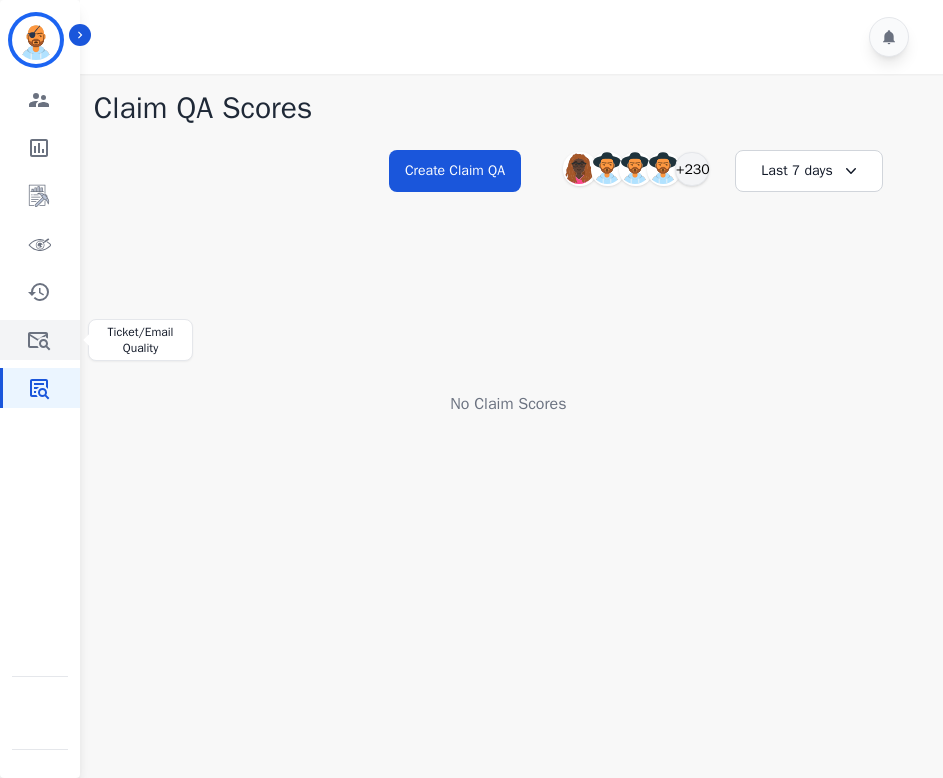 click at bounding box center (41, 340) 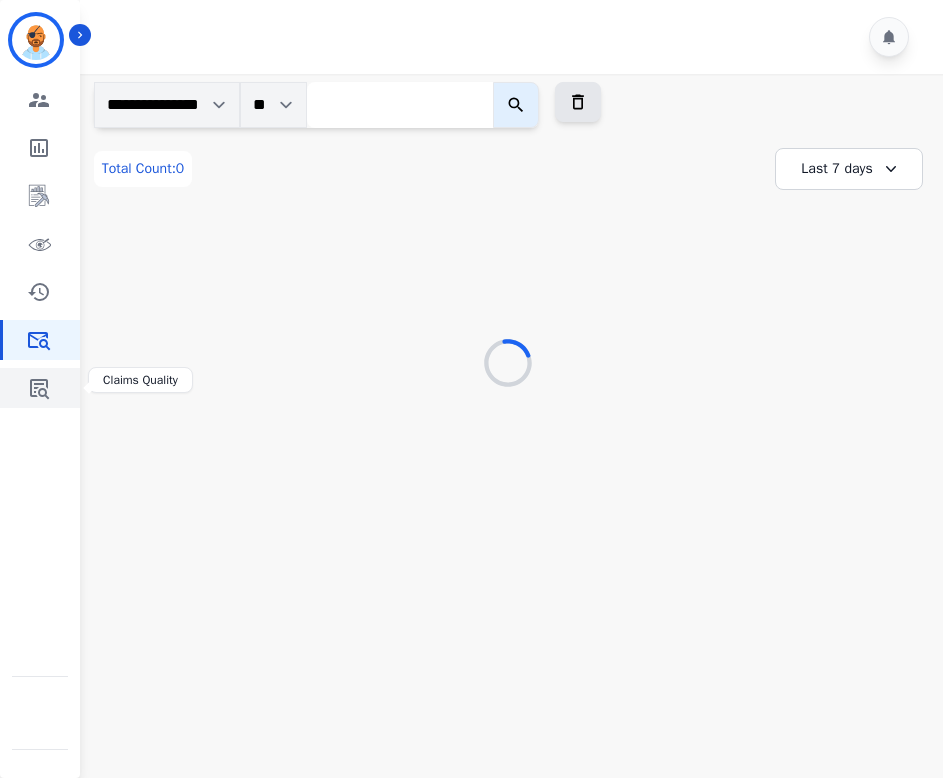 click 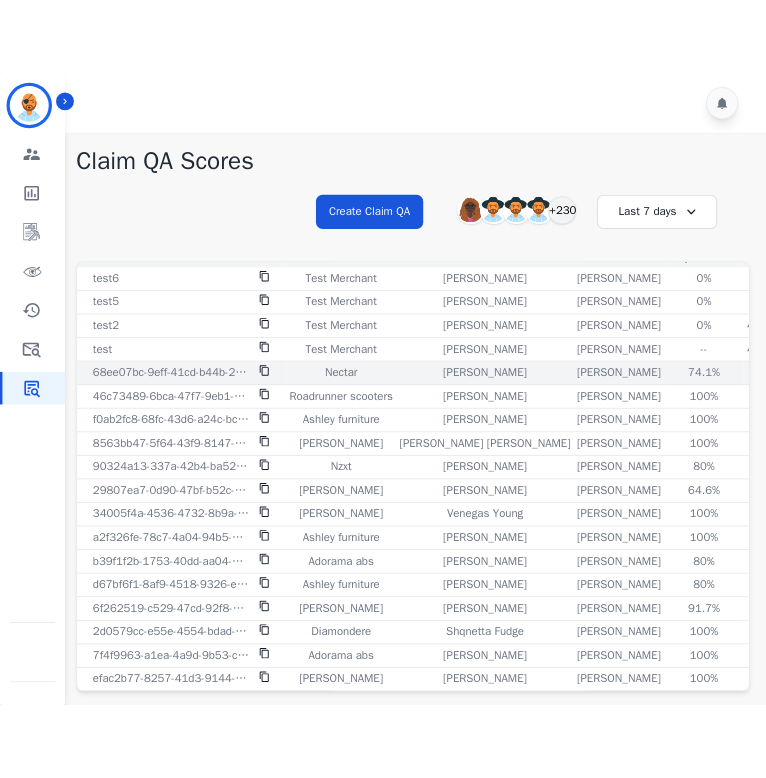 scroll, scrollTop: 0, scrollLeft: 0, axis: both 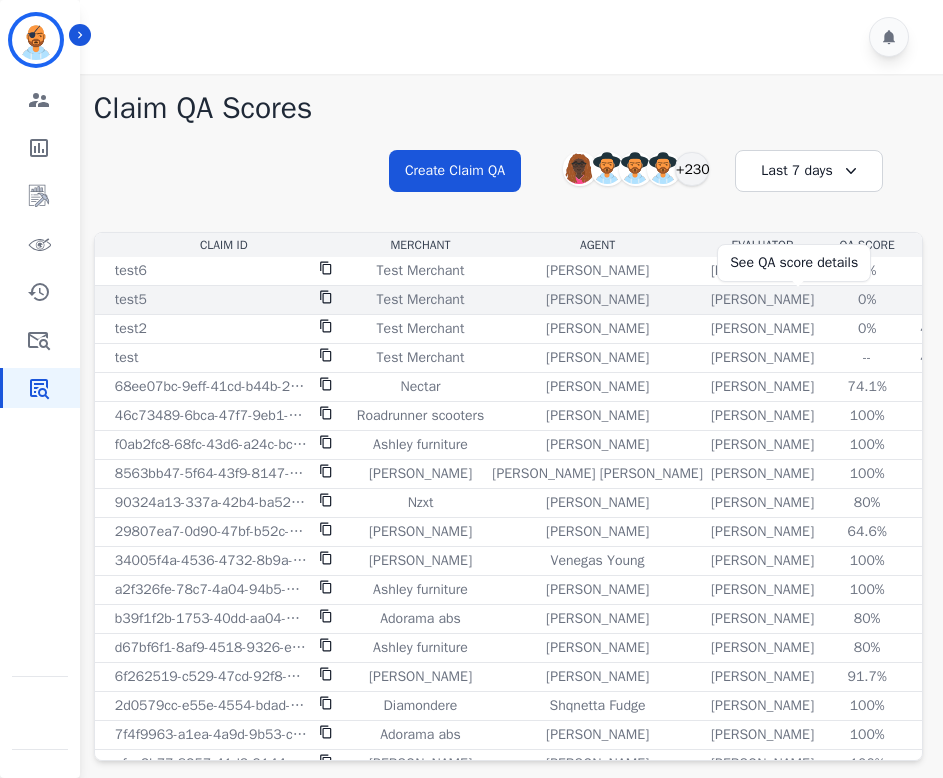 click on "0%" at bounding box center (867, 300) 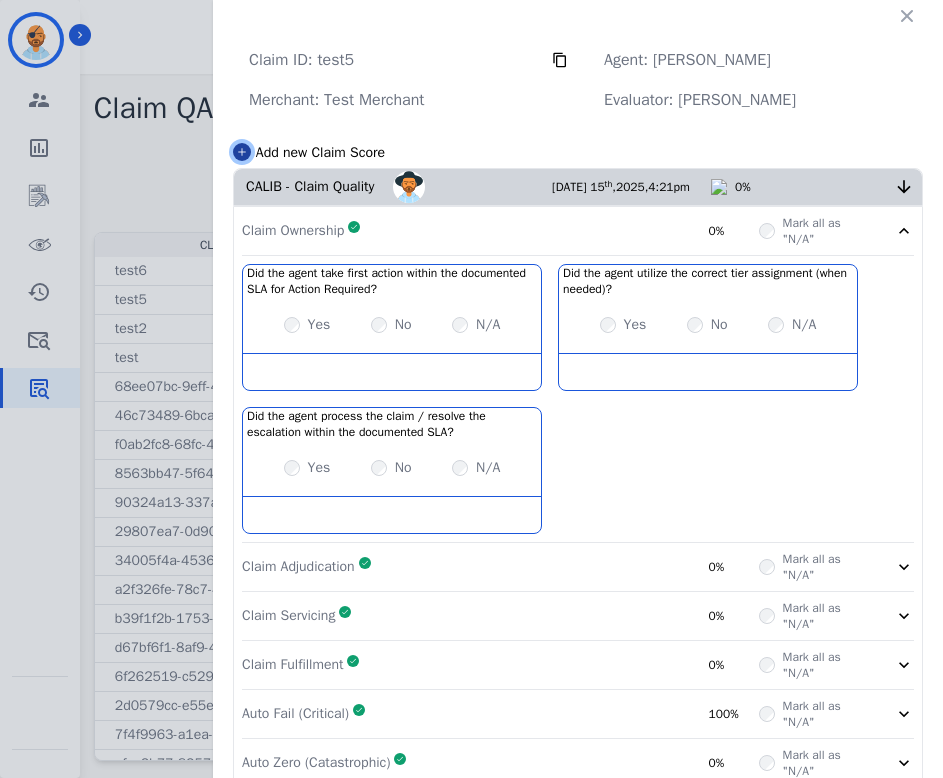 click 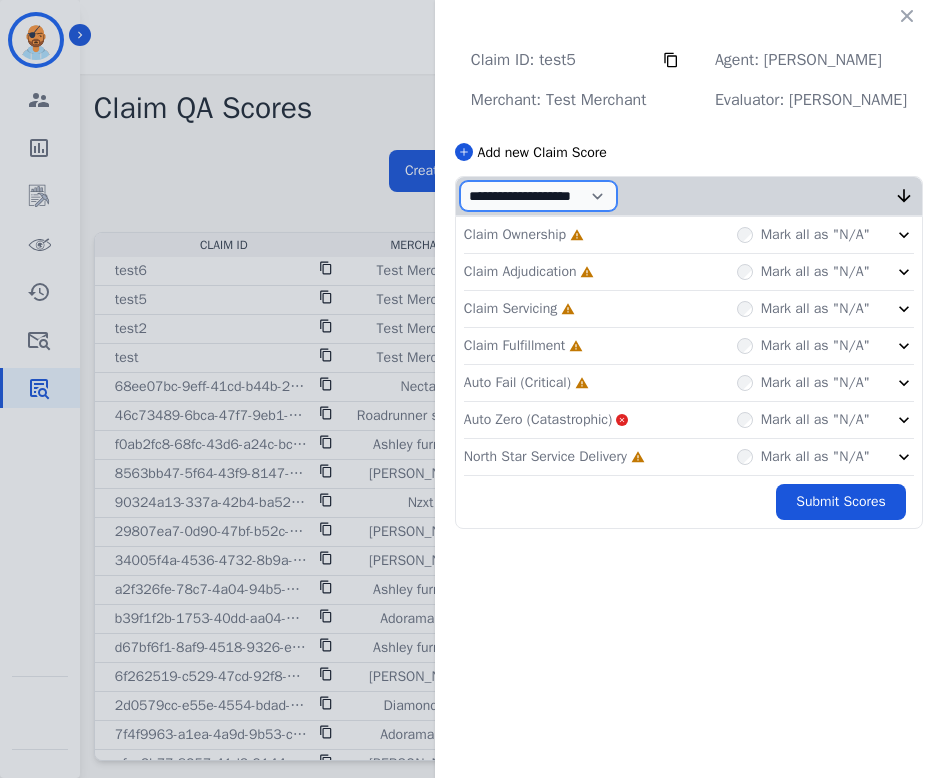 click on "**********" at bounding box center [538, 196] 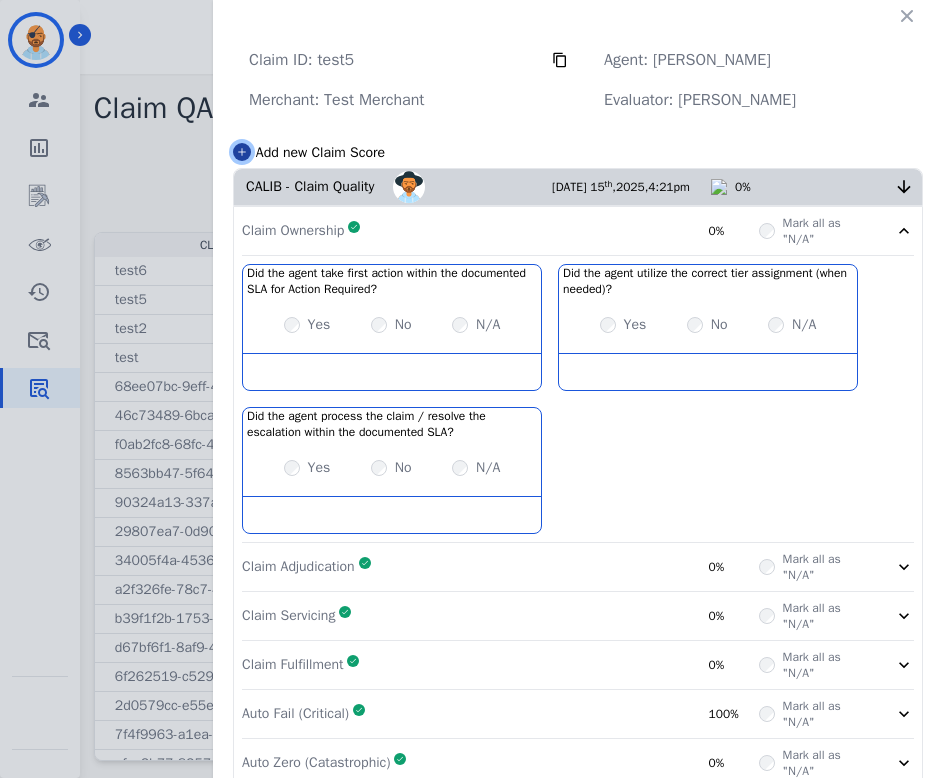 click 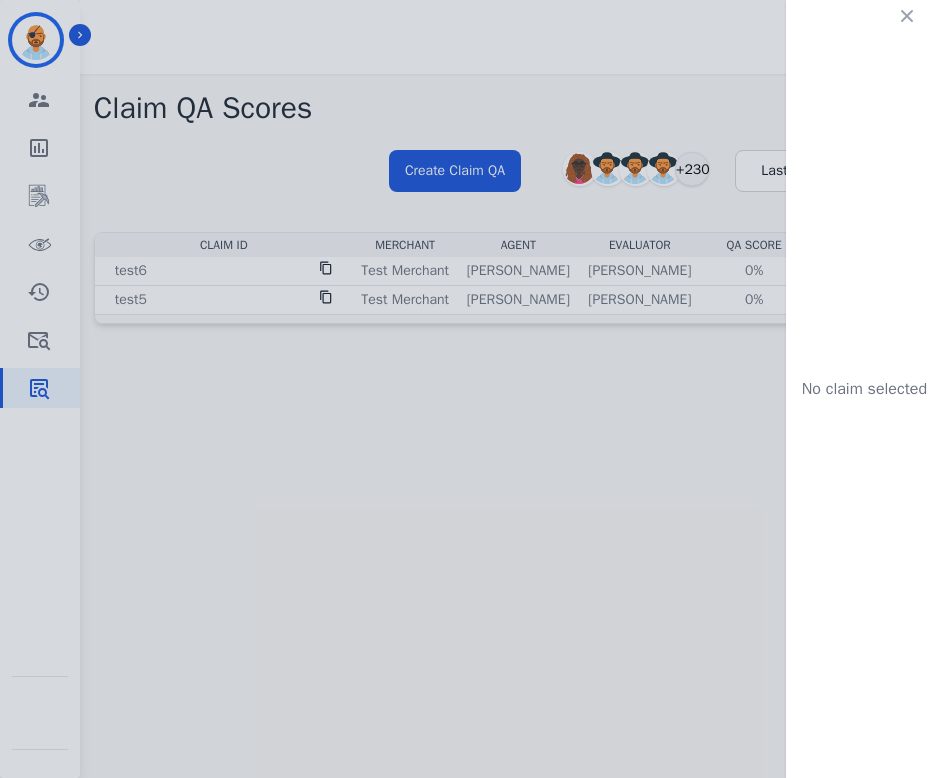 click on "No claim selected" 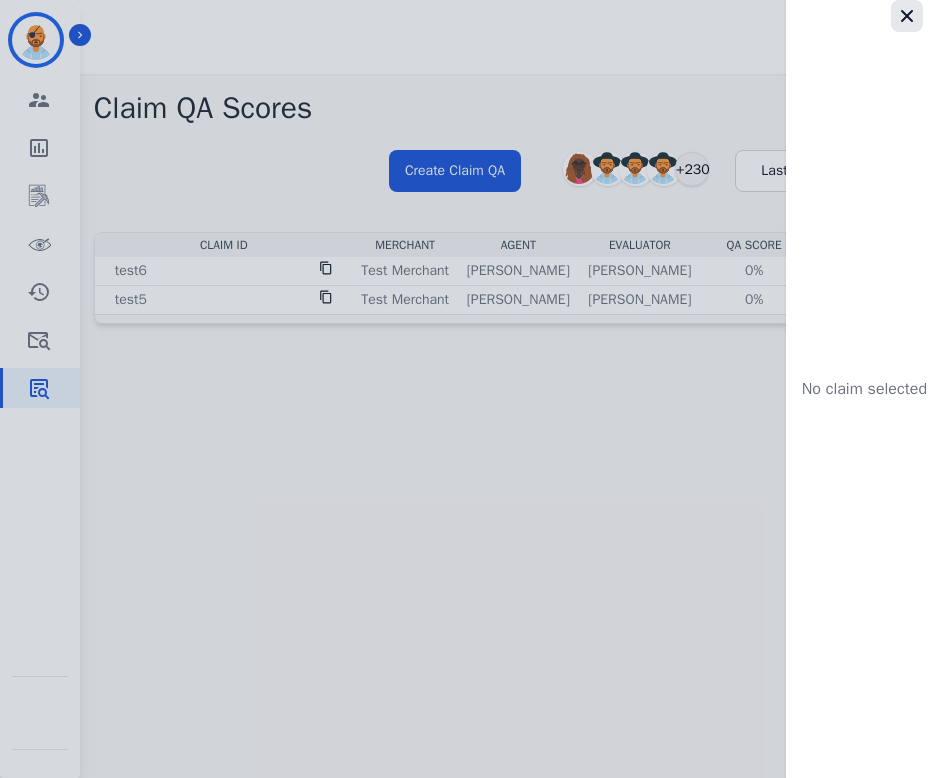 click 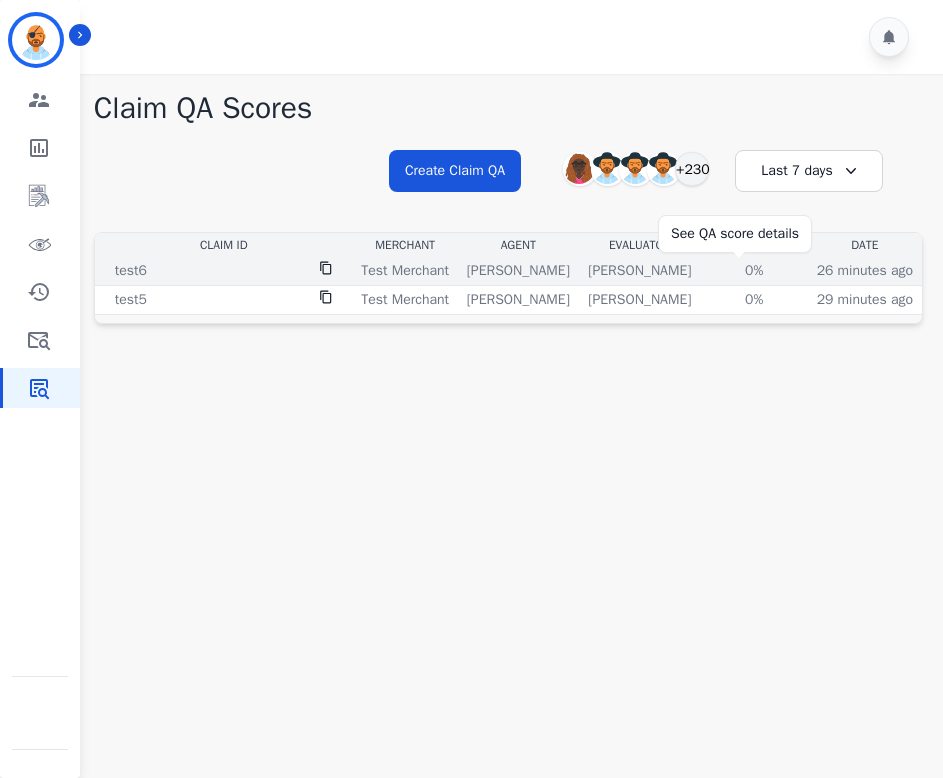 click on "0%" at bounding box center [754, 271] 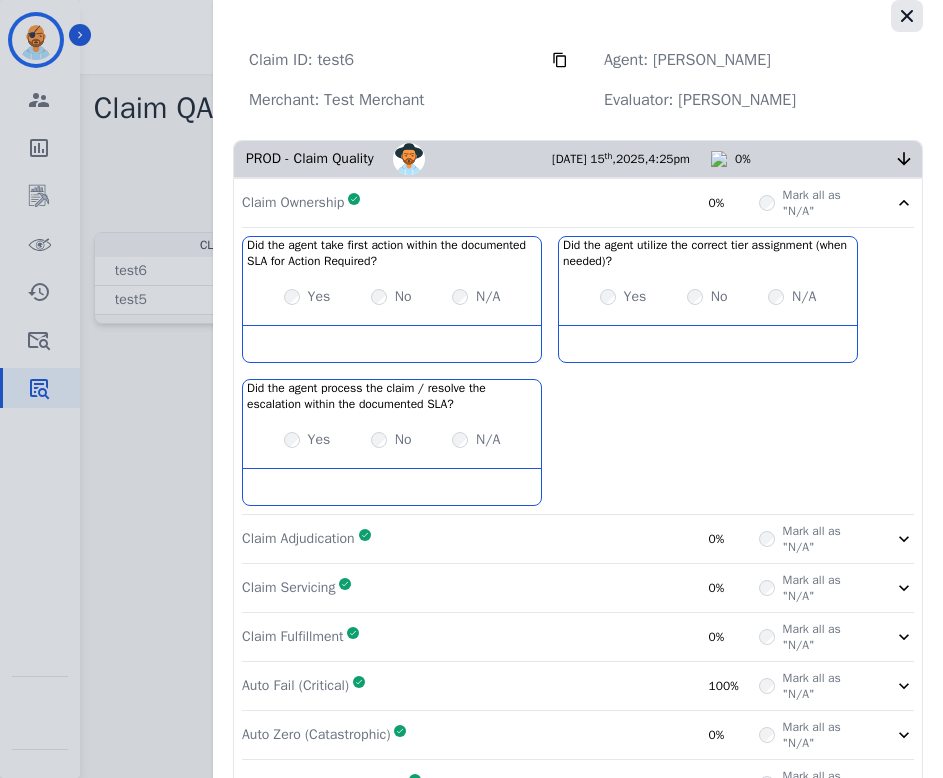 click 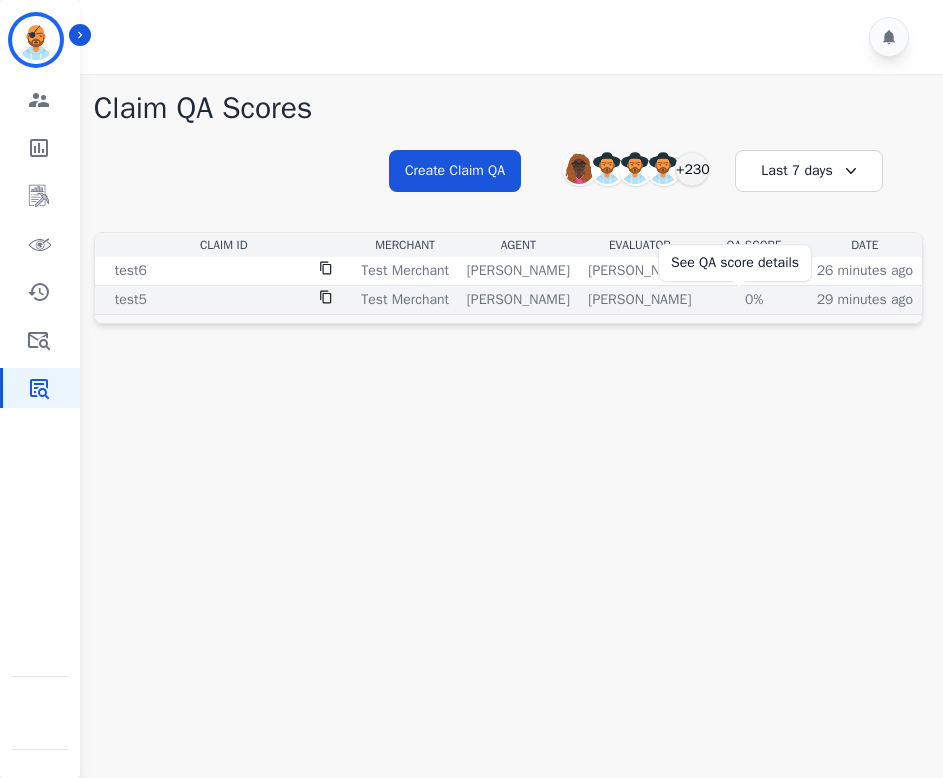 click on "0%" at bounding box center (754, 300) 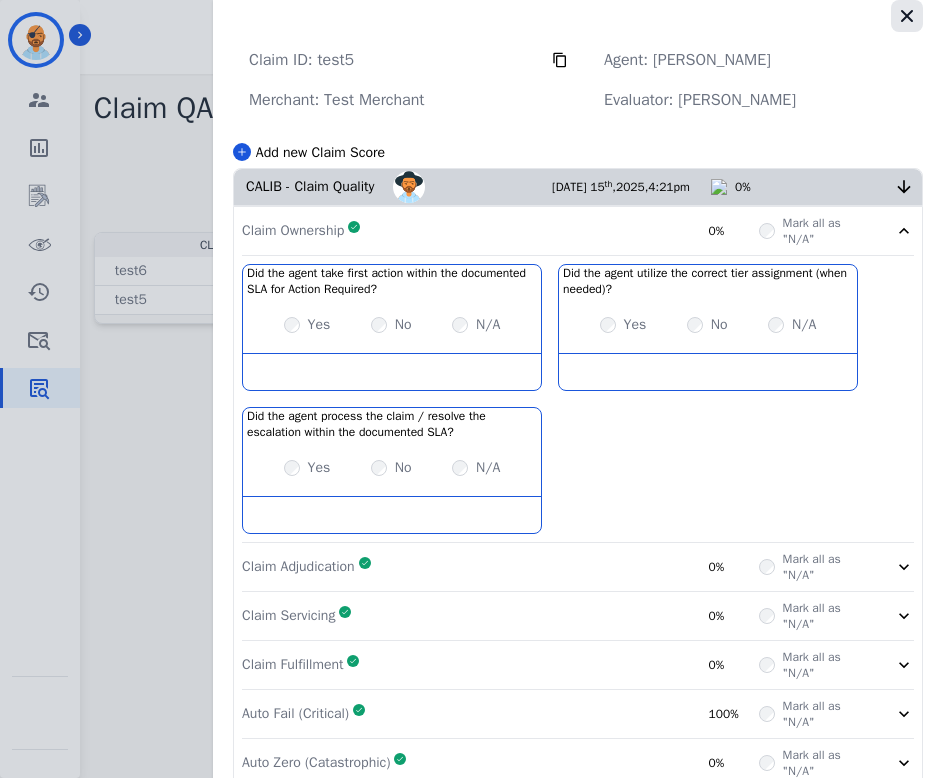 click 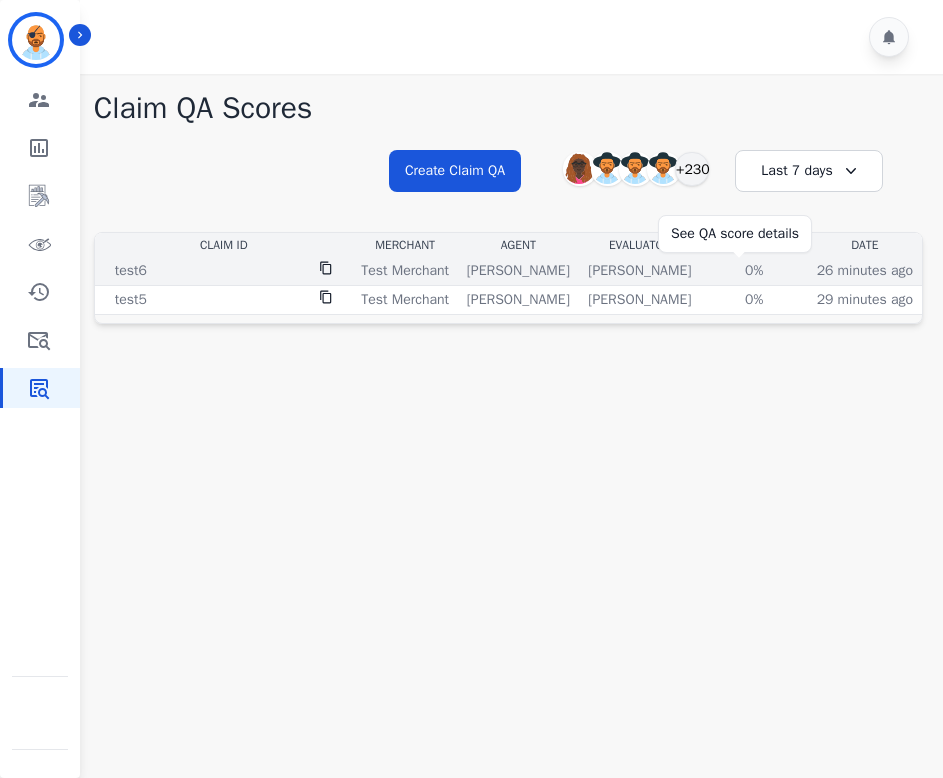 click on "0%" at bounding box center (754, 271) 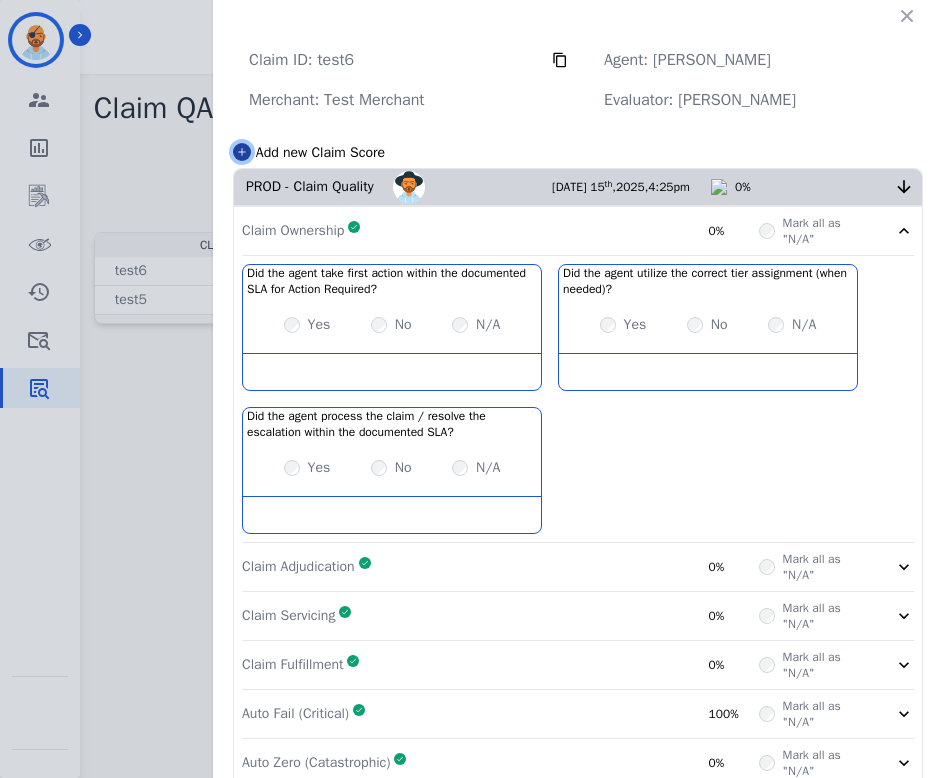 click 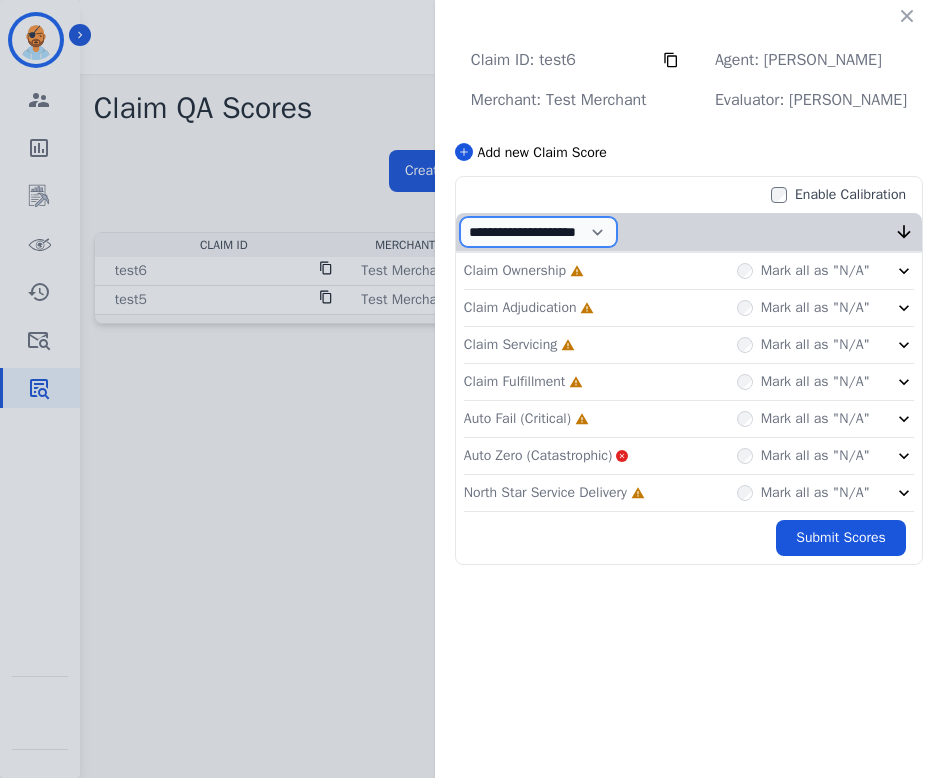 click on "**********" at bounding box center [538, 232] 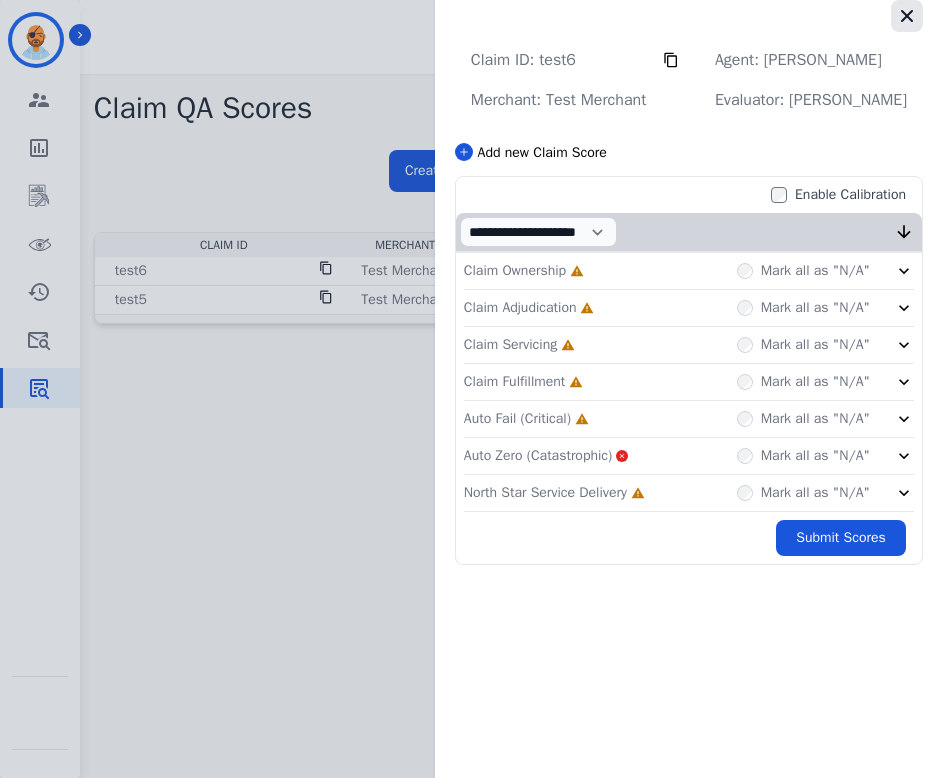 click 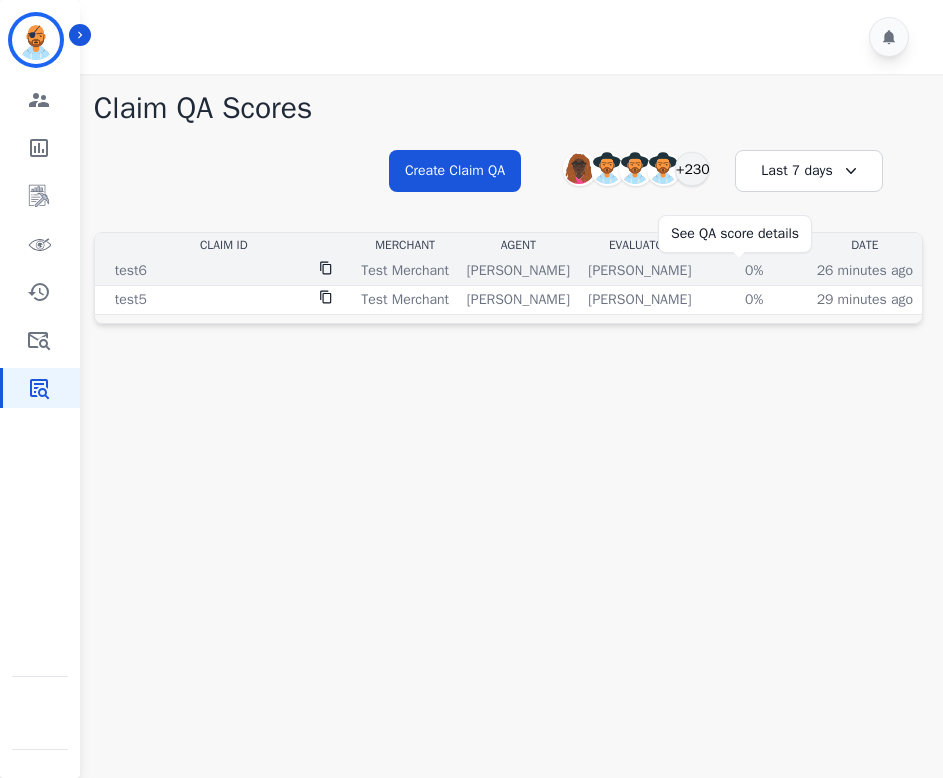 click on "0%" at bounding box center (754, 271) 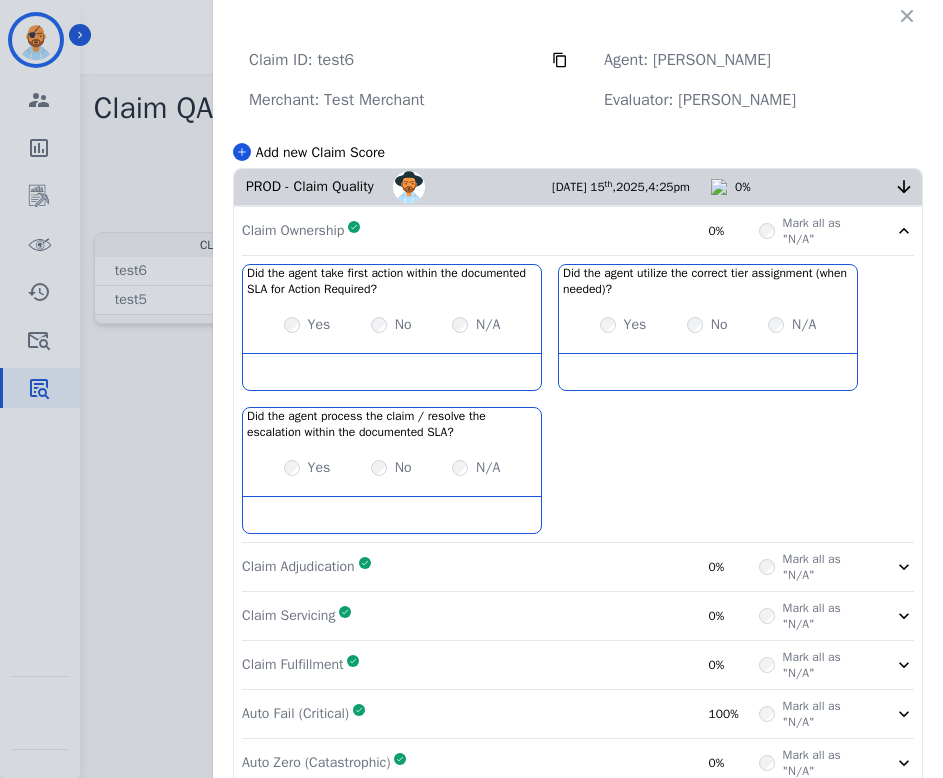 click on "PROD - Claim Quality     Carmen Todd       Jul   15 th ,  2025 ,
4:25pm     0%" 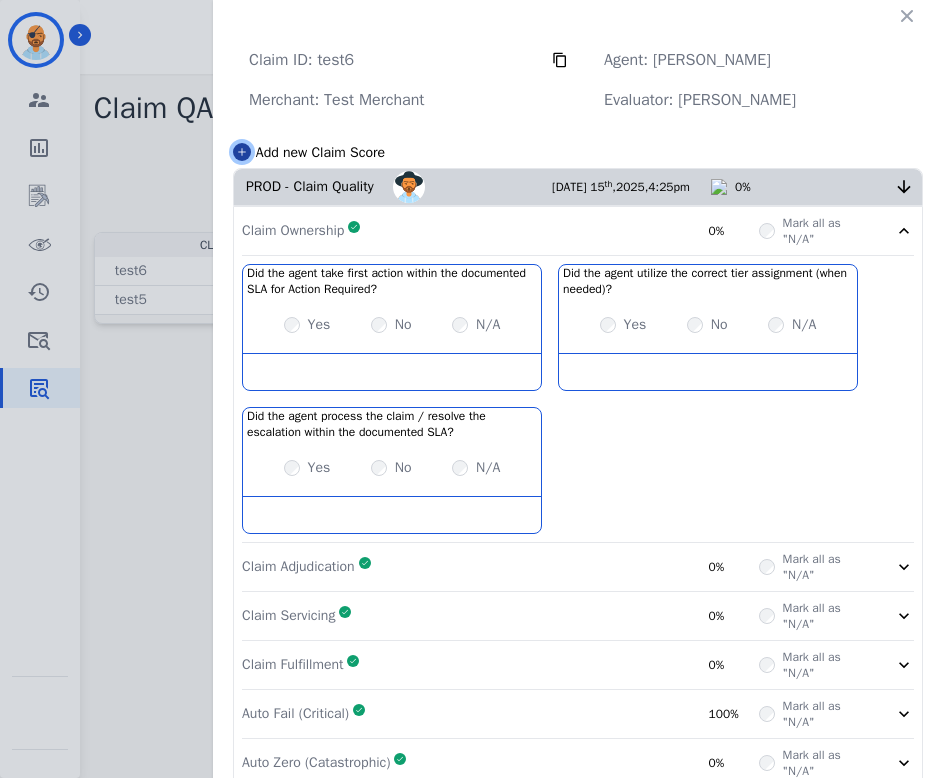 click 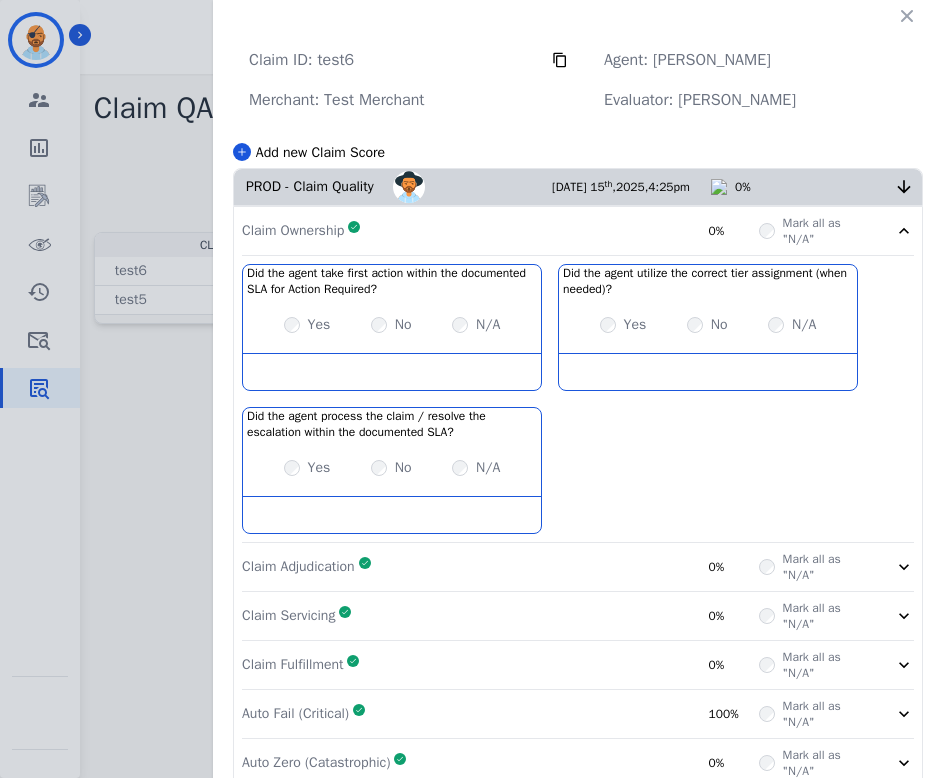 click on "Claim Ownership     Complete       0%     Mark all as "N/A"" at bounding box center [578, 231] 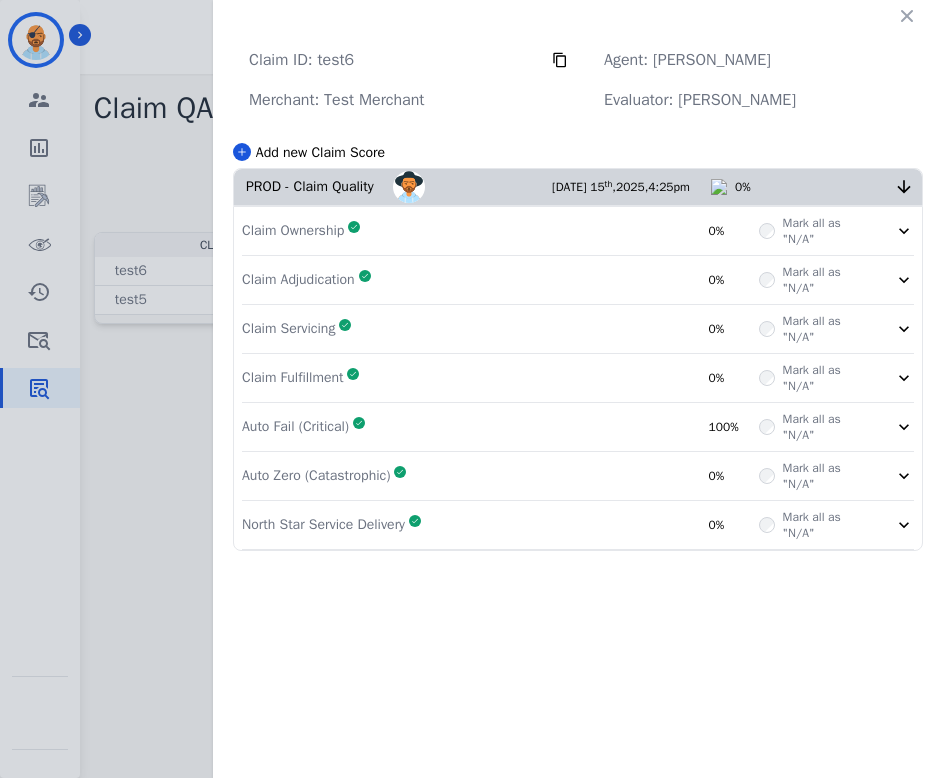 click on "Add new Claim Score" at bounding box center (320, 152) 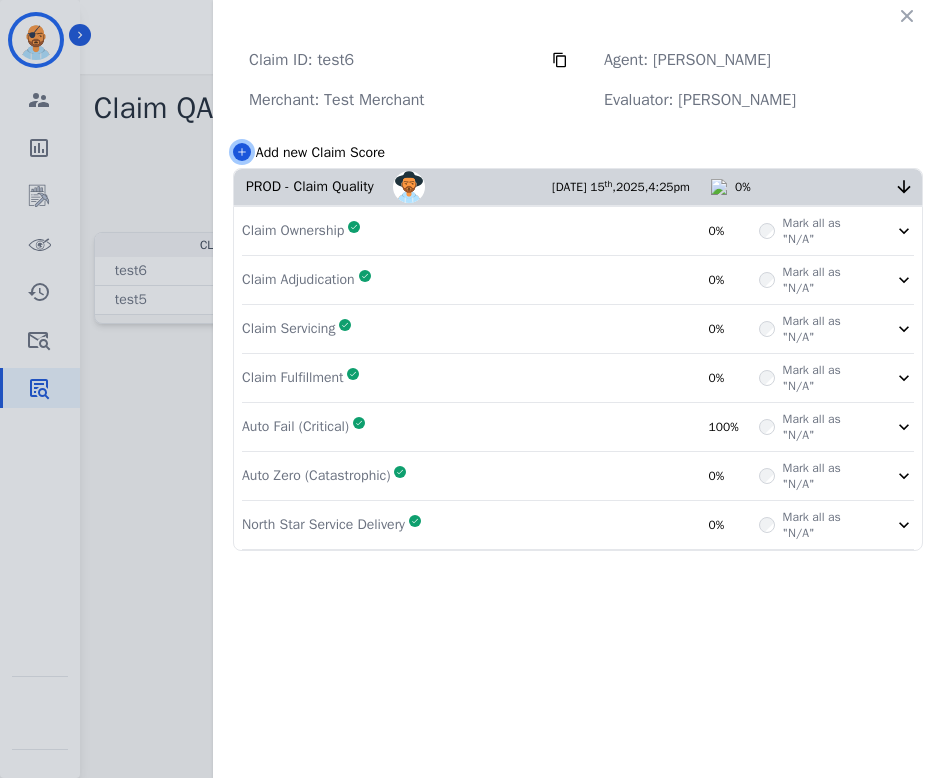 click at bounding box center (242, 152) 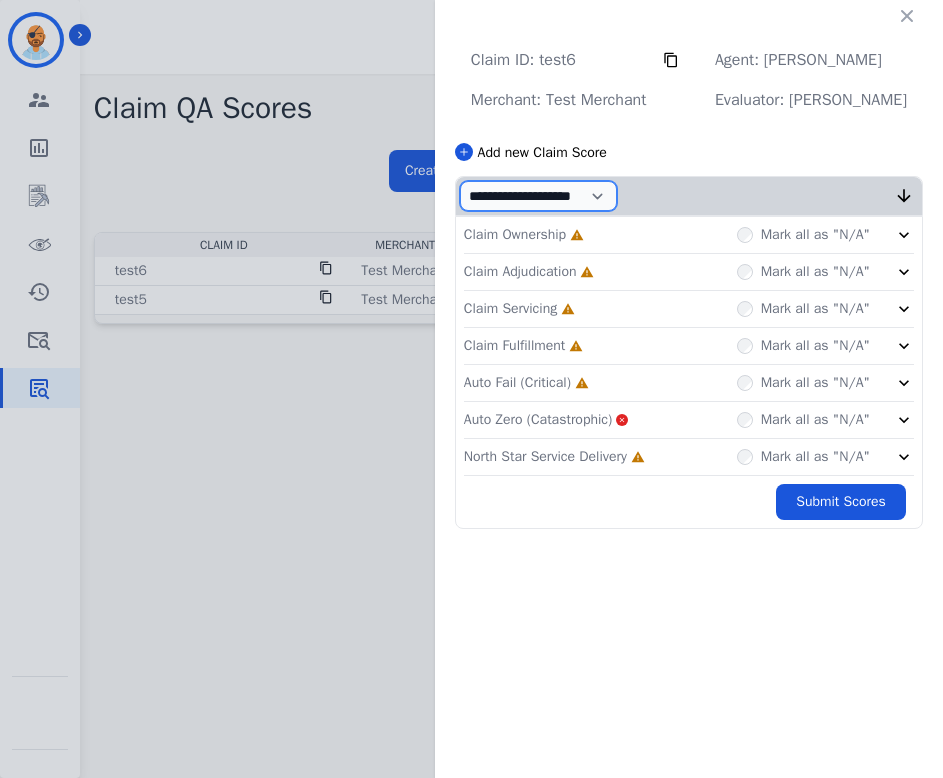 click on "**********" at bounding box center (538, 196) 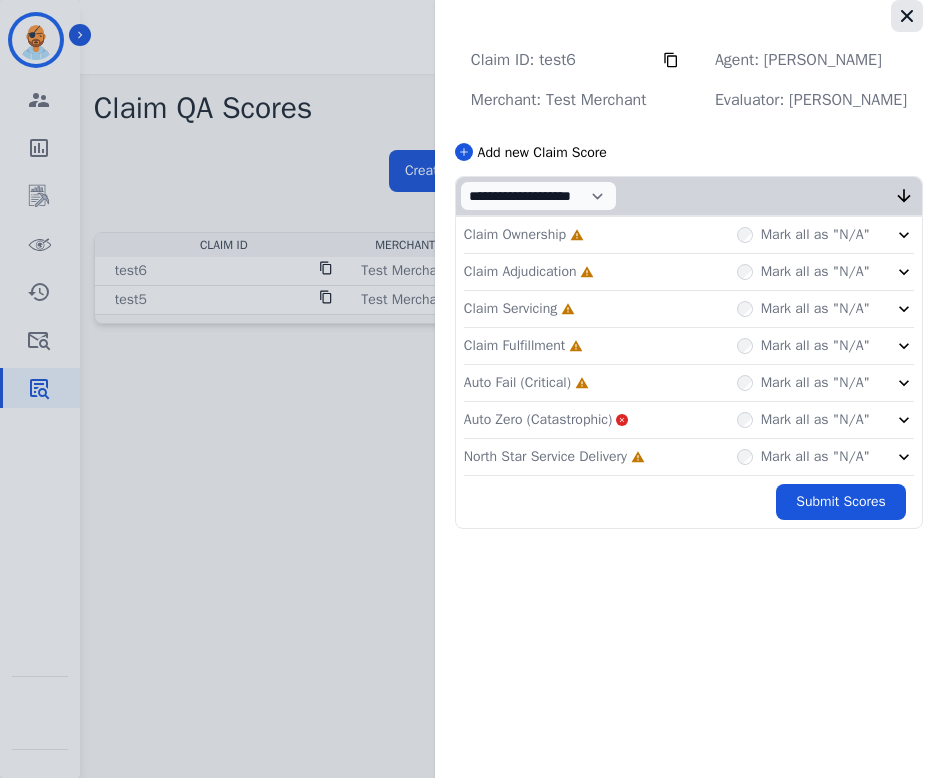 click 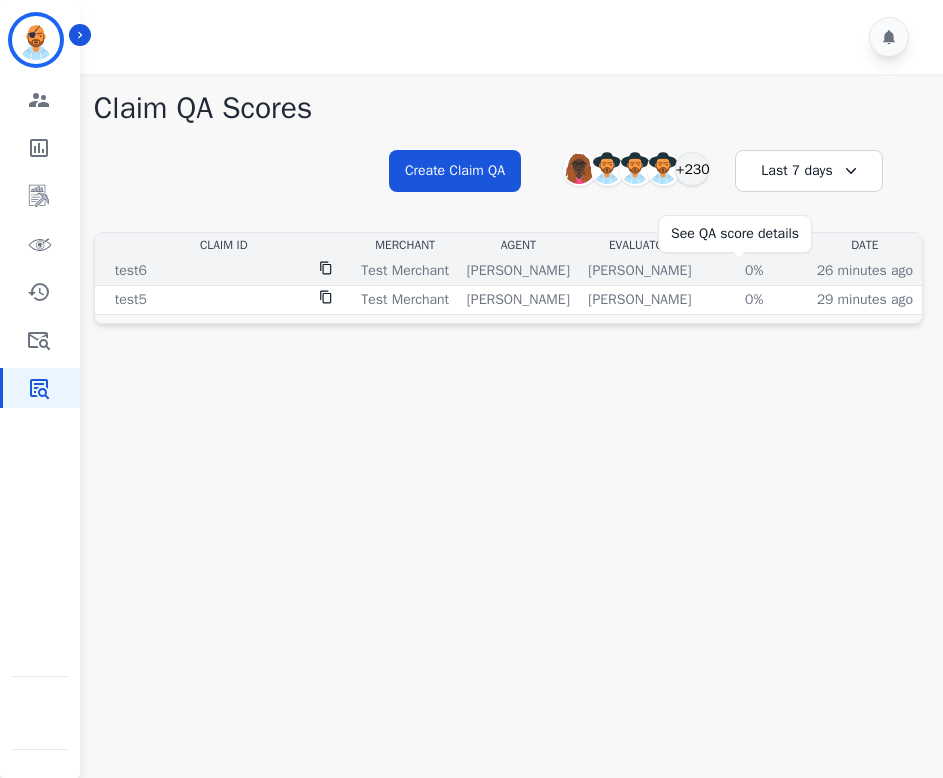 click on "0%" at bounding box center [754, 271] 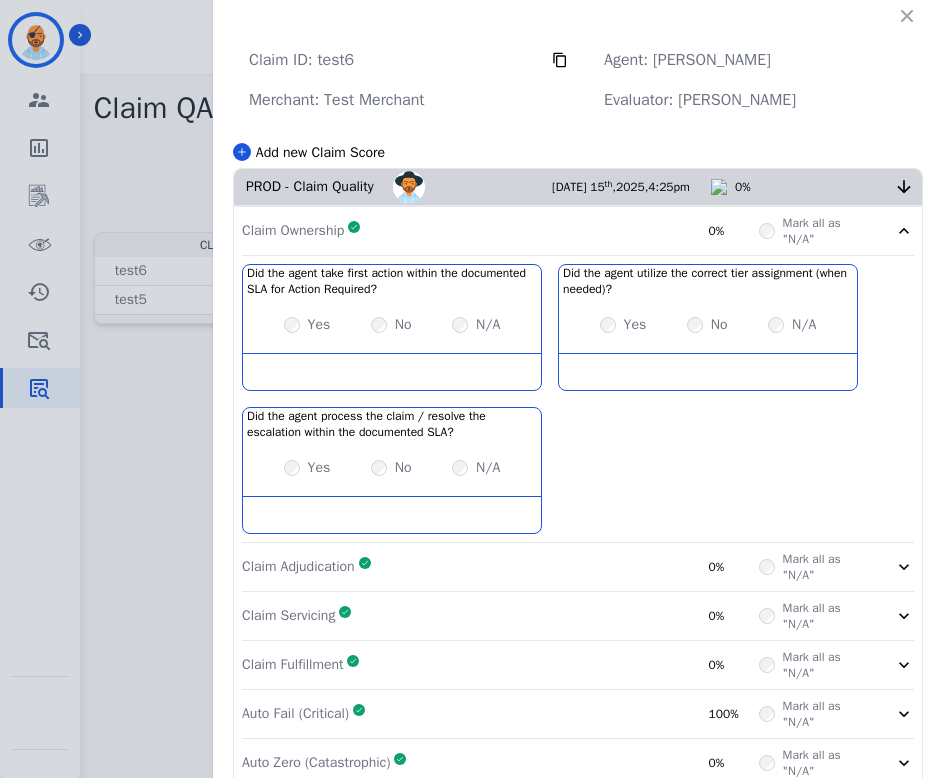 click on "Add new Claim Score" at bounding box center [578, 152] 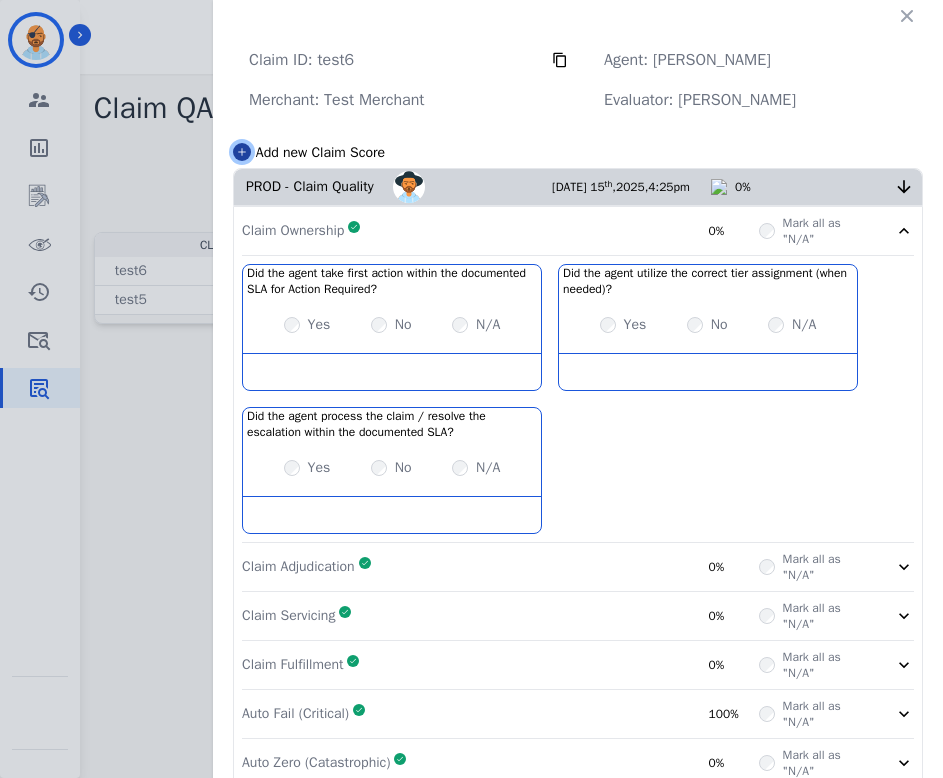 click 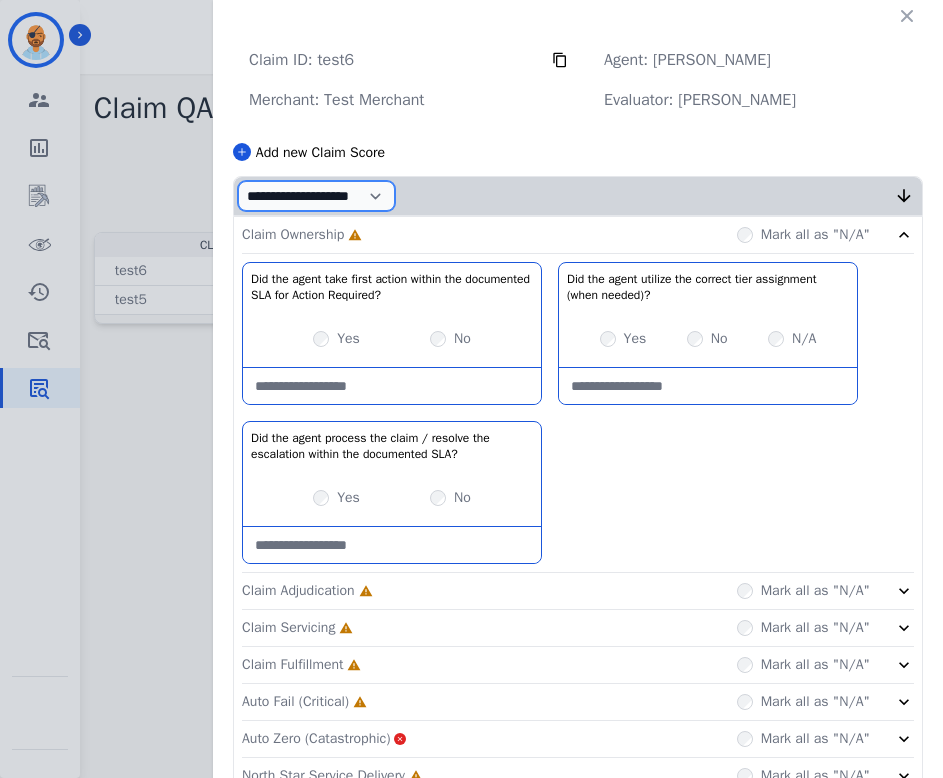 click on "**********" at bounding box center [316, 196] 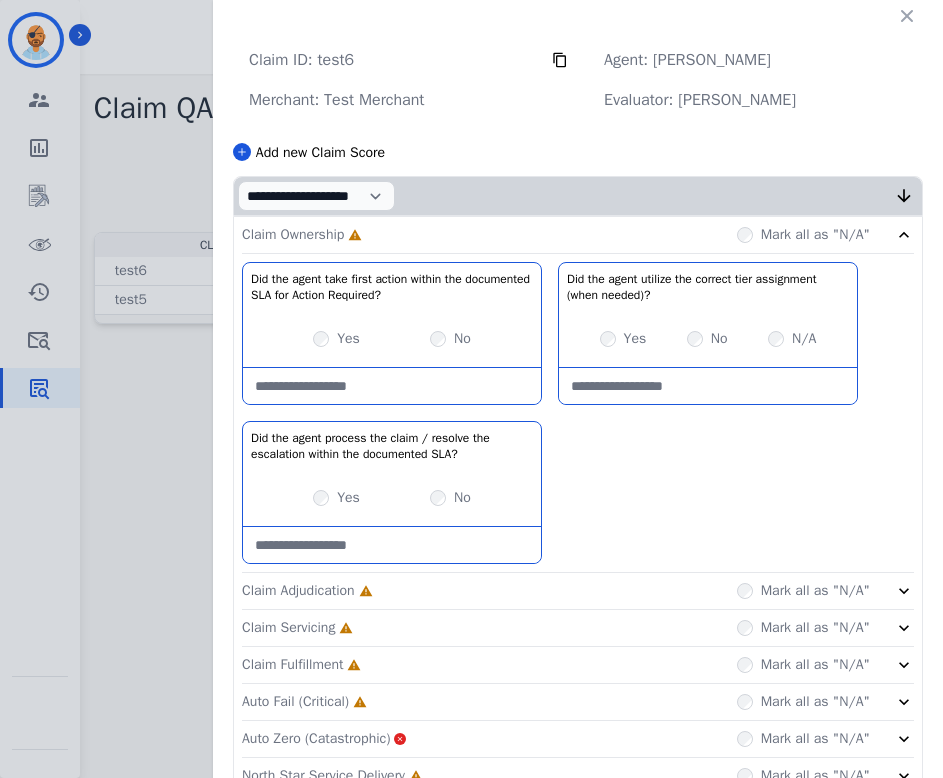 click 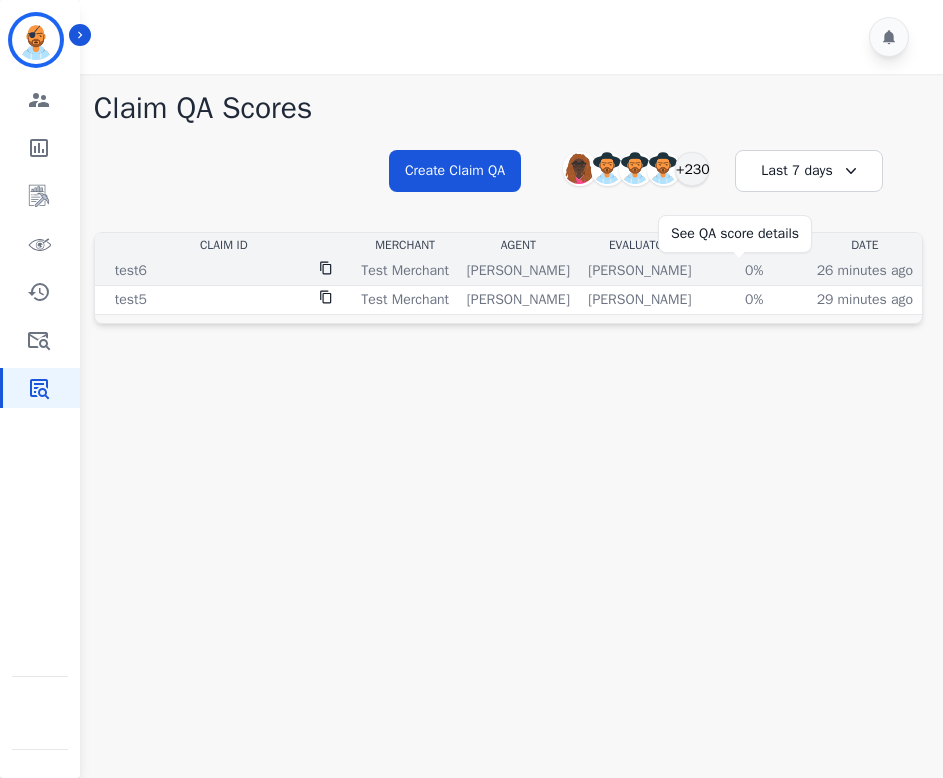 click on "0%" at bounding box center [754, 271] 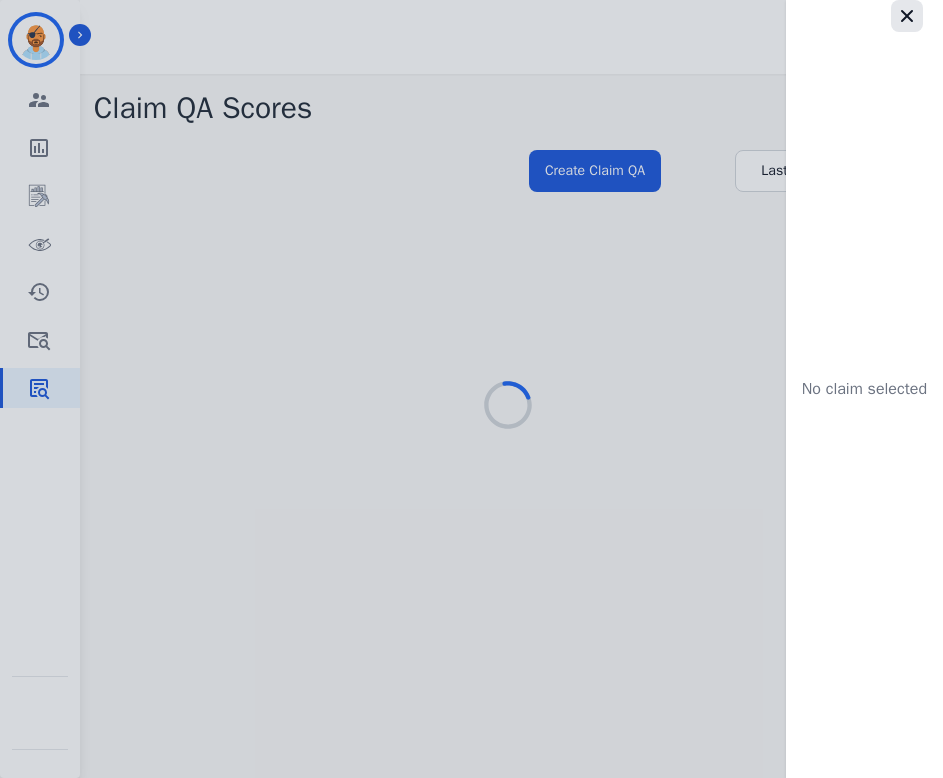click 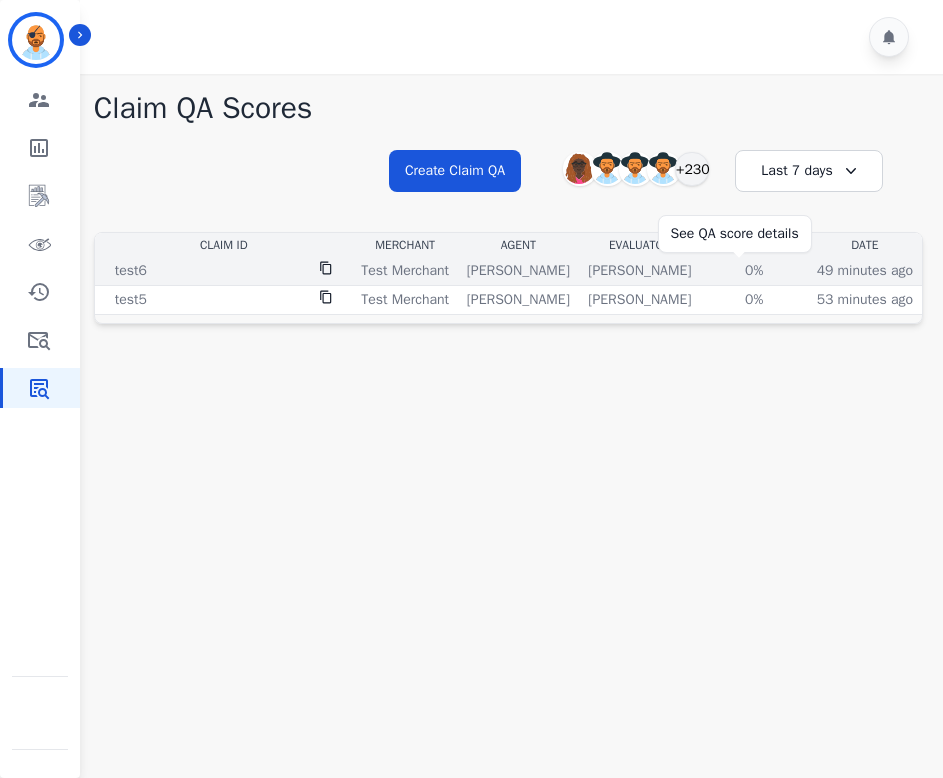 click on "0%" at bounding box center [754, 271] 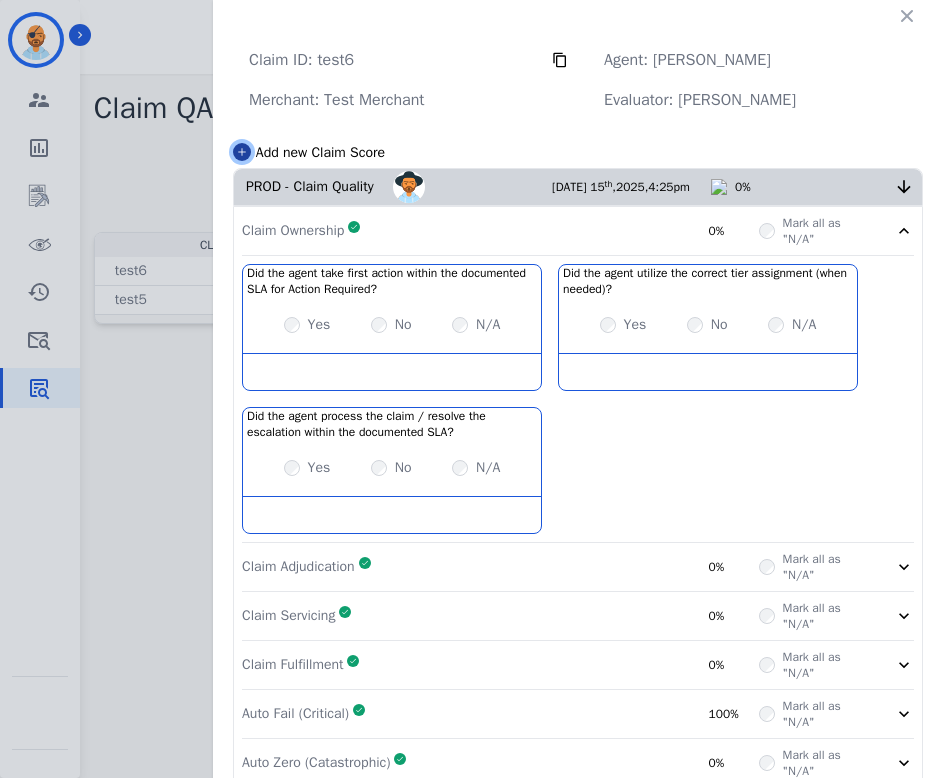 click 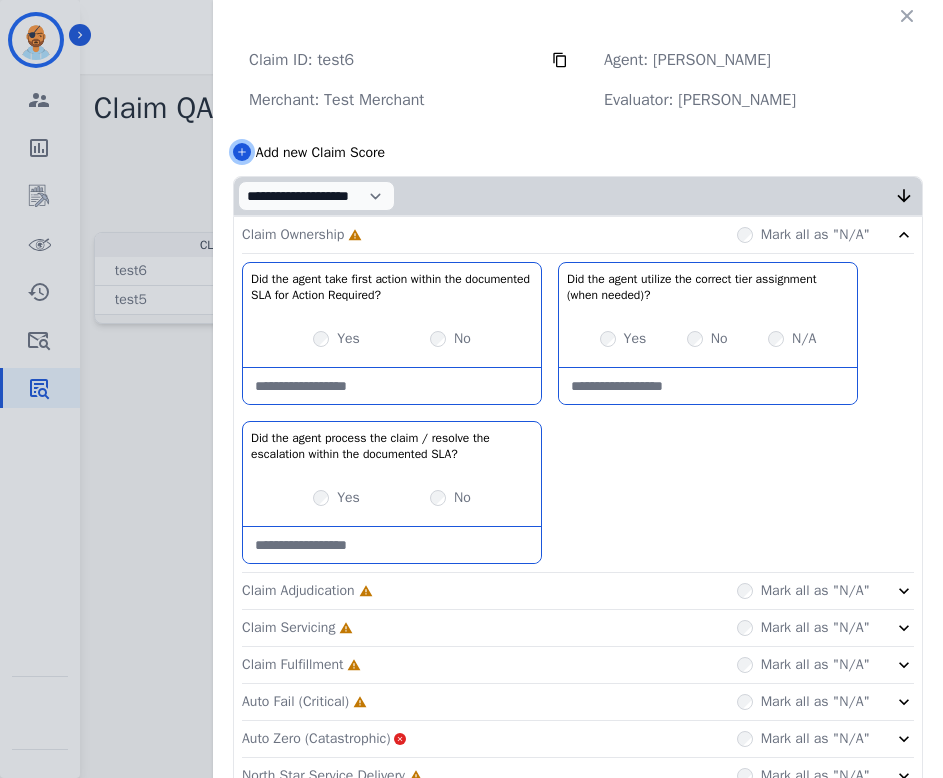 type 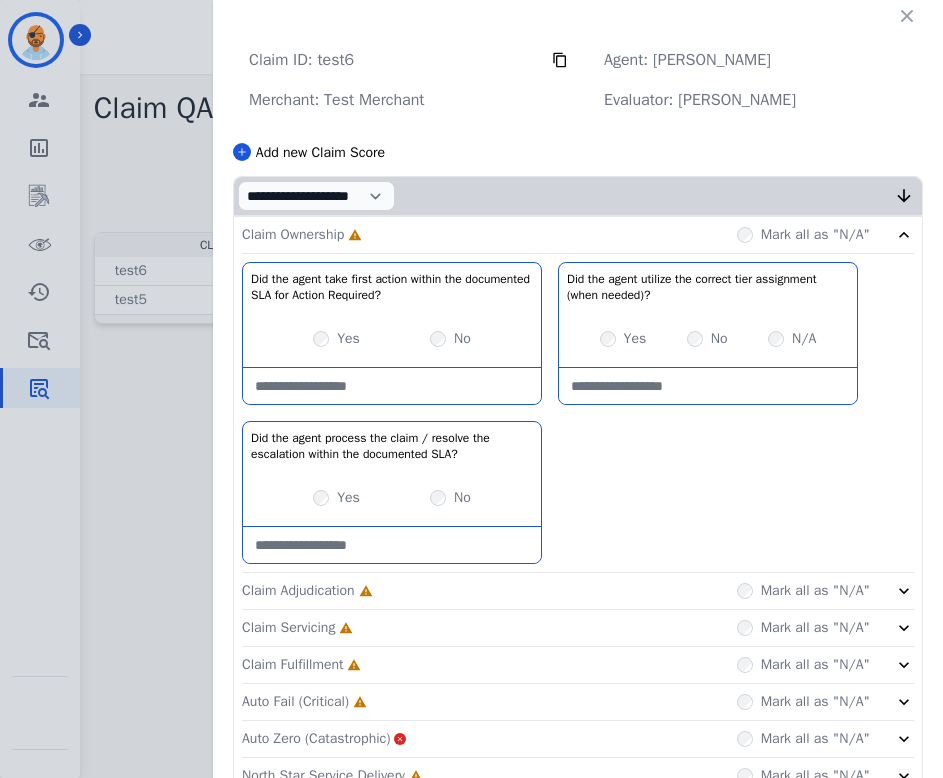 click on "Evaluator:   Carmen Todd" at bounding box center (700, 100) 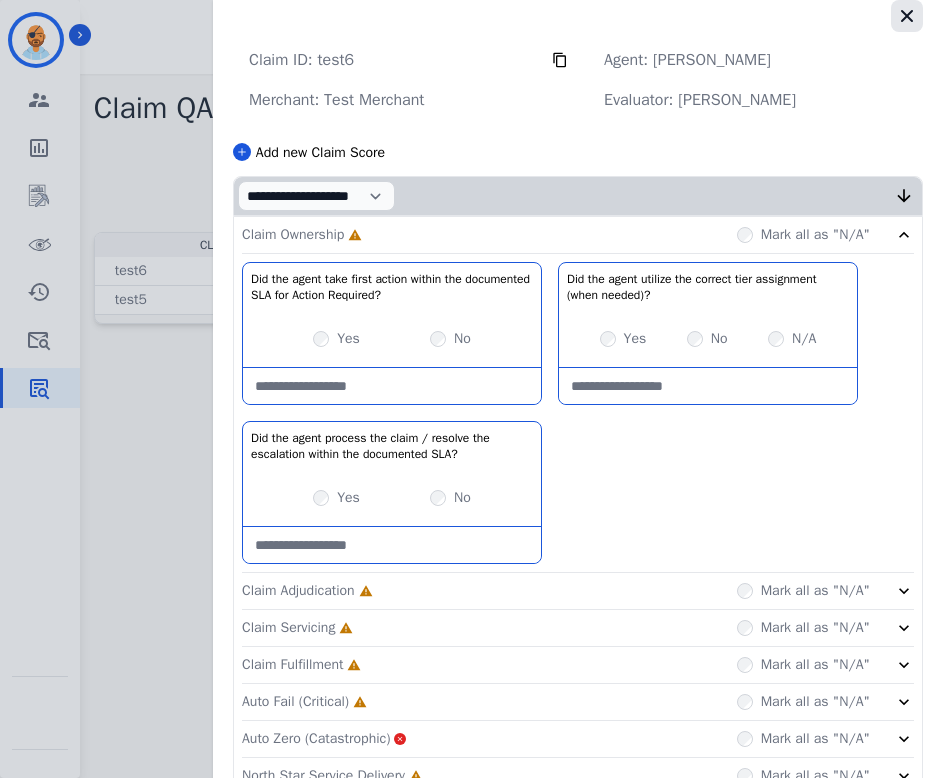 click 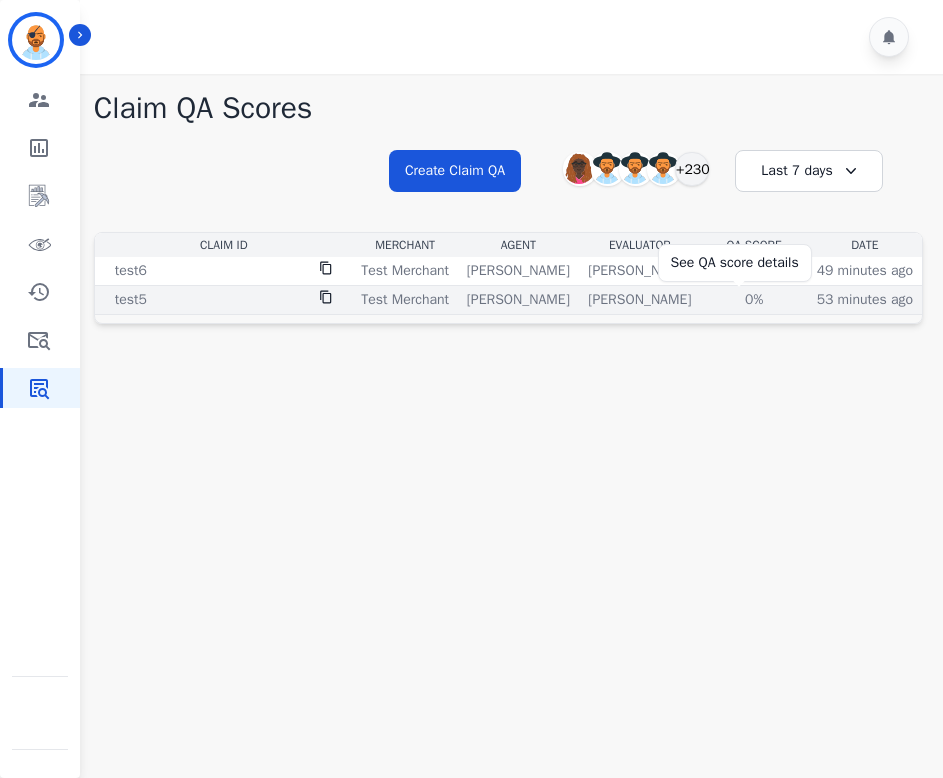 click on "0%" at bounding box center (754, 300) 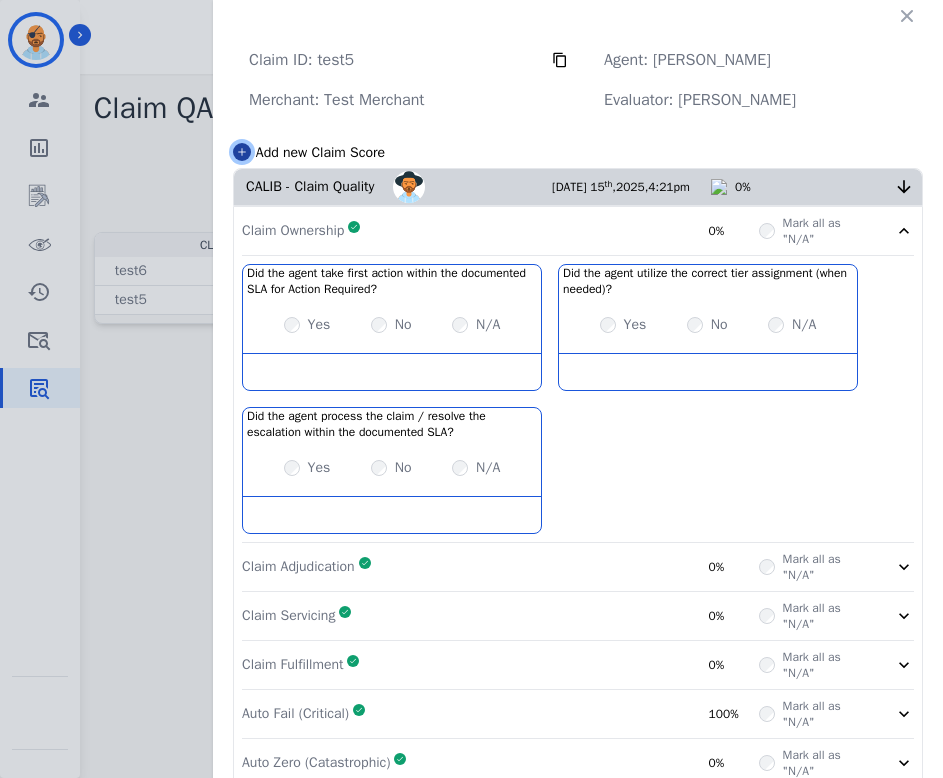 click 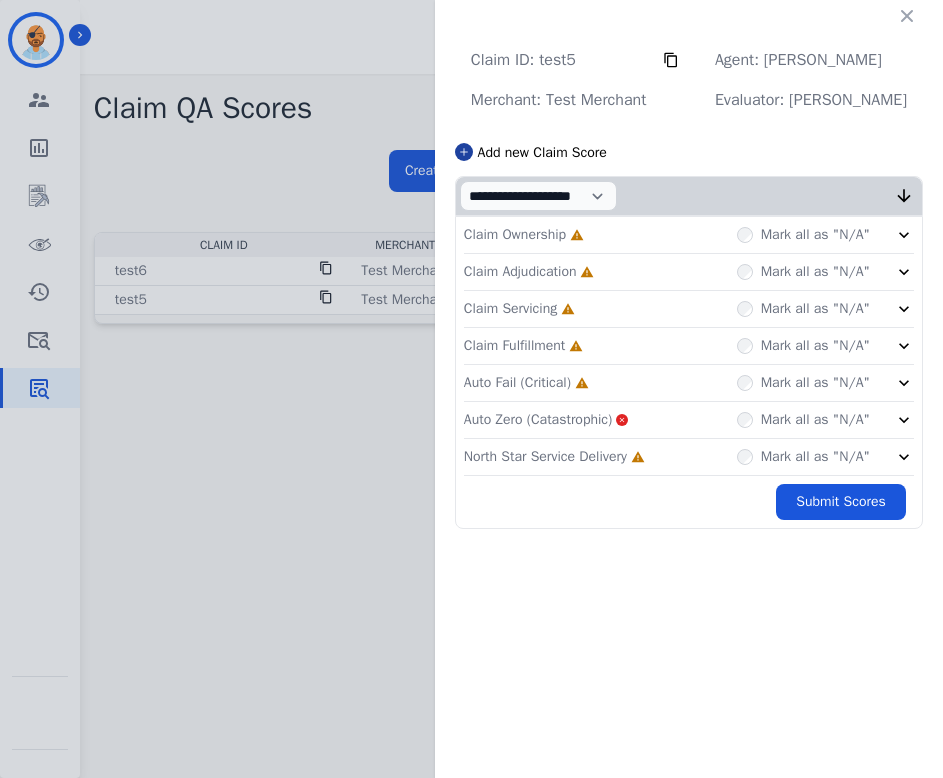 click on "Add new Claim Score" at bounding box center (689, 152) 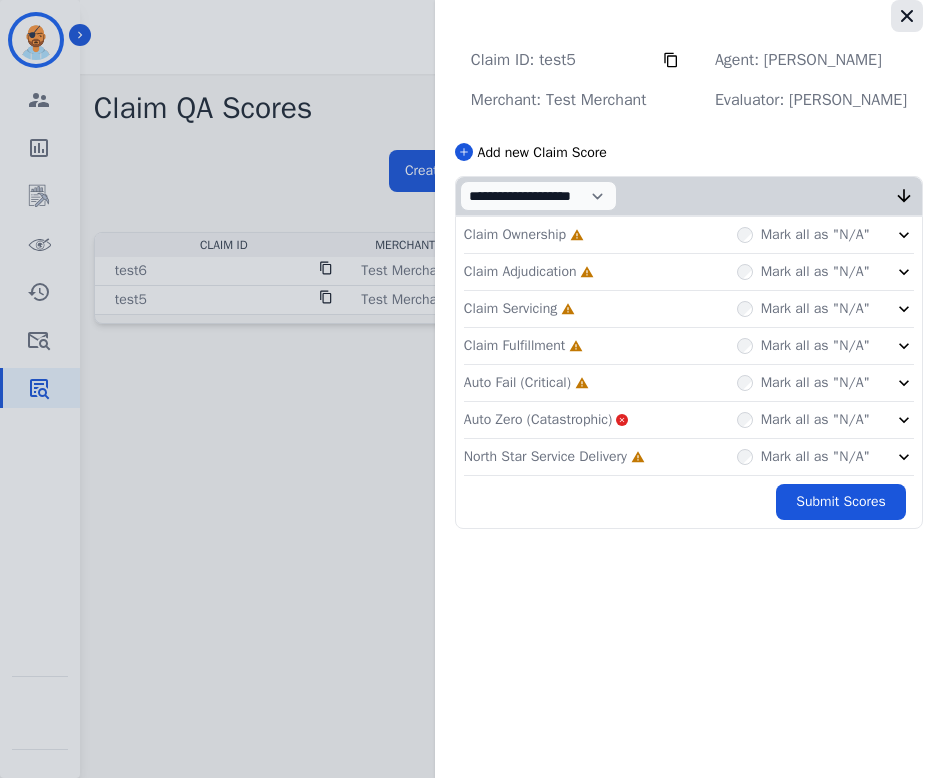 click 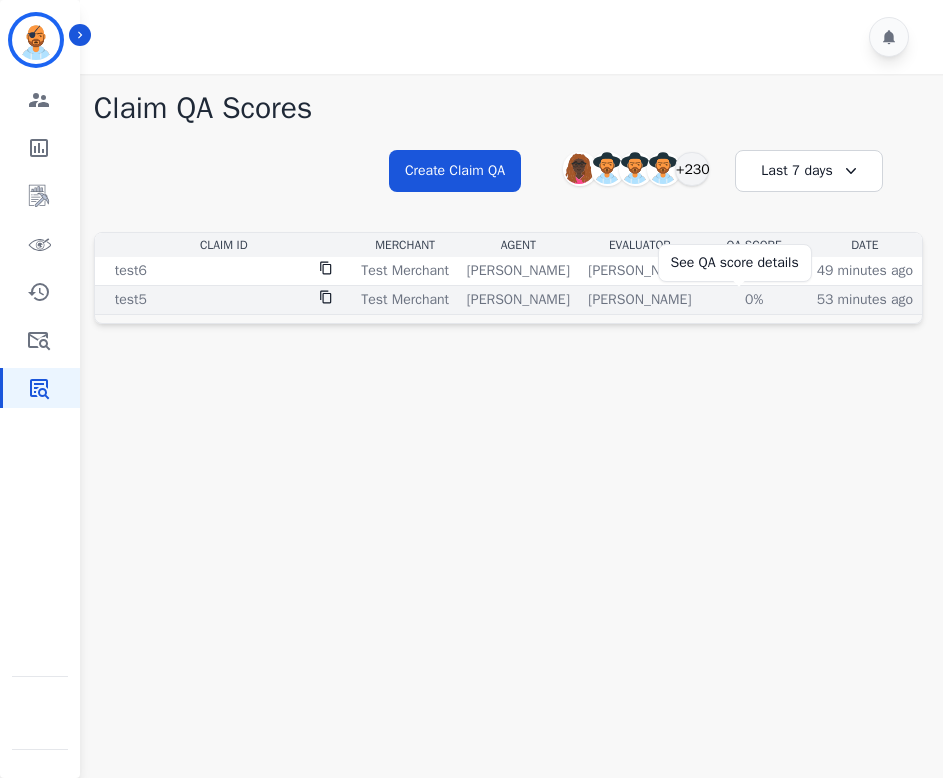 click on "0%" at bounding box center (754, 300) 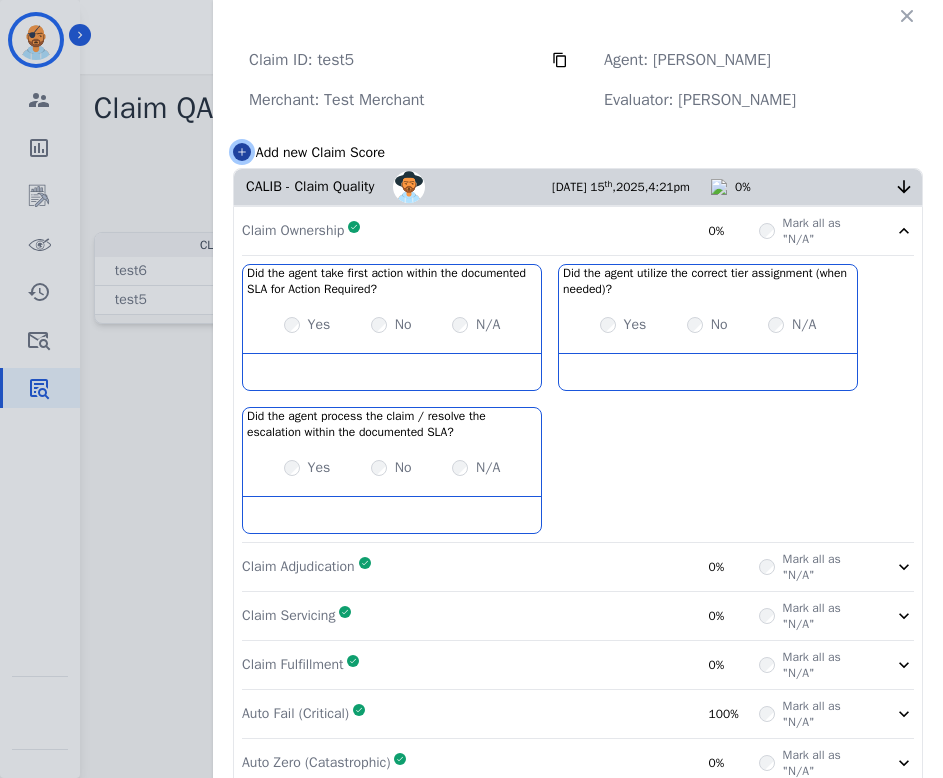 click 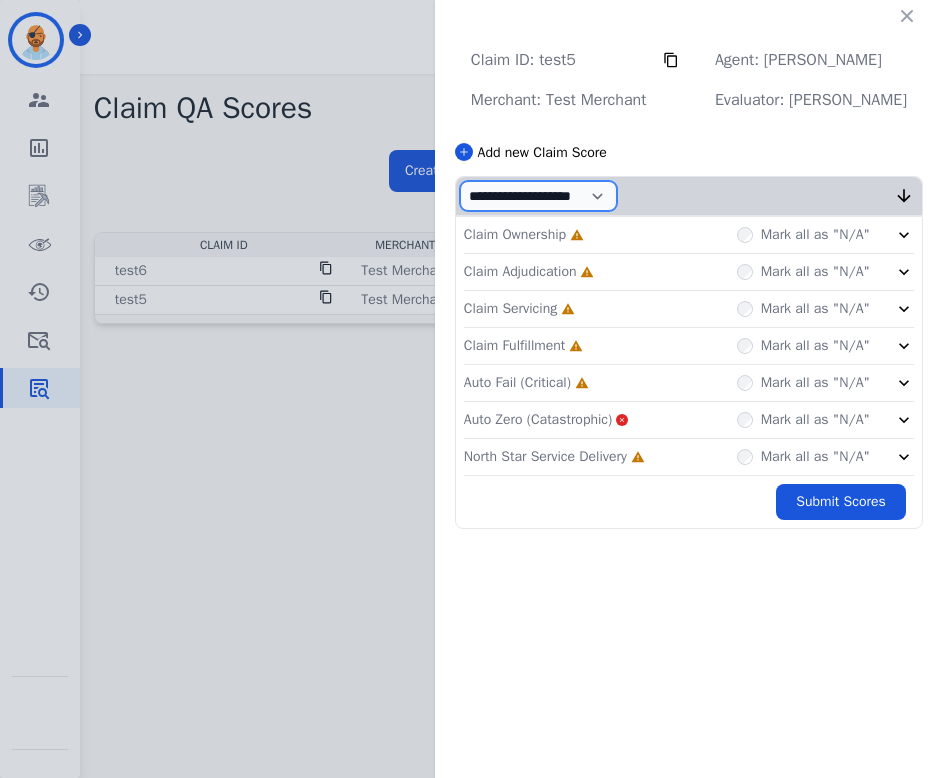click on "**********" at bounding box center (538, 196) 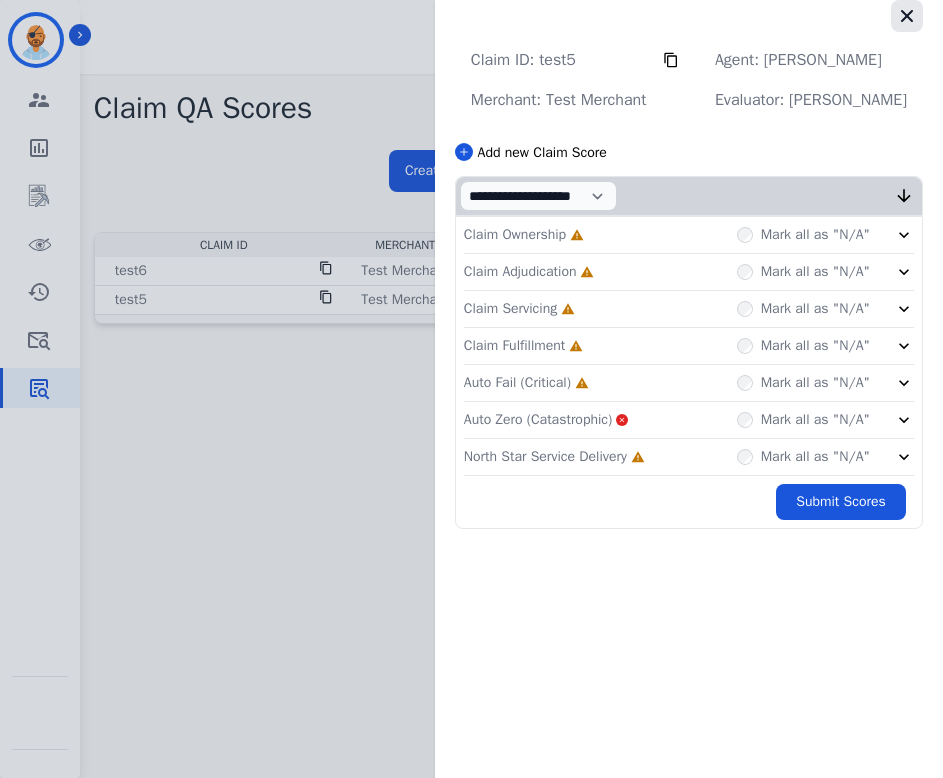 click 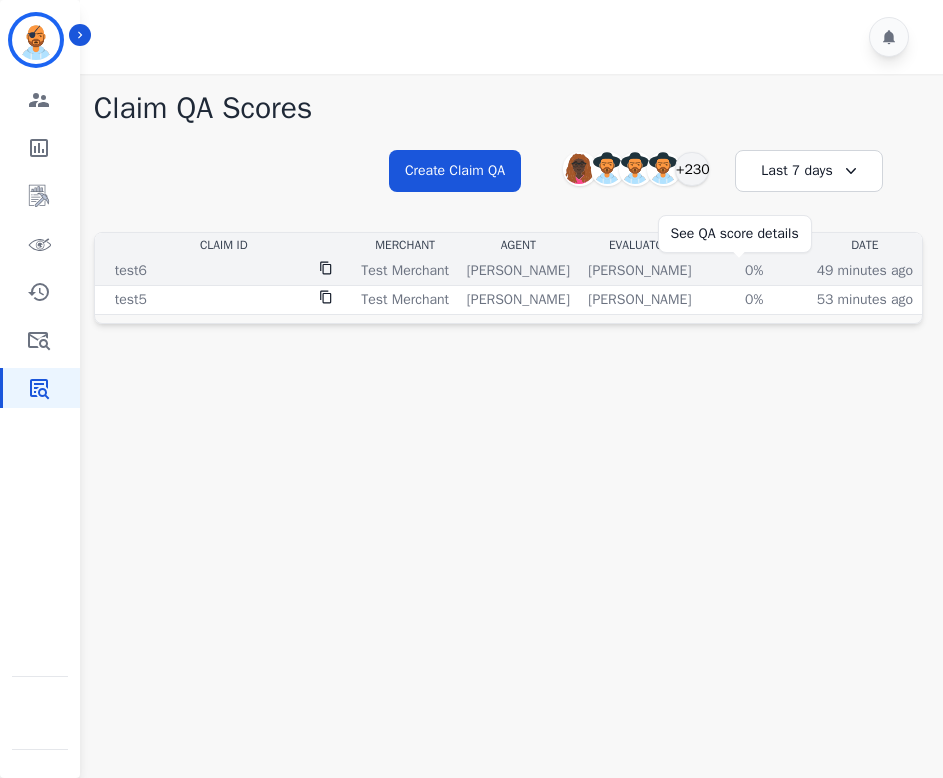 click on "0%" at bounding box center (754, 271) 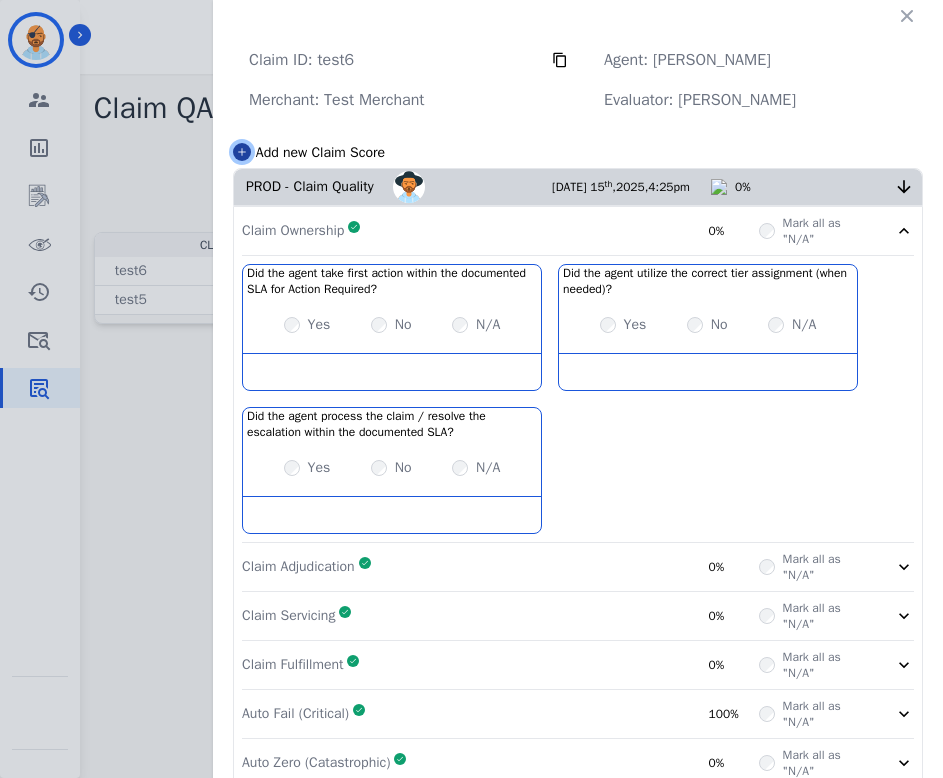 click 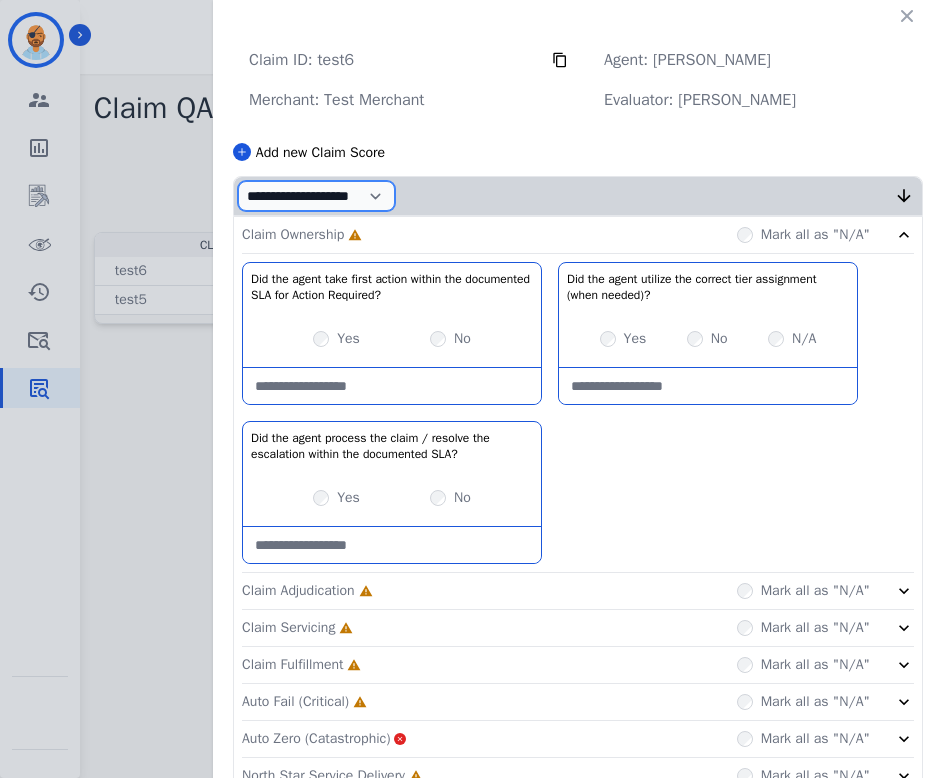 click on "**********" at bounding box center (316, 196) 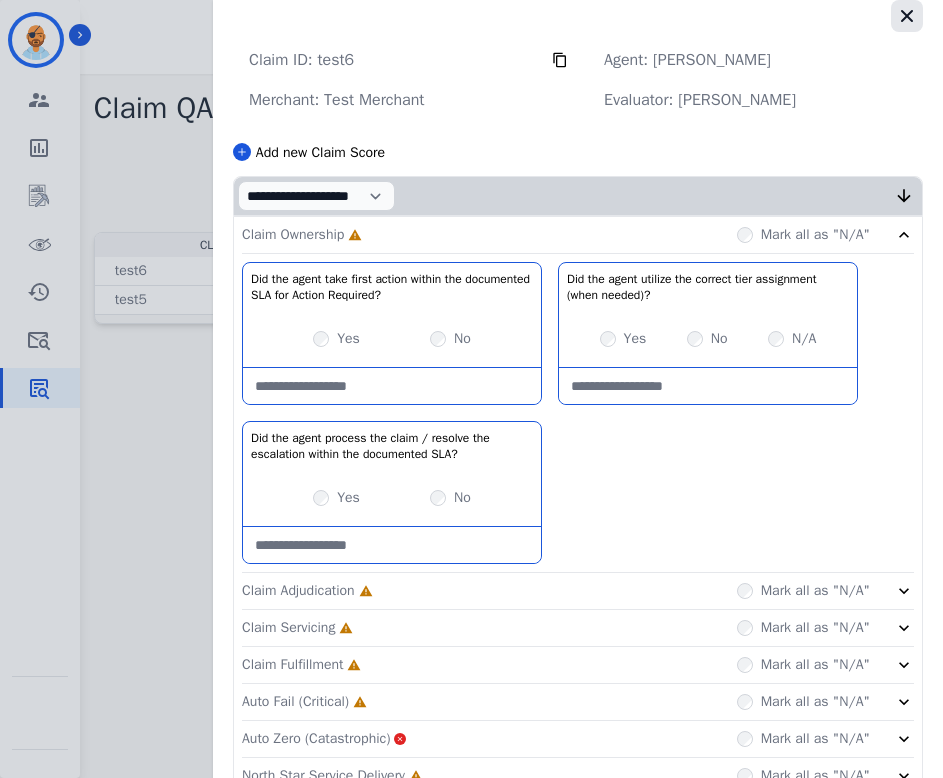 click 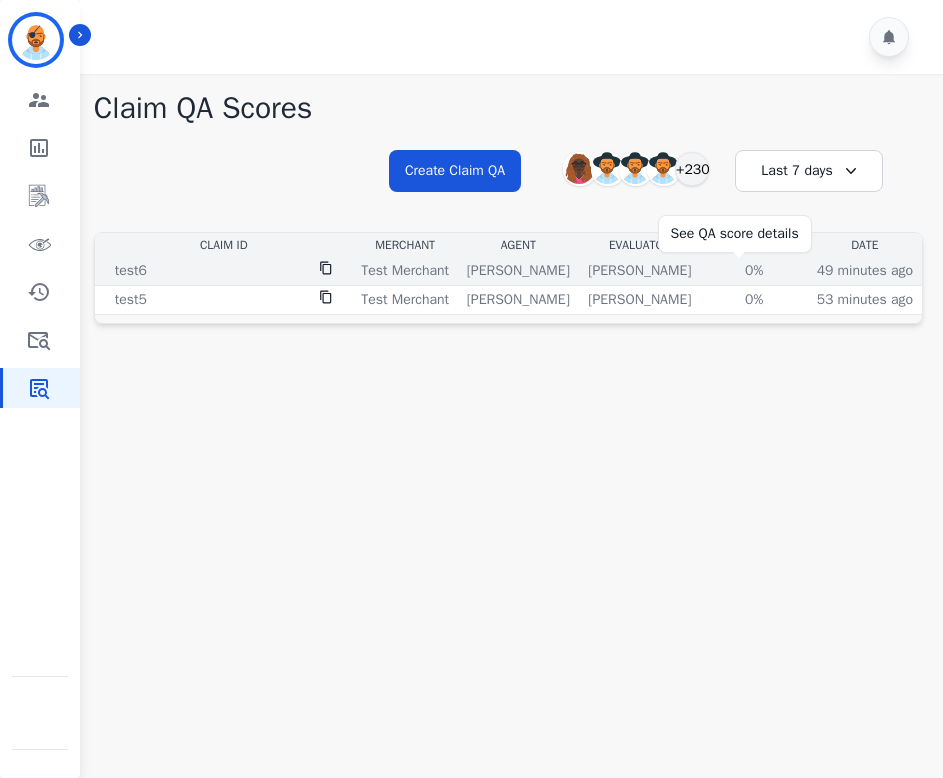 click on "0%" at bounding box center [754, 271] 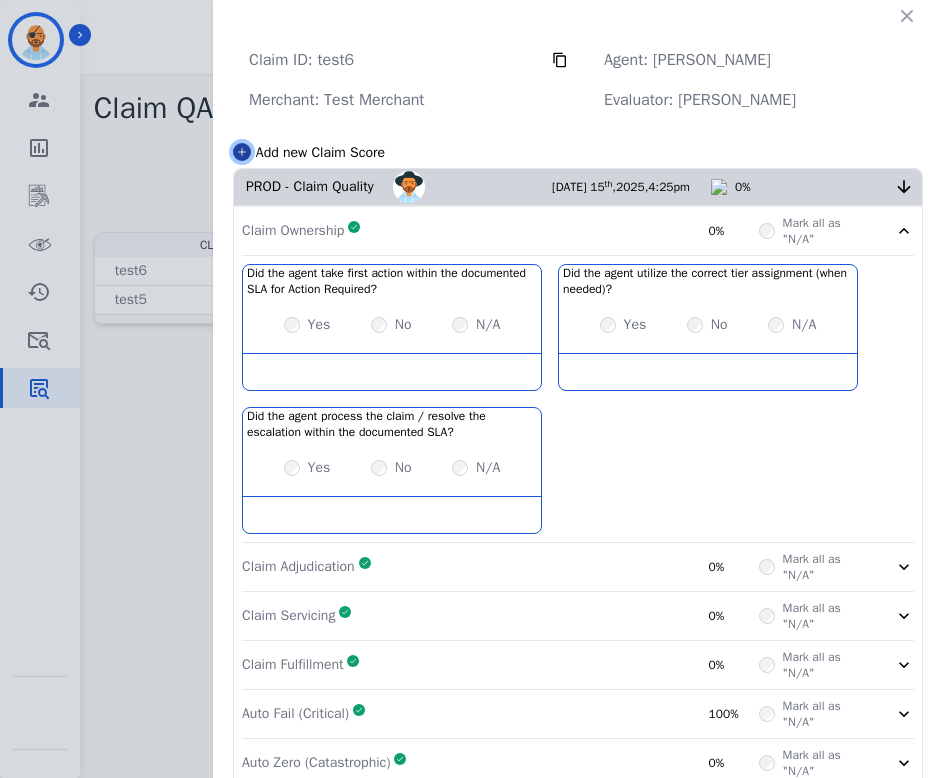 click 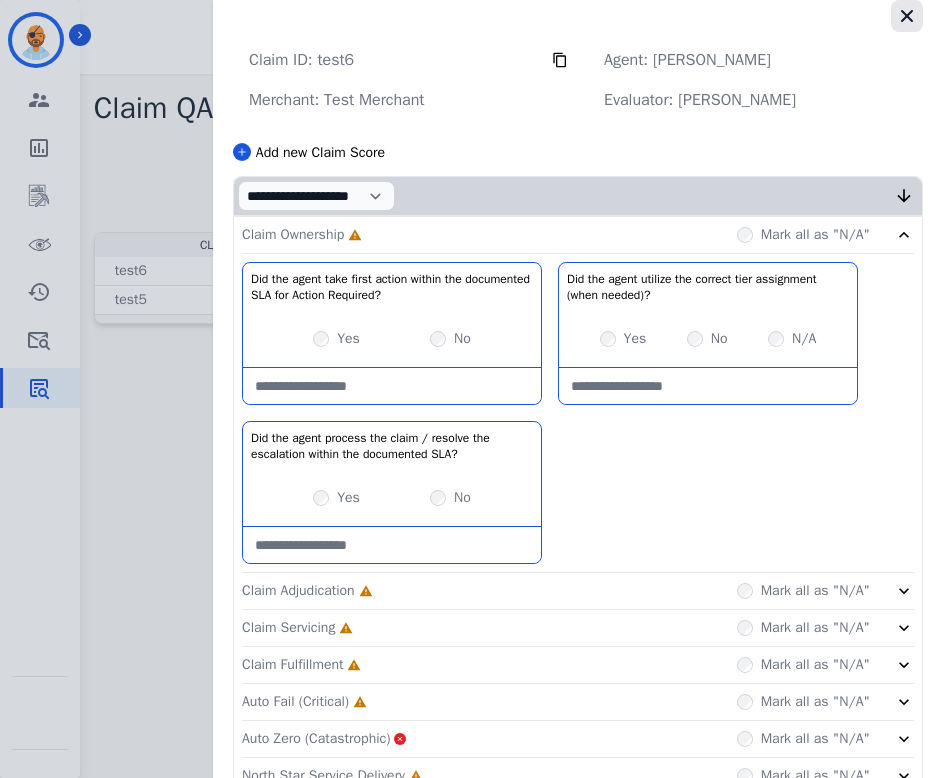 click 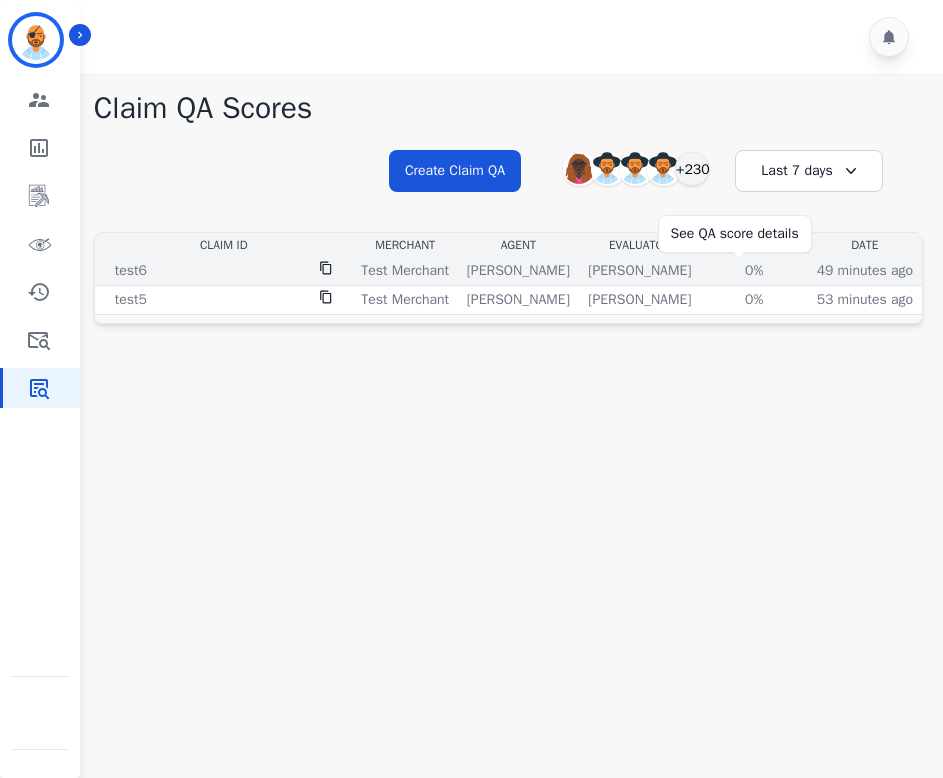click on "0%" at bounding box center [754, 271] 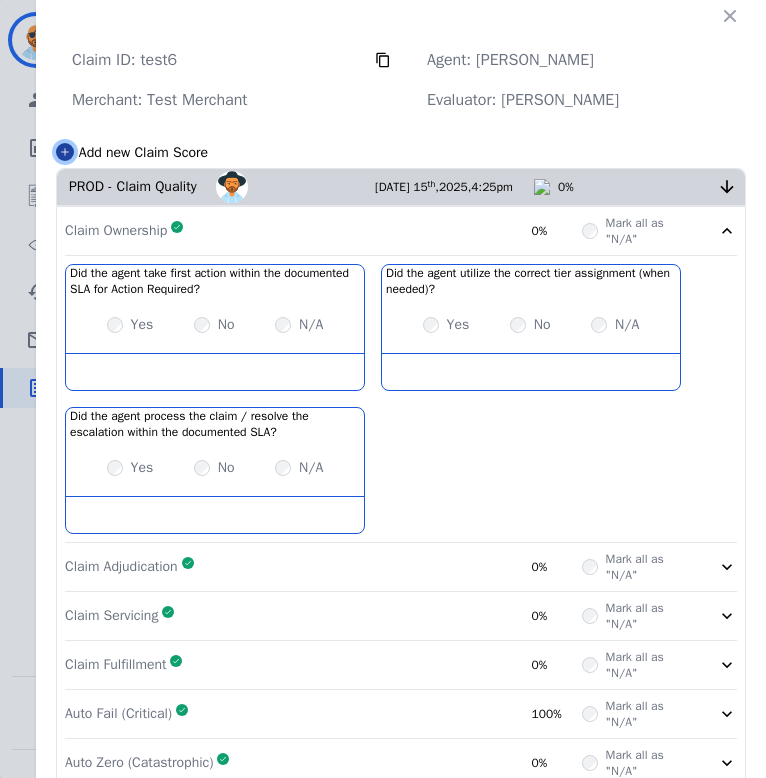 click at bounding box center [65, 152] 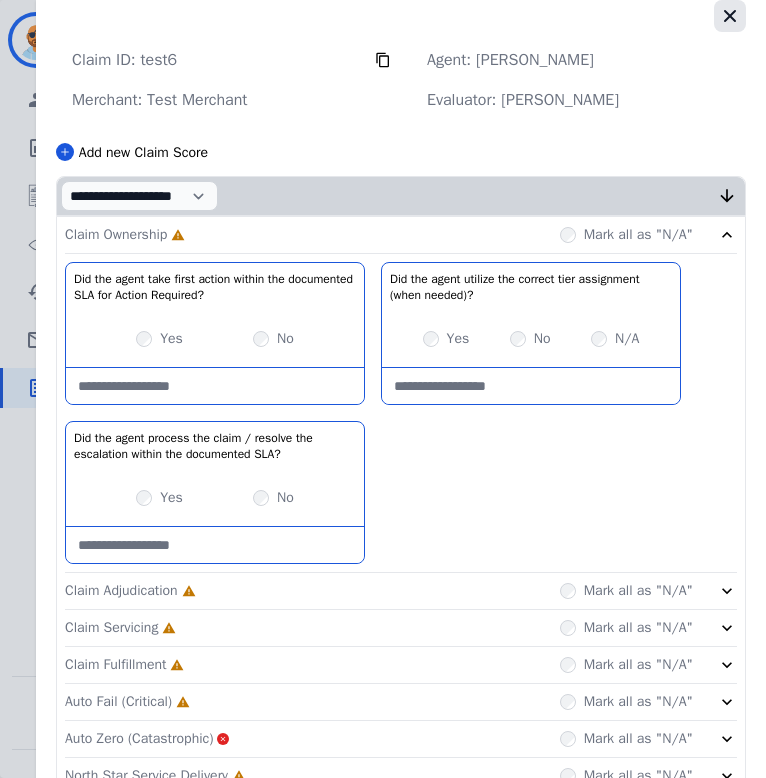 click 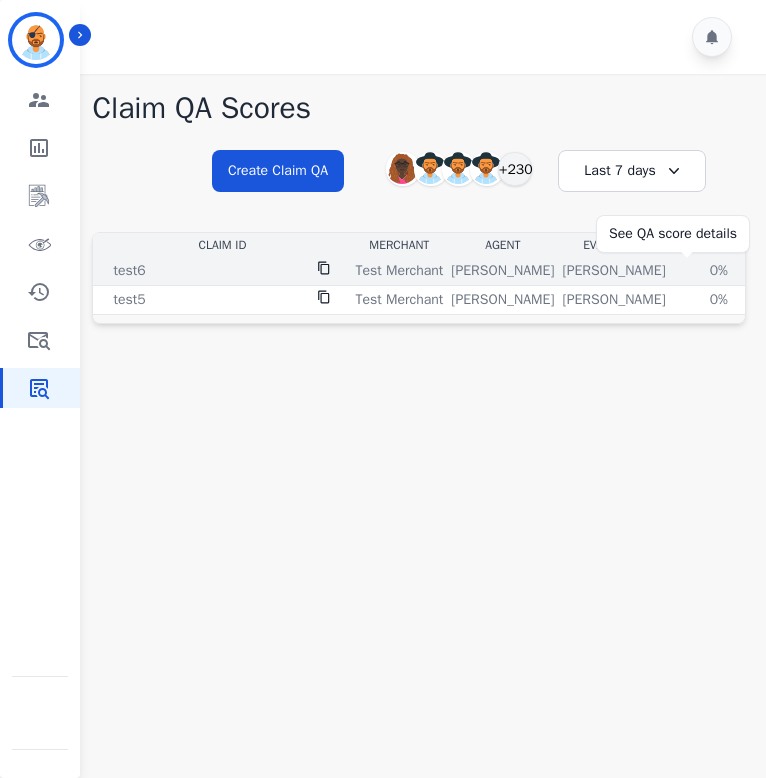 click on "0%" at bounding box center (719, 271) 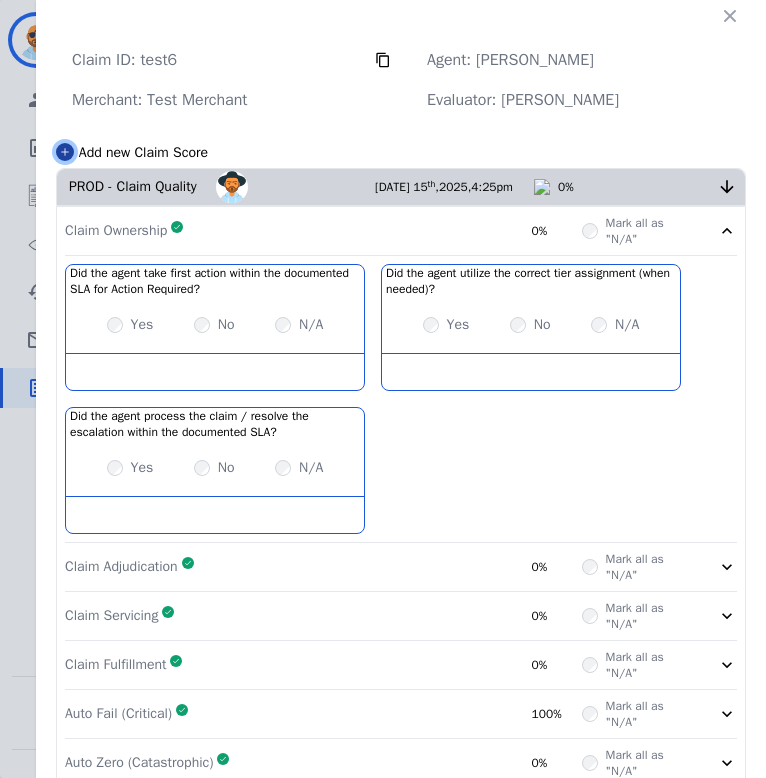 click 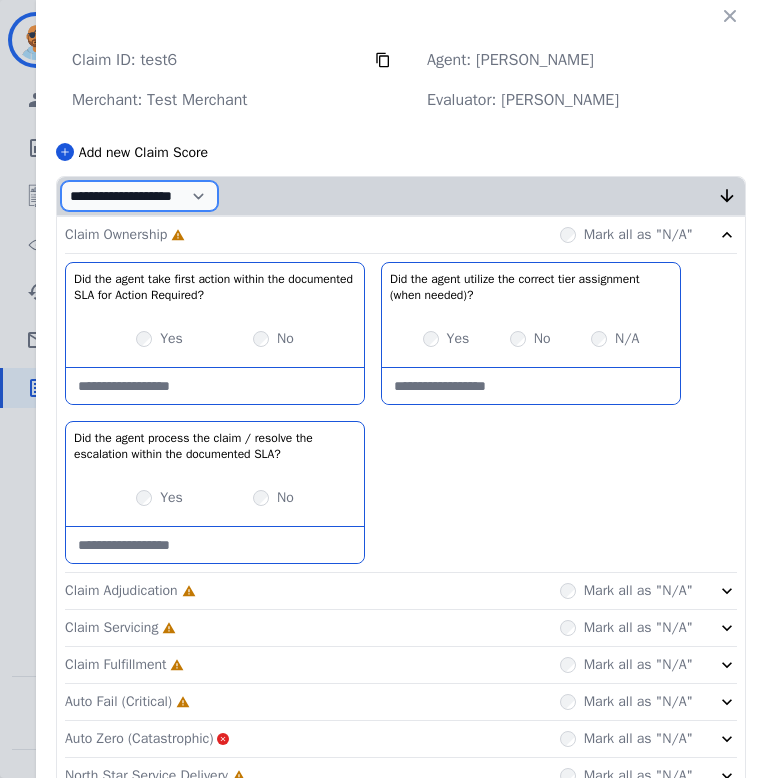 click on "**********" at bounding box center (139, 196) 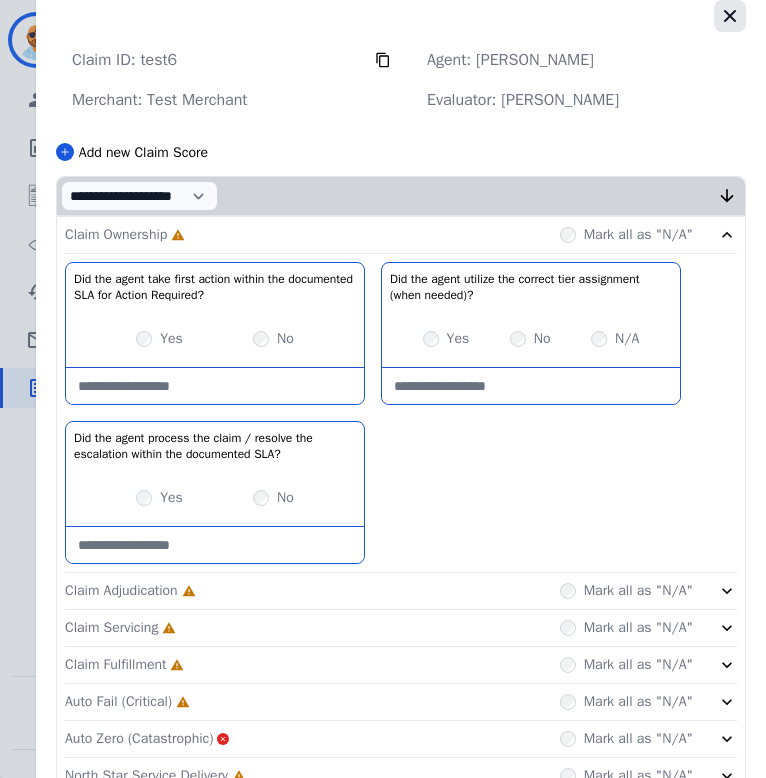 click 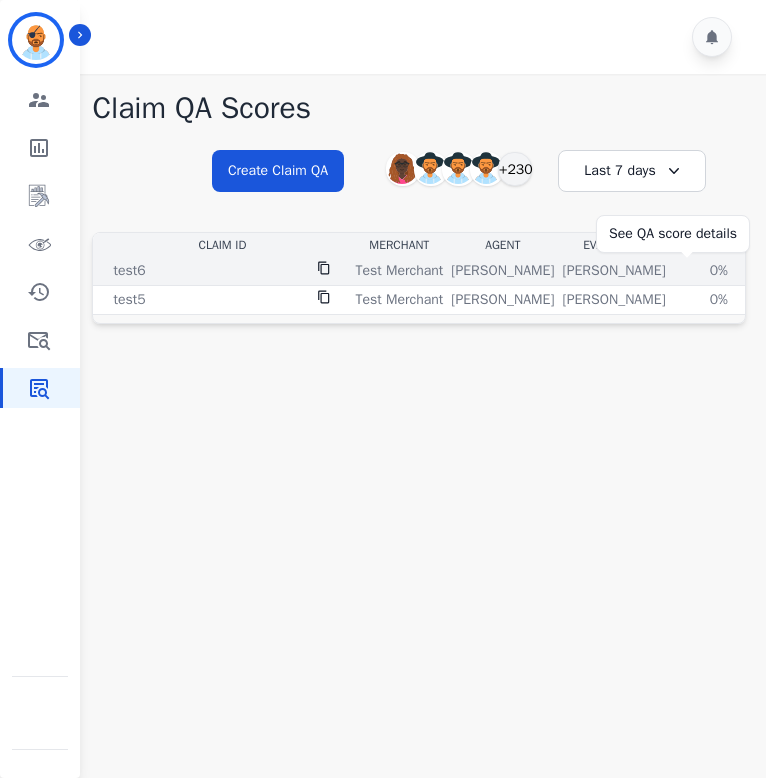click on "0%" at bounding box center [719, 271] 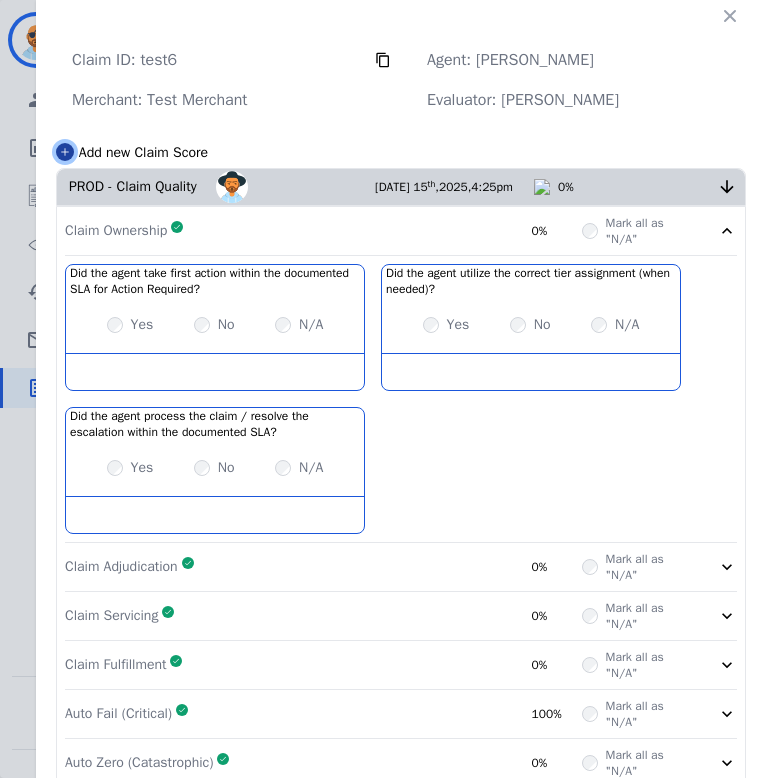 click 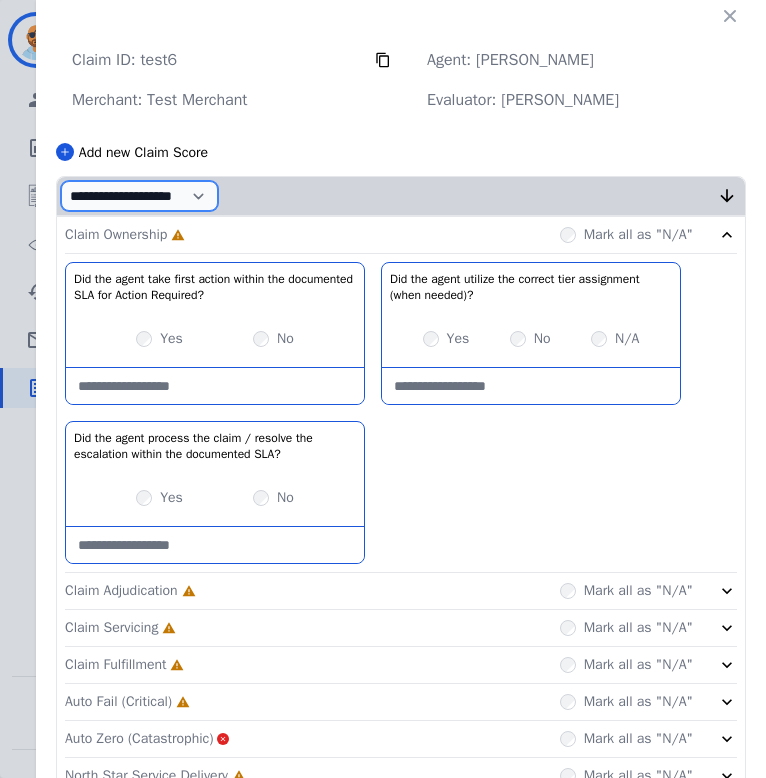 click on "**********" at bounding box center (139, 196) 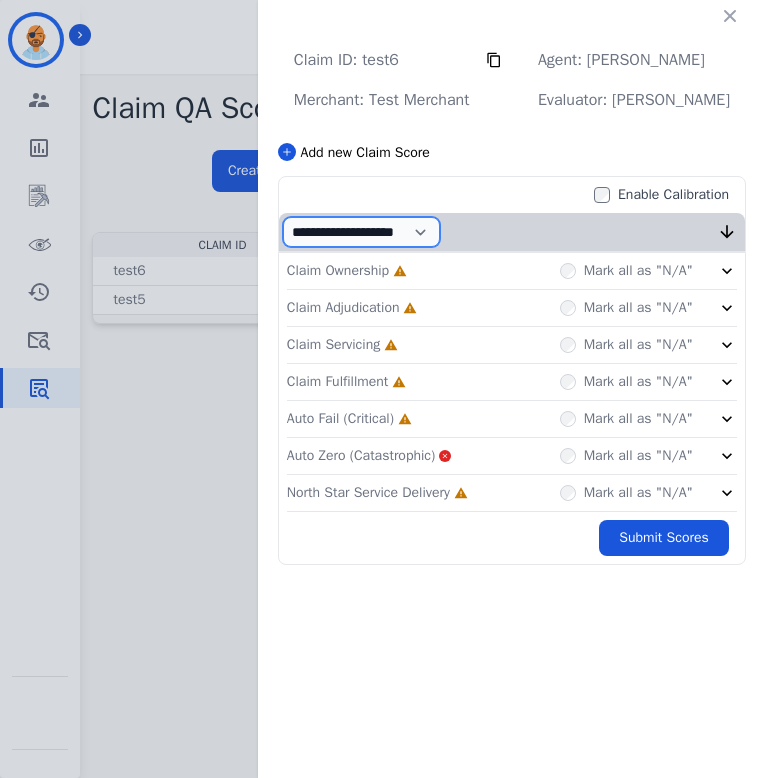 click on "**********" at bounding box center (361, 232) 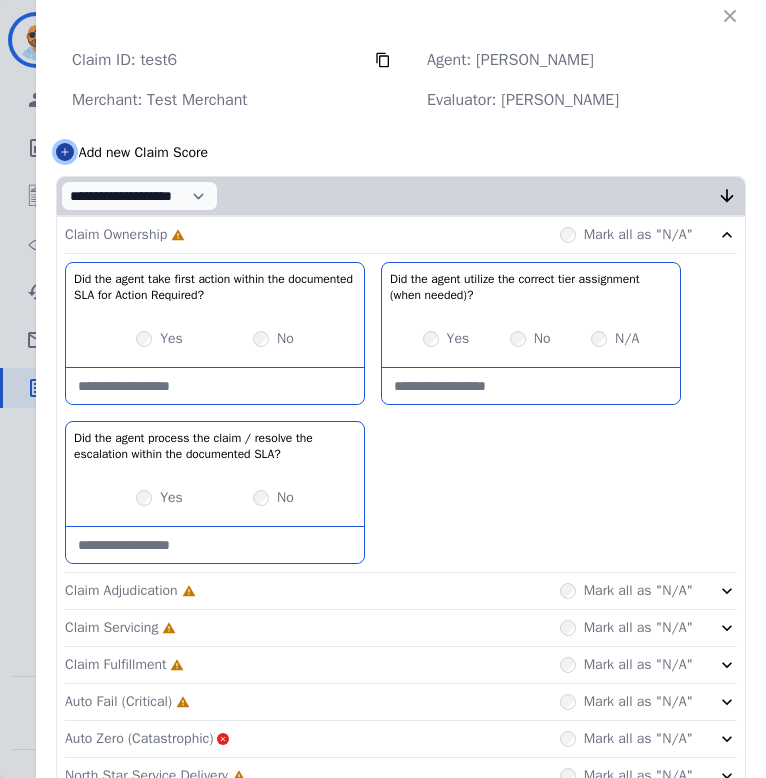 click at bounding box center [65, 152] 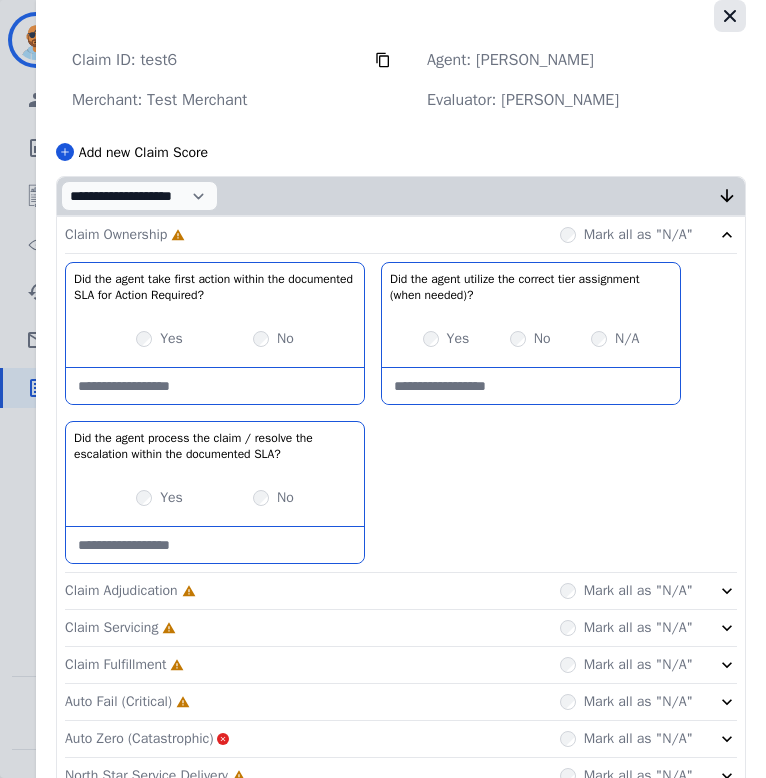 click 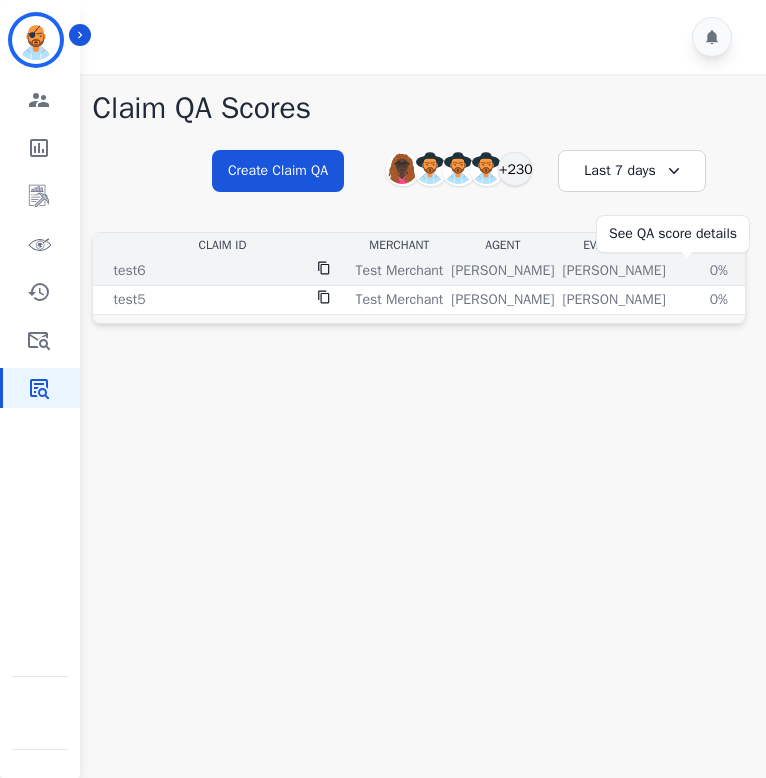 click on "0%" at bounding box center [719, 271] 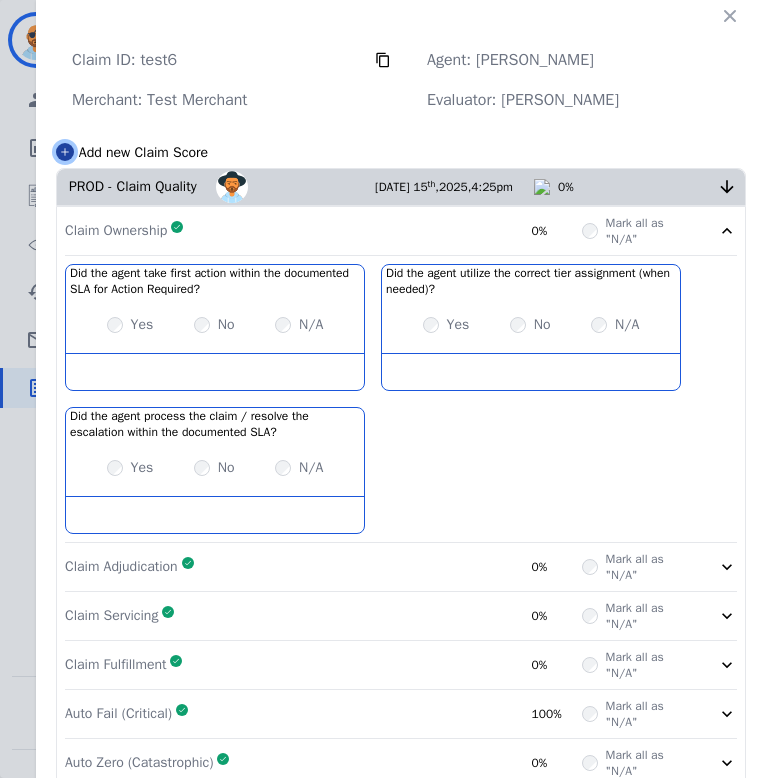 click 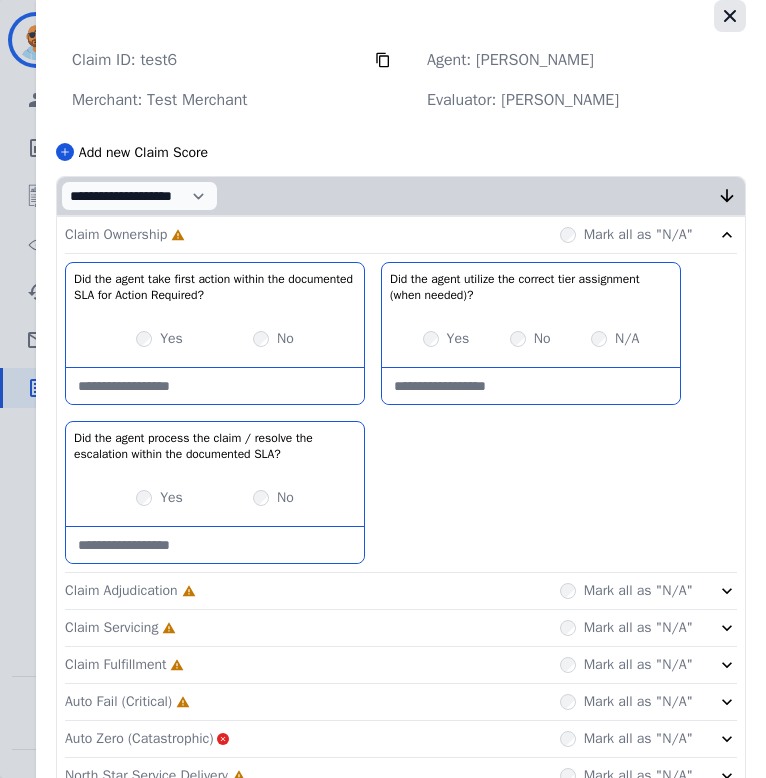 click 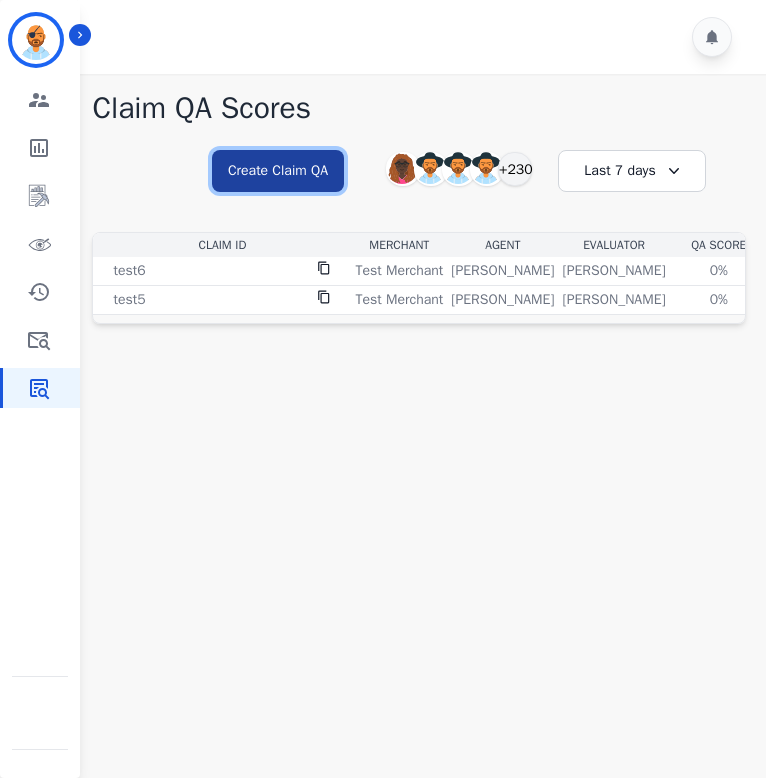 click on "Create Claim QA" at bounding box center [278, 171] 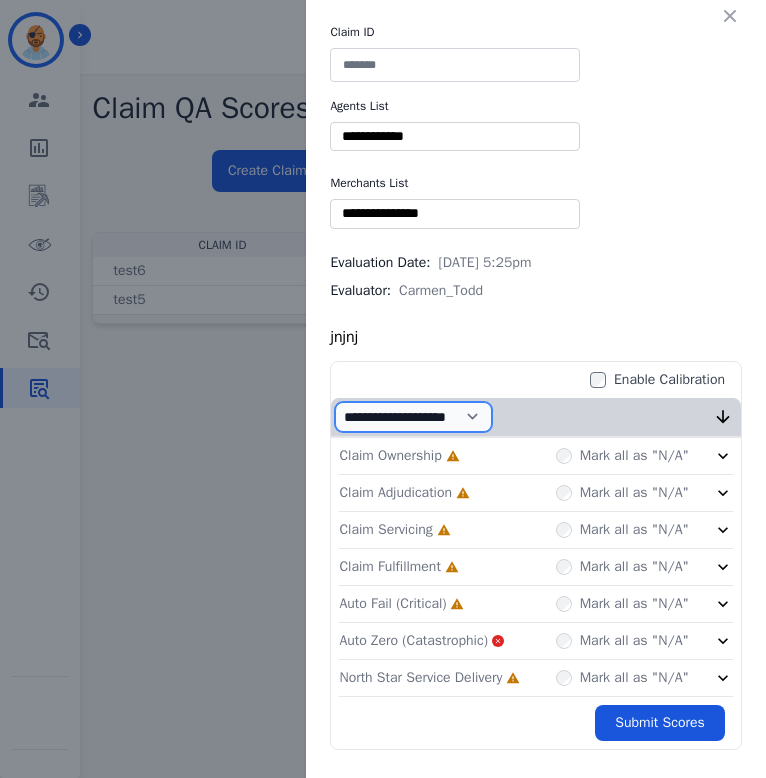 click on "**********" at bounding box center (413, 417) 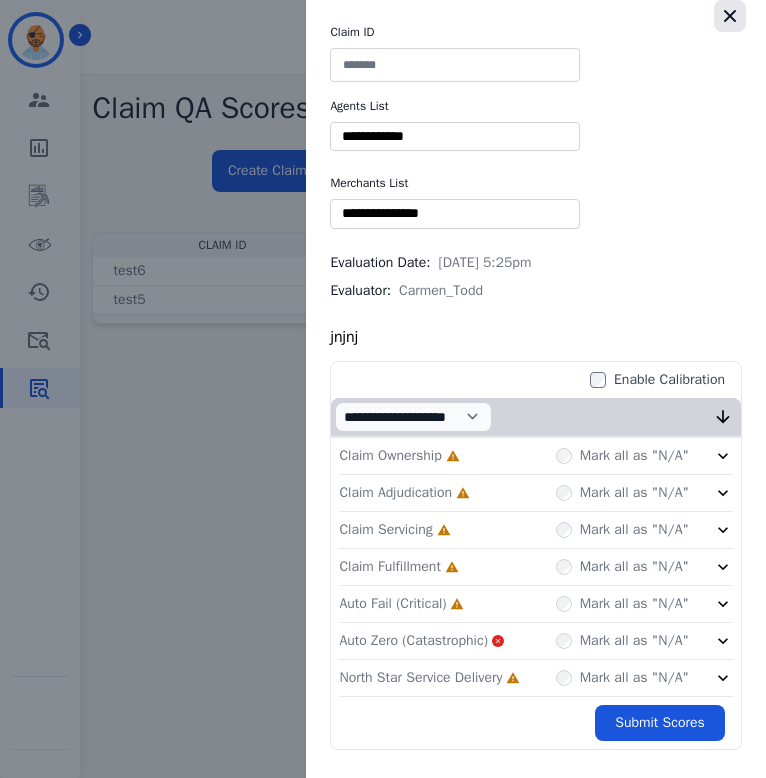 click 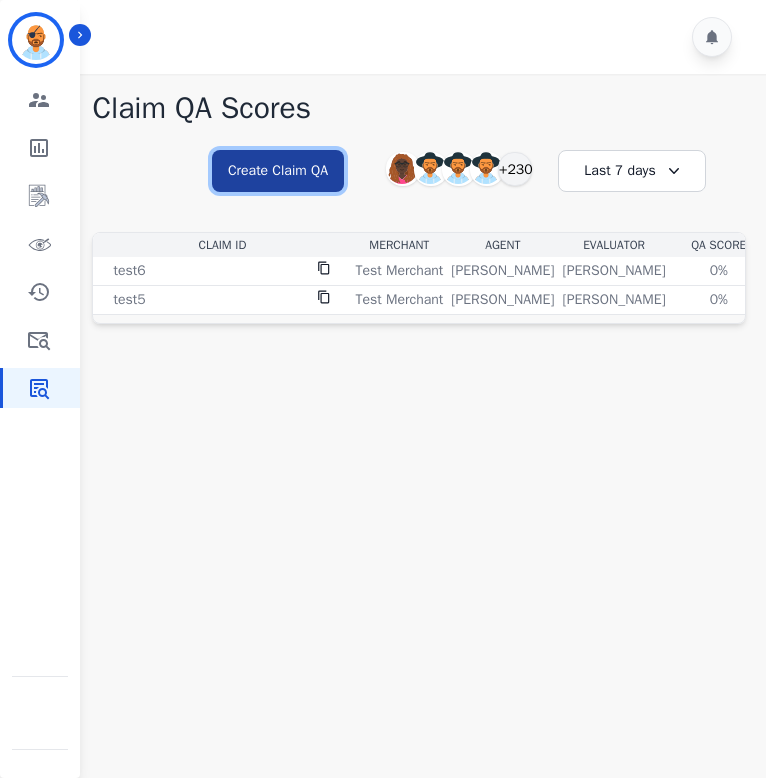 click on "Create Claim QA" at bounding box center [278, 171] 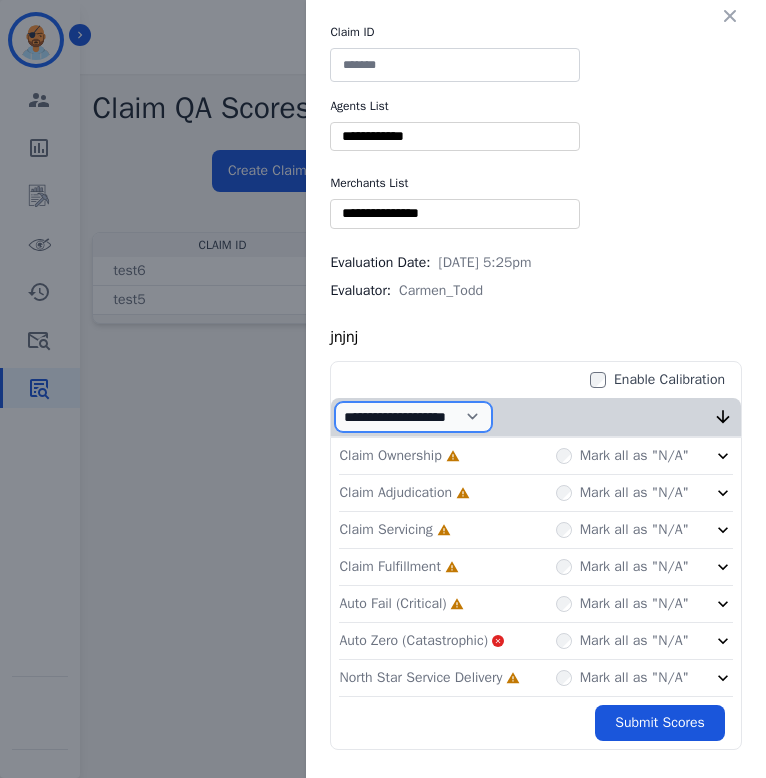 click on "**********" at bounding box center (413, 417) 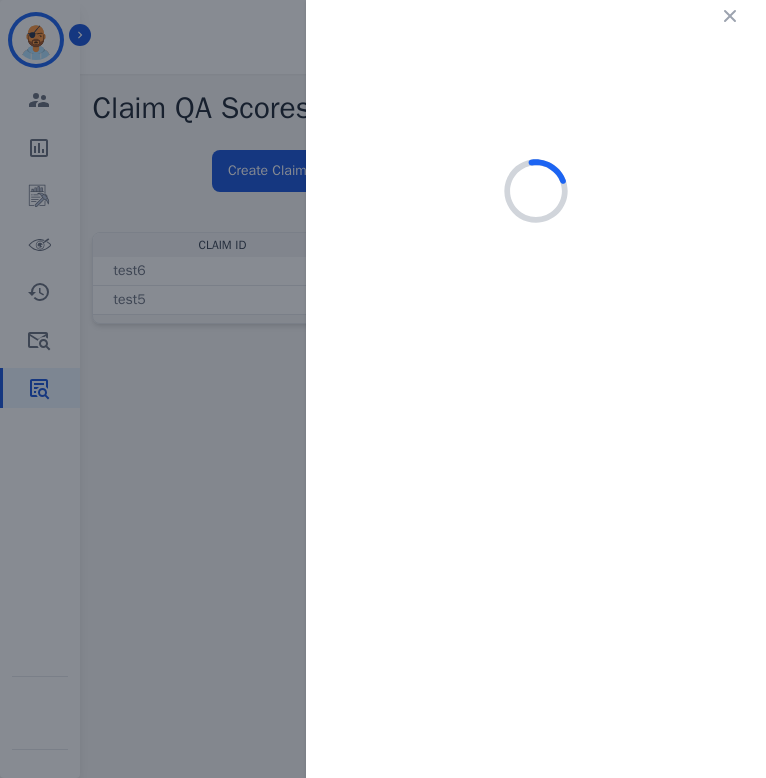 select on "*" 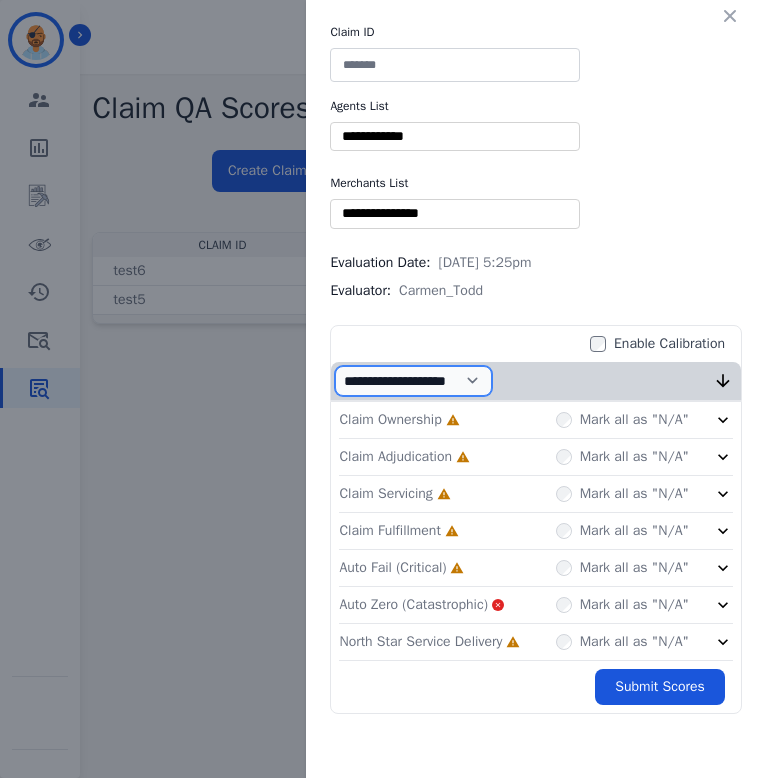 click on "**********" at bounding box center (413, 381) 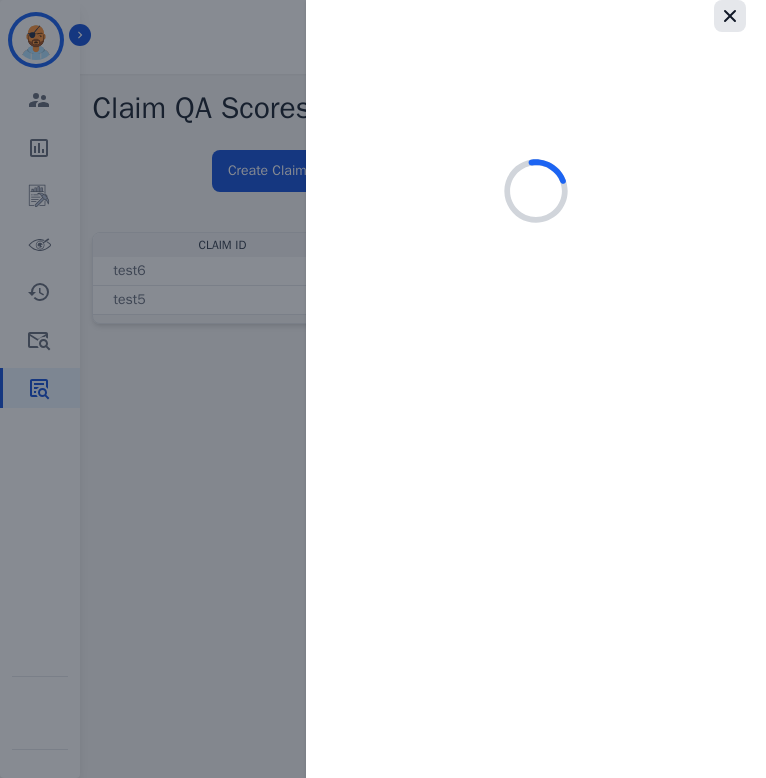 click 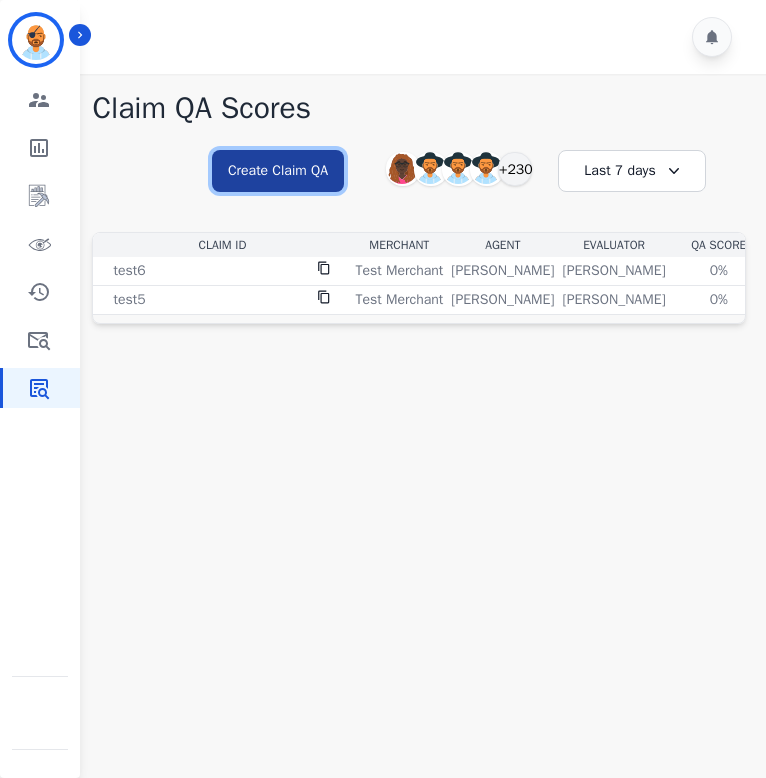 click on "Create Claim QA" at bounding box center (278, 171) 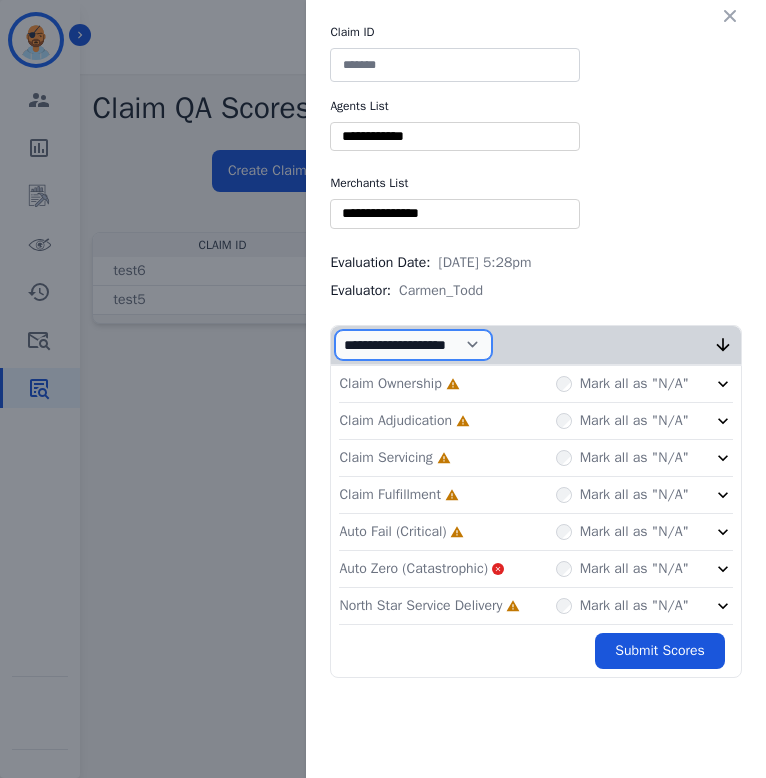 click on "**********" at bounding box center [413, 345] 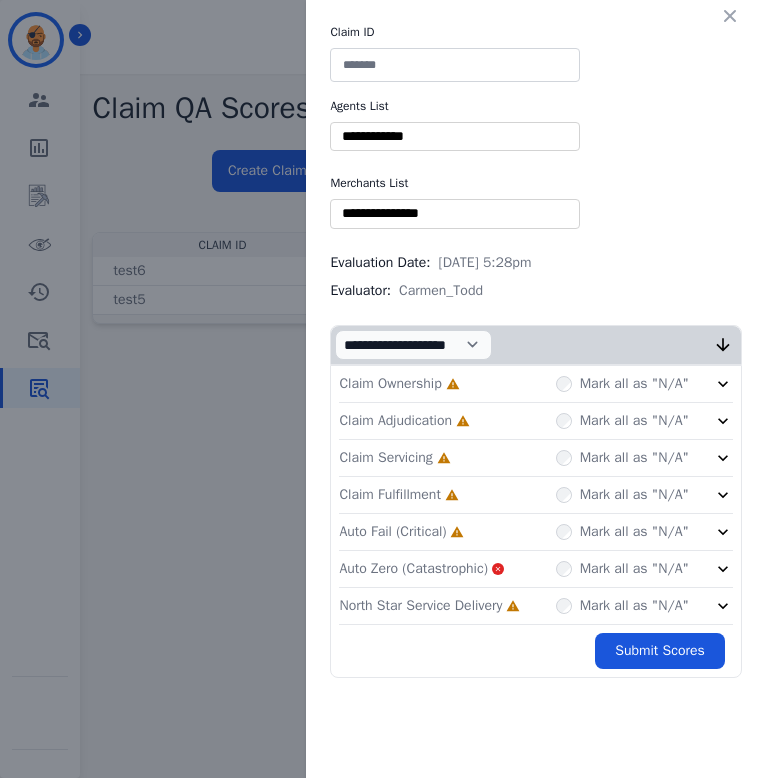 click 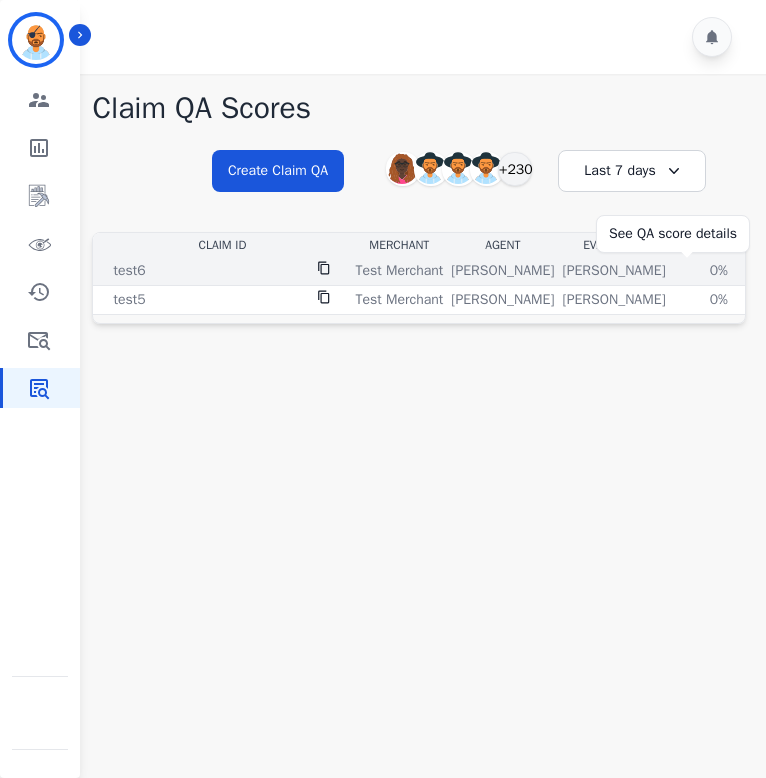 click on "0%" at bounding box center [719, 271] 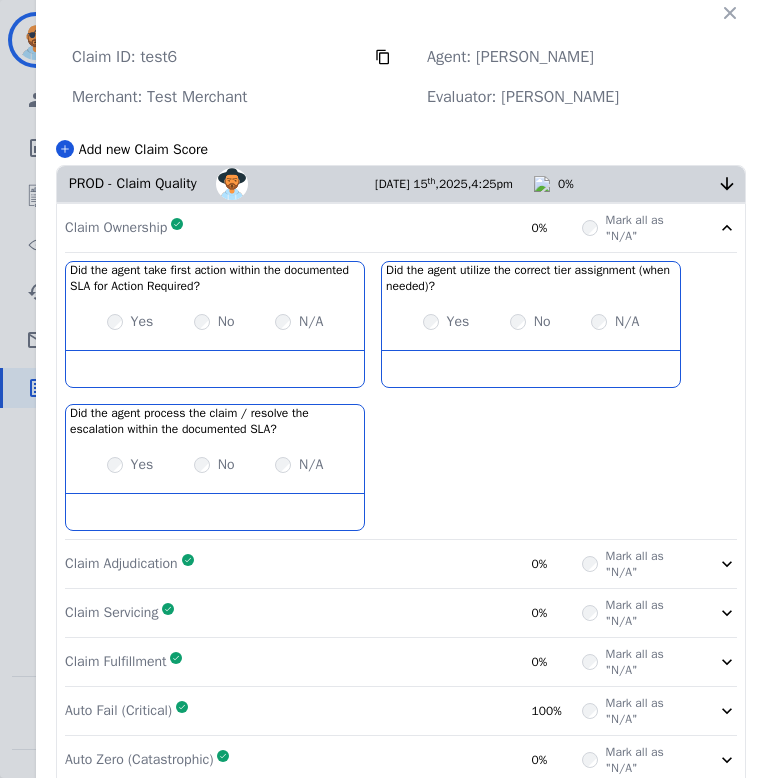 scroll, scrollTop: 0, scrollLeft: 0, axis: both 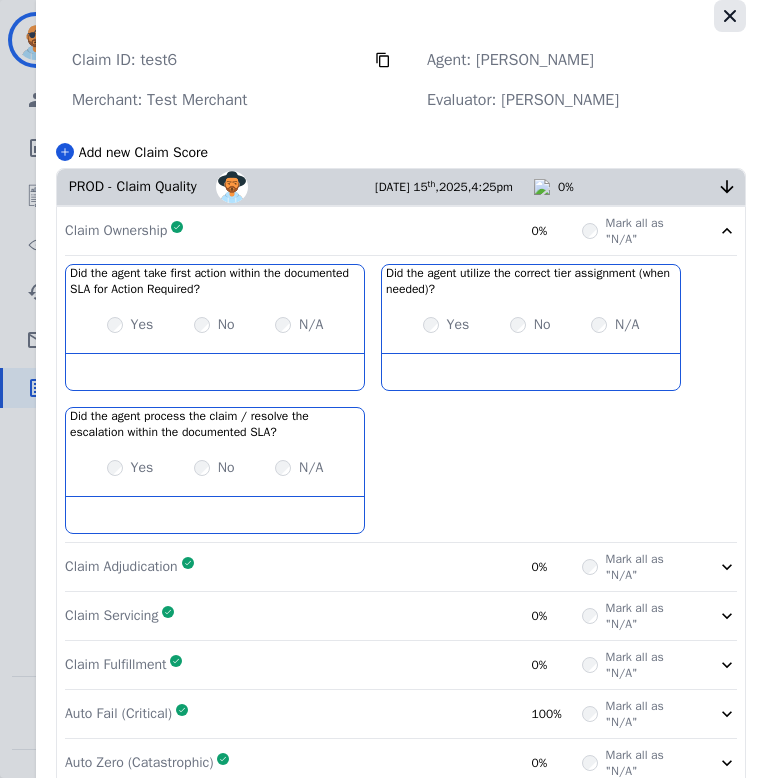 click 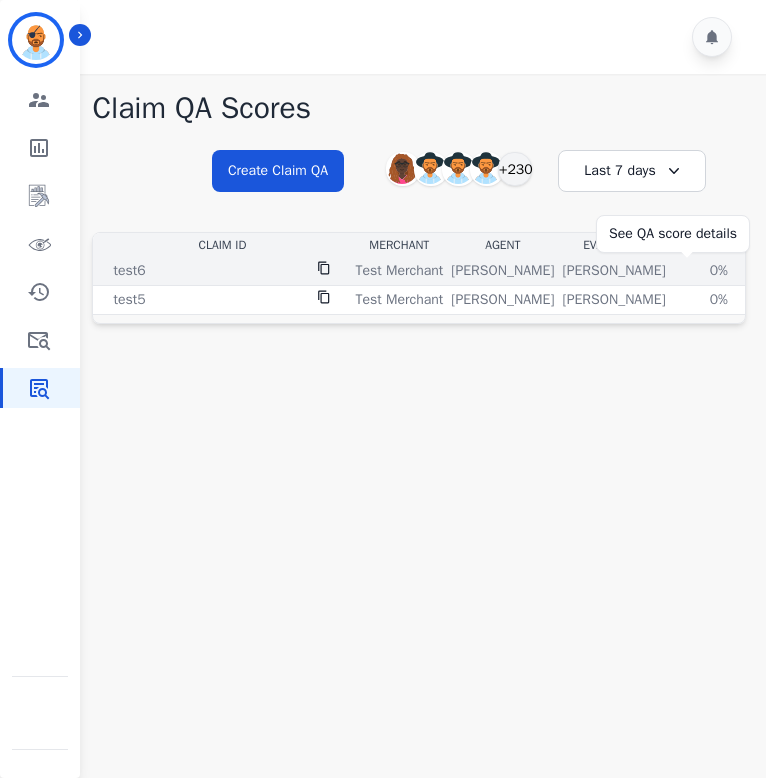 click on "0%" at bounding box center (719, 271) 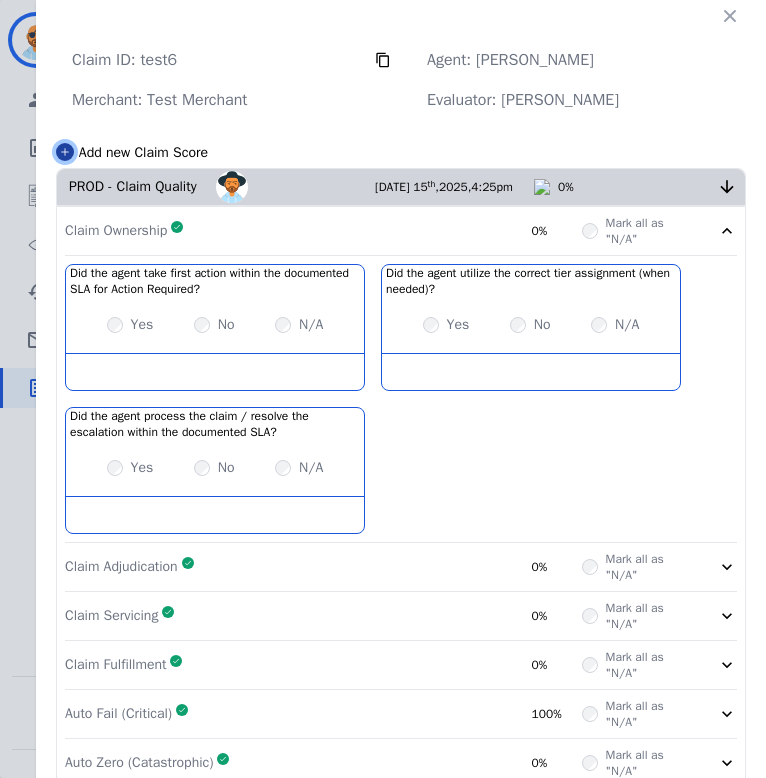 click 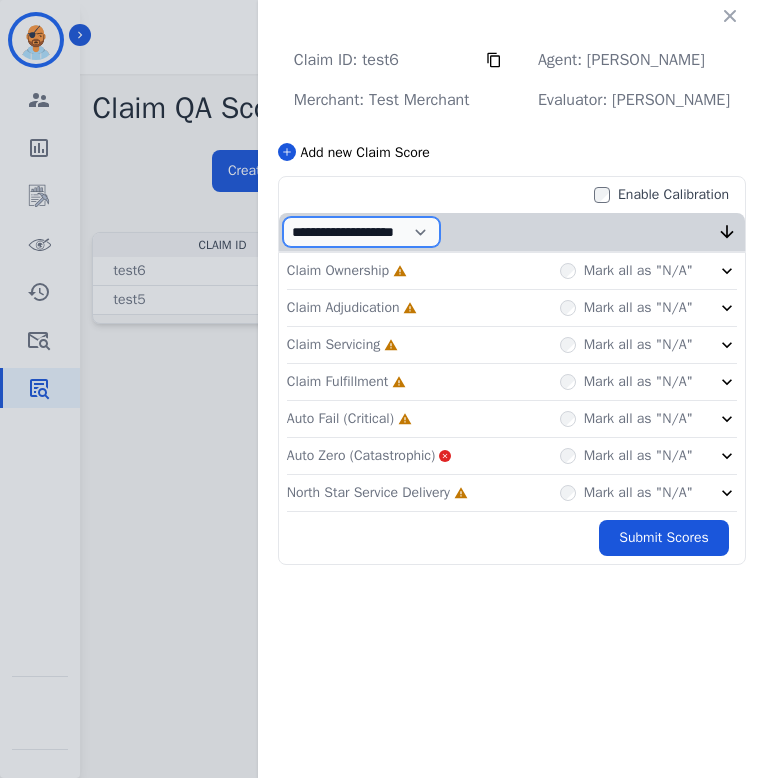 click on "**********" at bounding box center [361, 232] 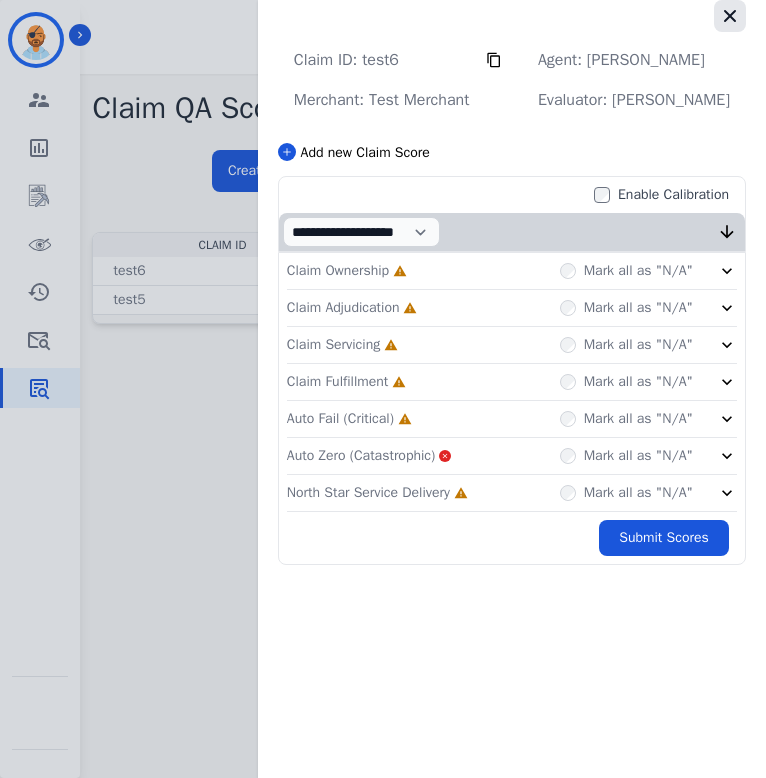 click 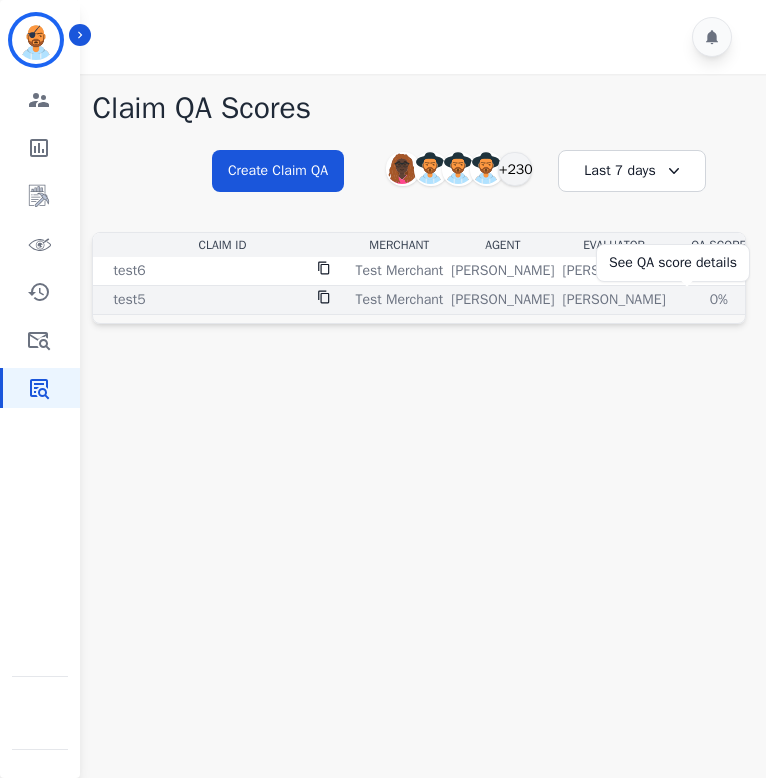 click on "0%" at bounding box center (719, 300) 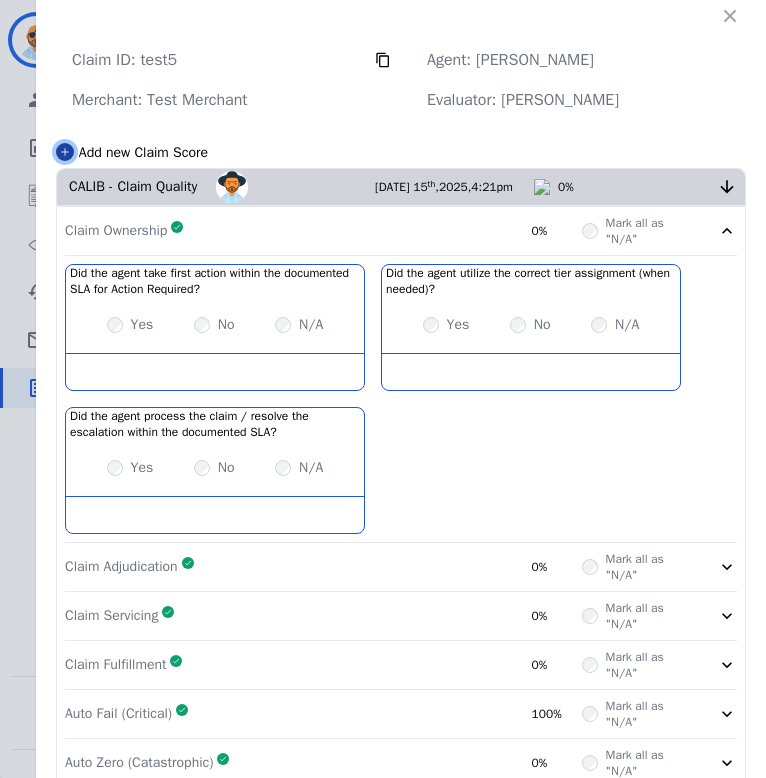 click 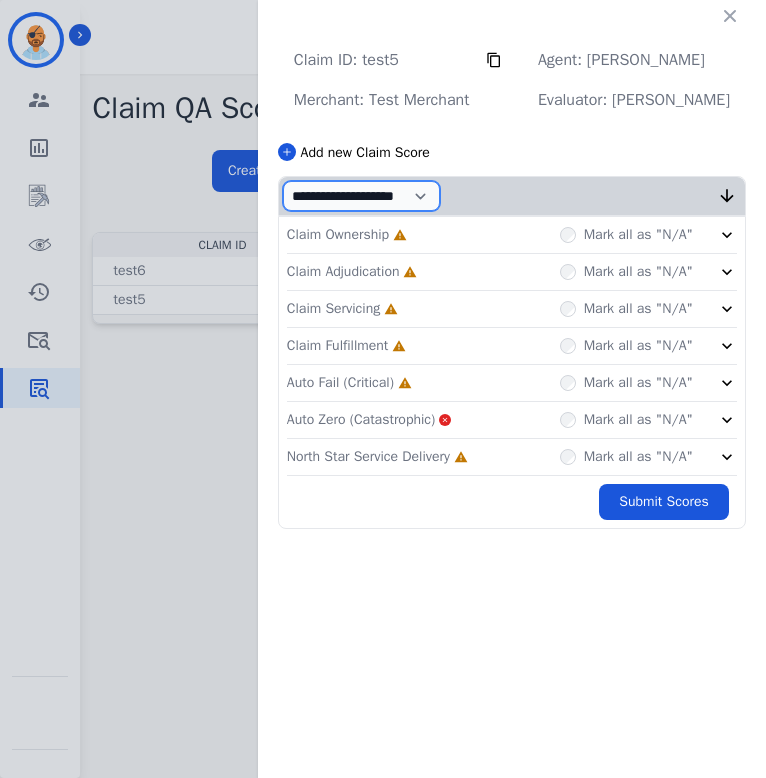 click on "**********" at bounding box center [361, 196] 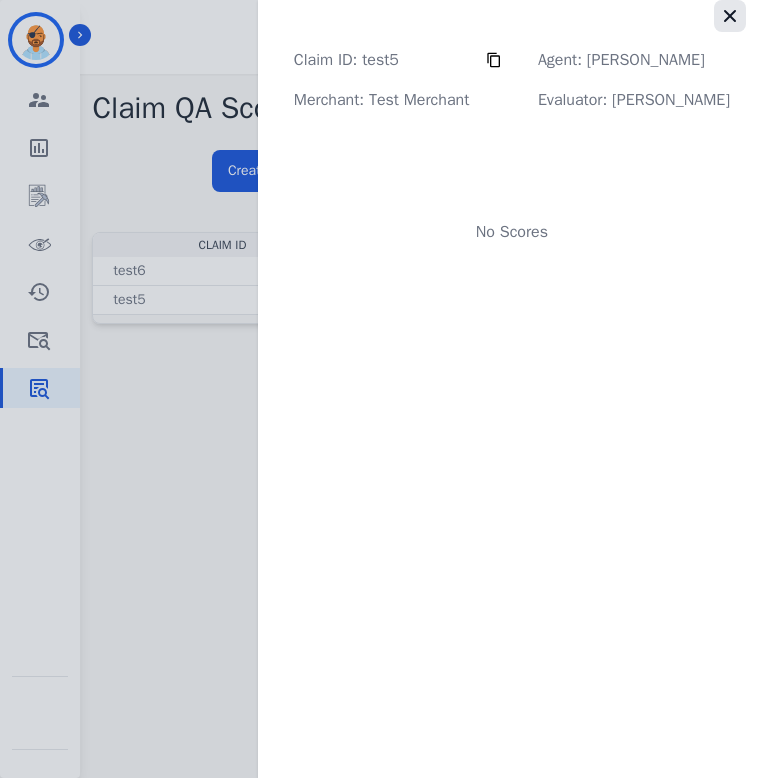 click 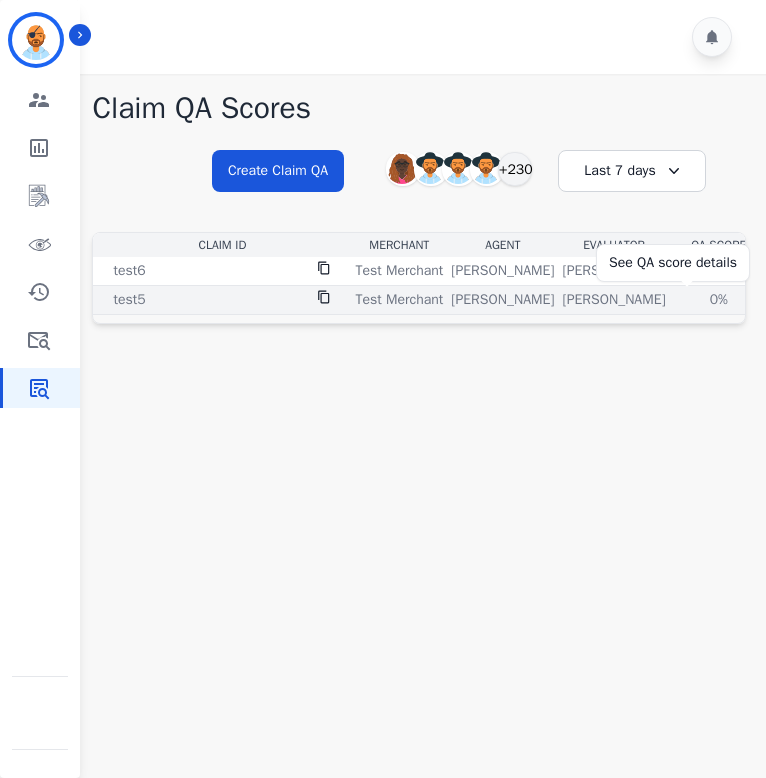 click on "0%" at bounding box center [719, 300] 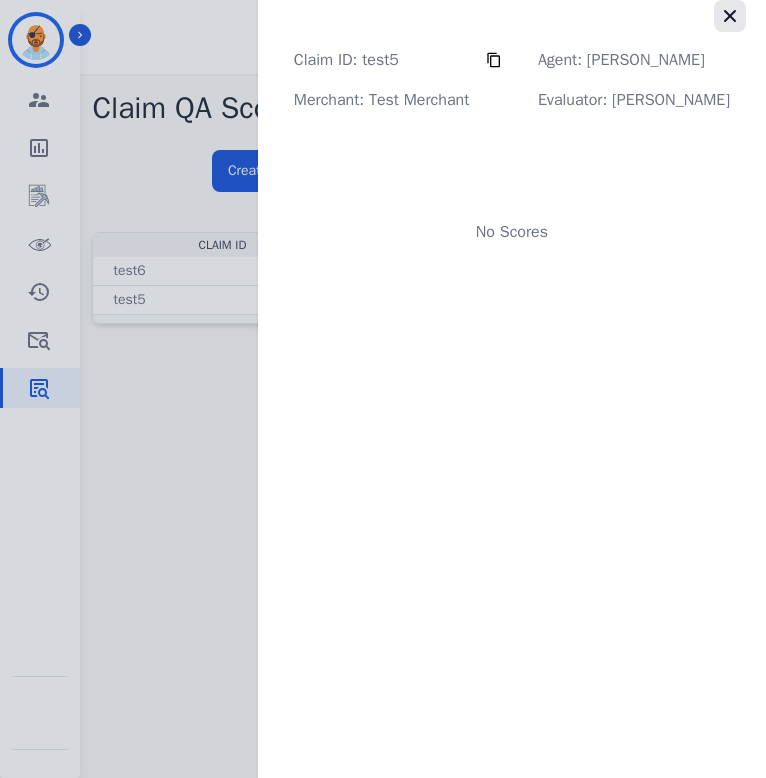 click 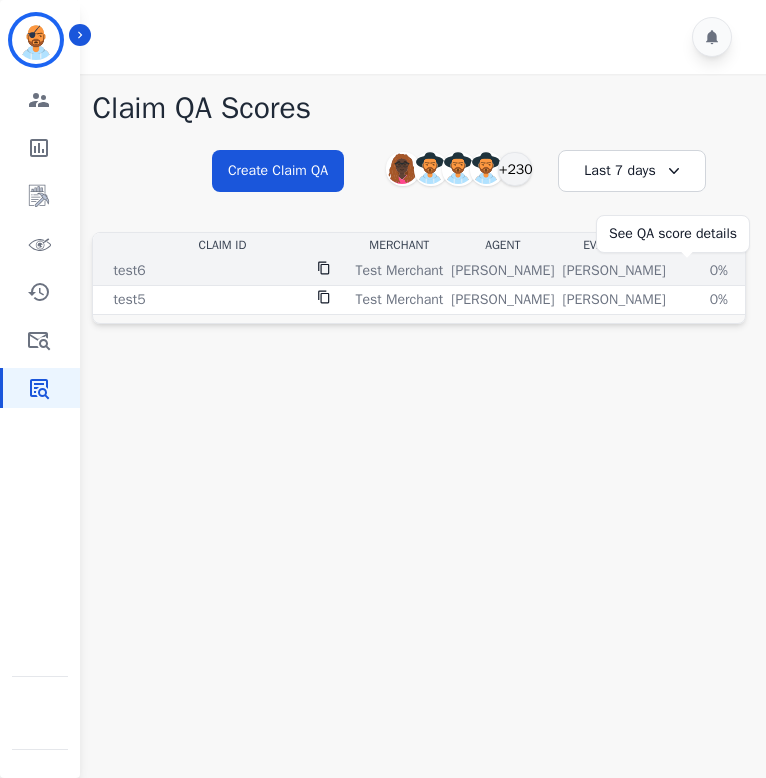 click on "0%" at bounding box center (719, 271) 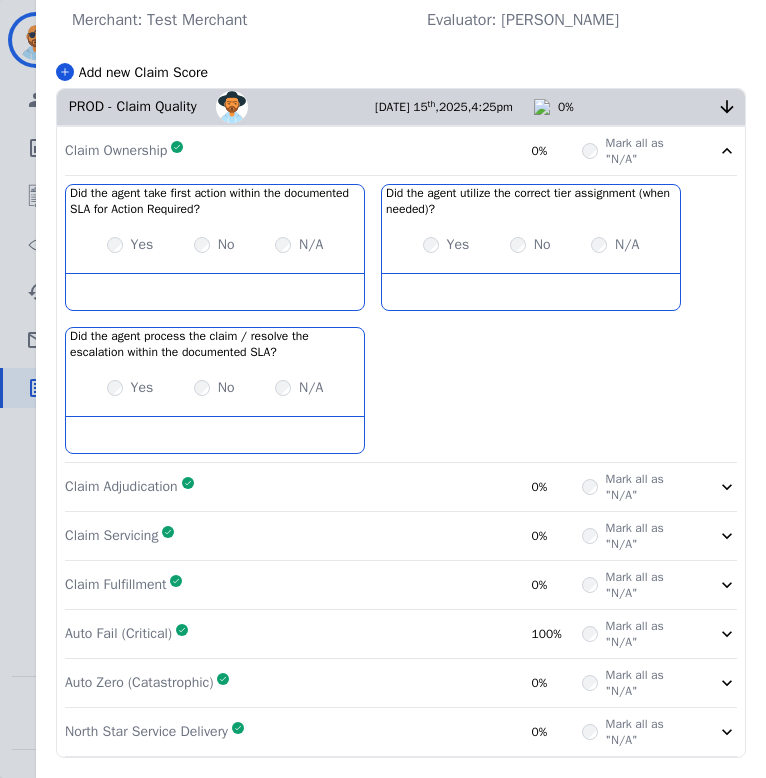 scroll, scrollTop: 0, scrollLeft: 0, axis: both 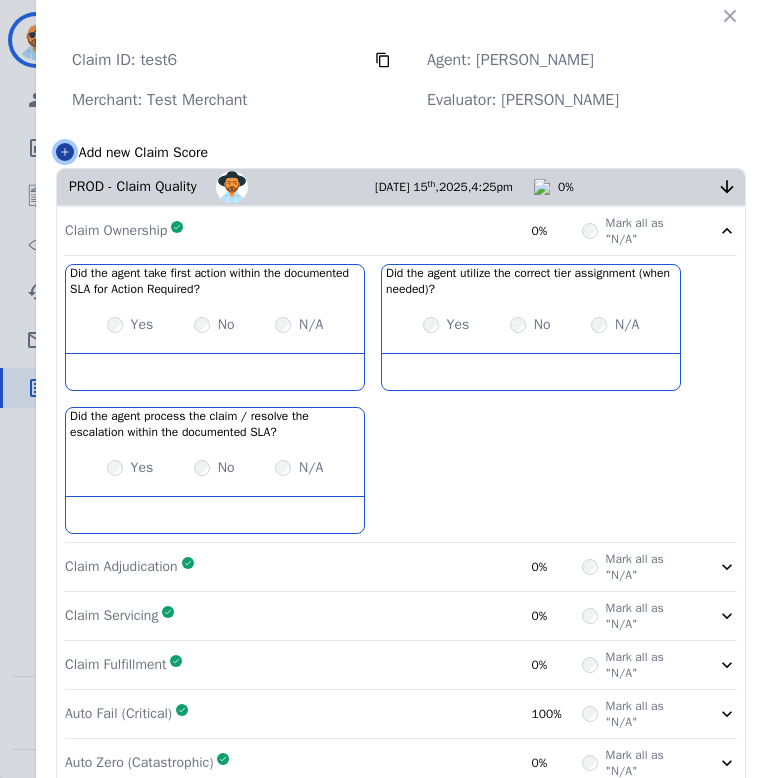 click 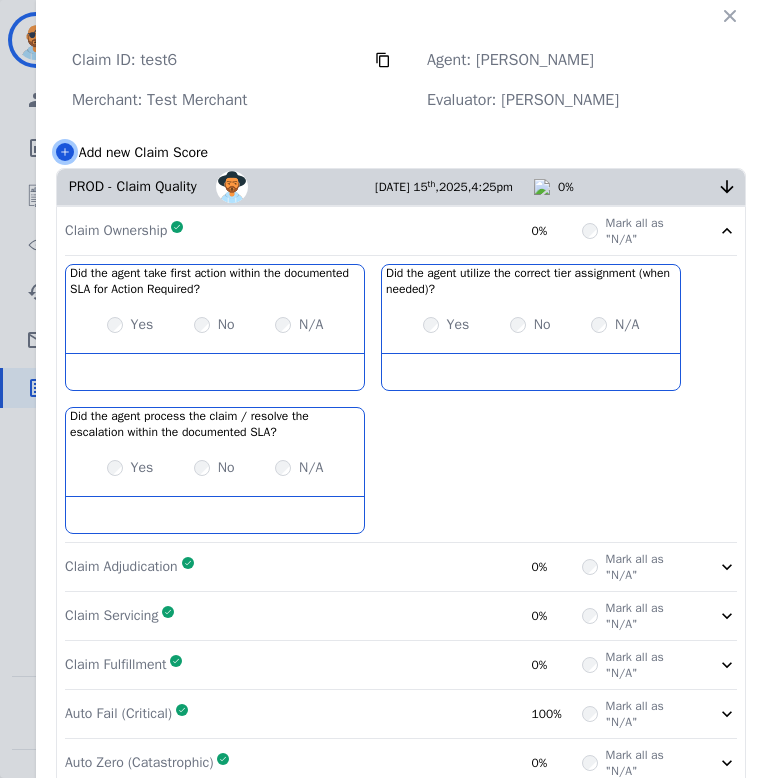select on "*" 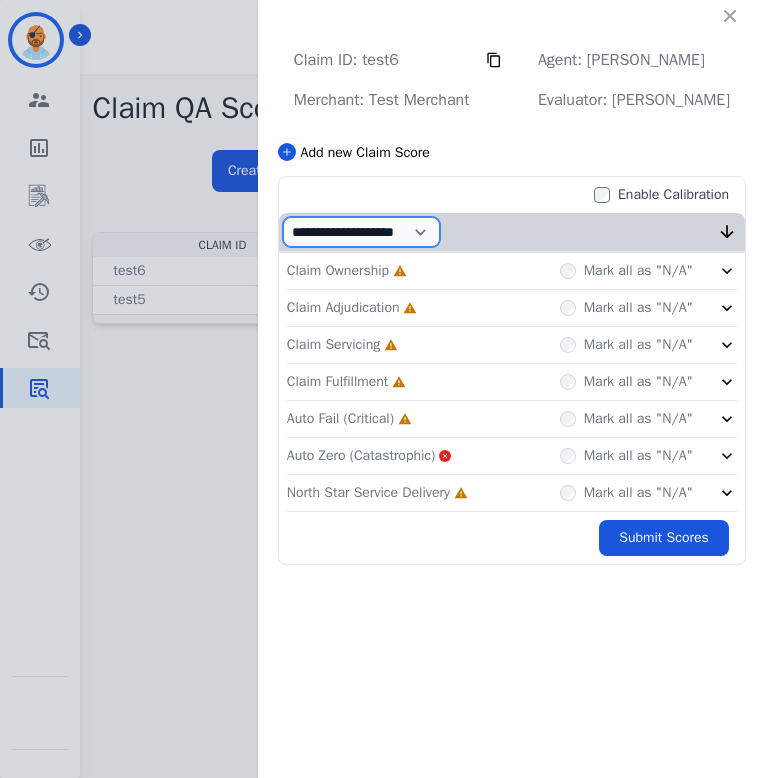 click on "**********" at bounding box center [361, 232] 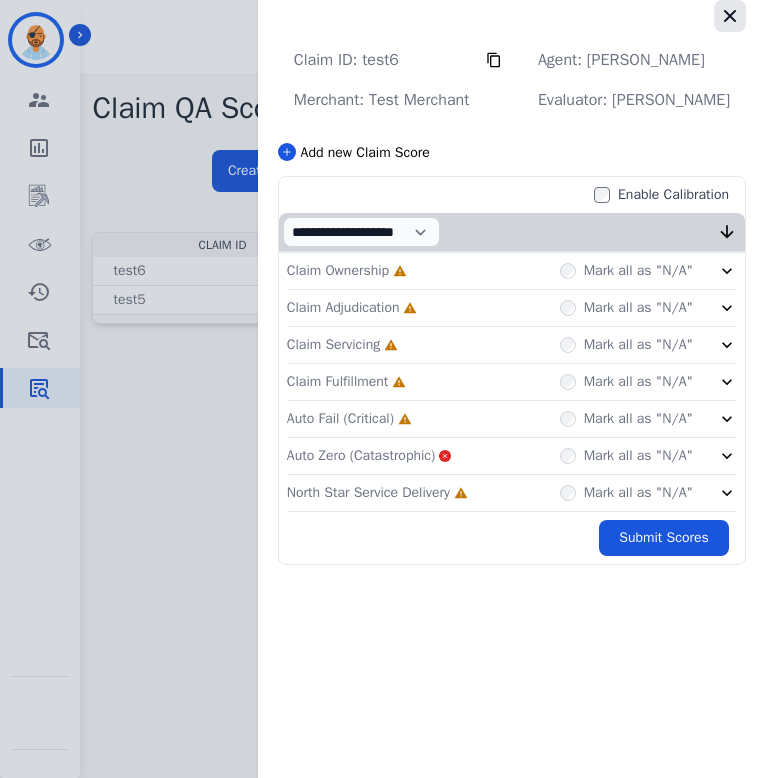 click 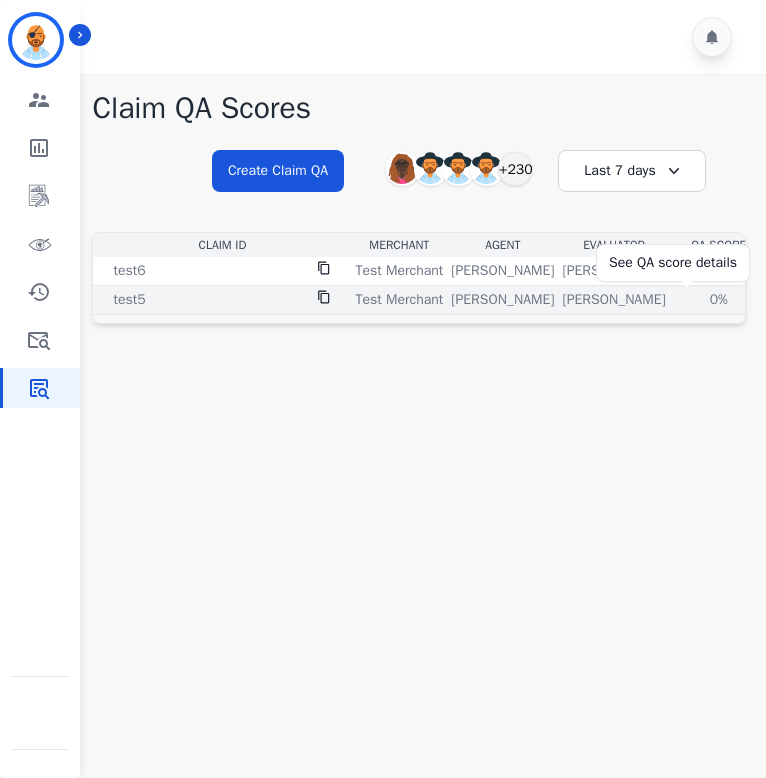 click on "0%" at bounding box center [719, 300] 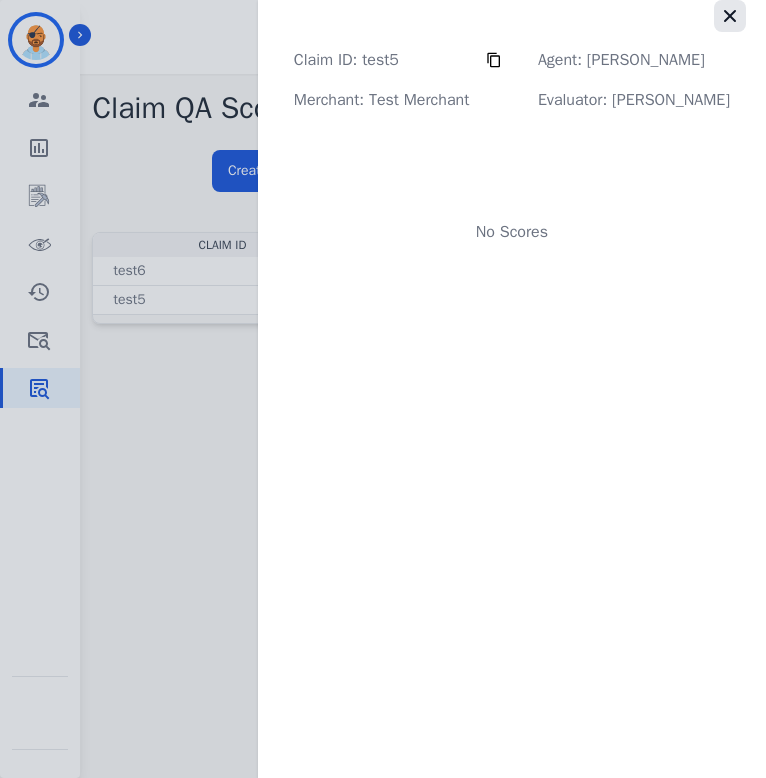 click 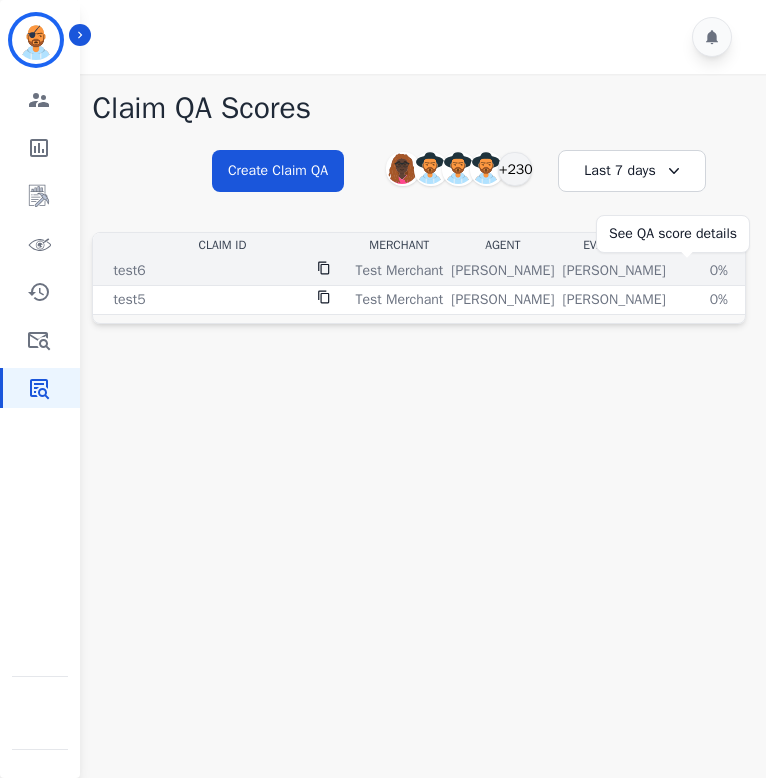 click on "0%" at bounding box center [719, 271] 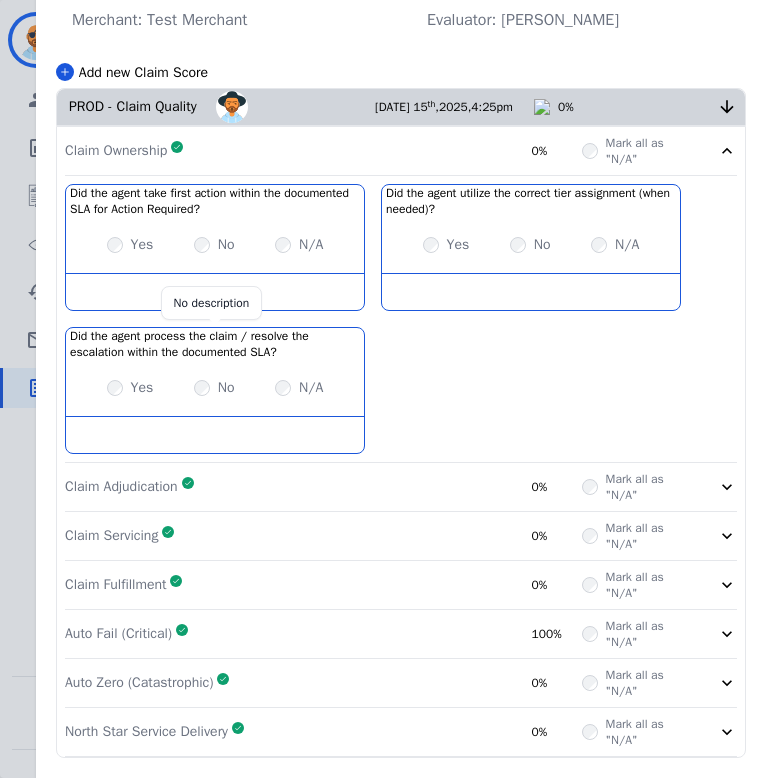 scroll, scrollTop: 0, scrollLeft: 0, axis: both 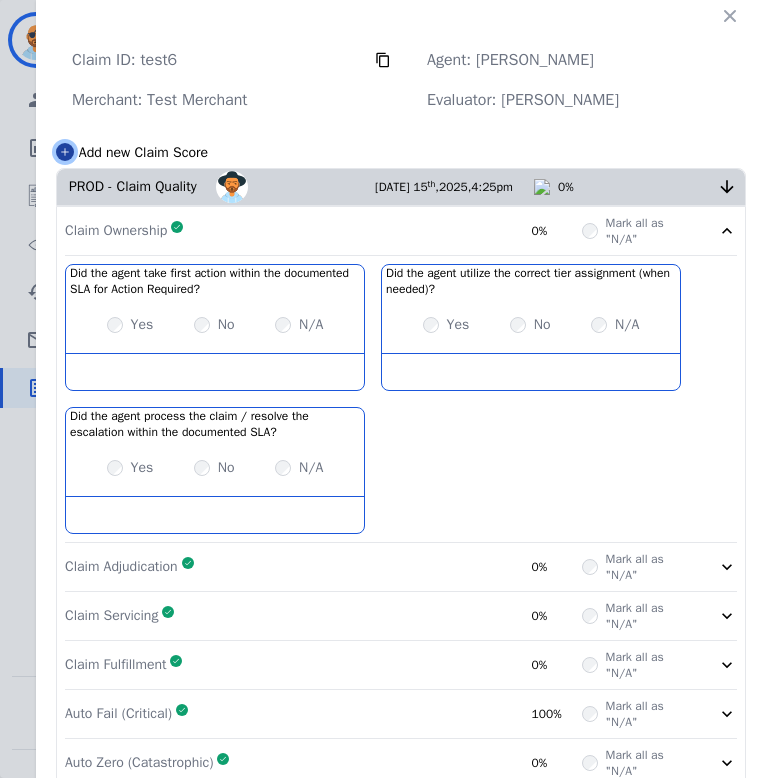 click 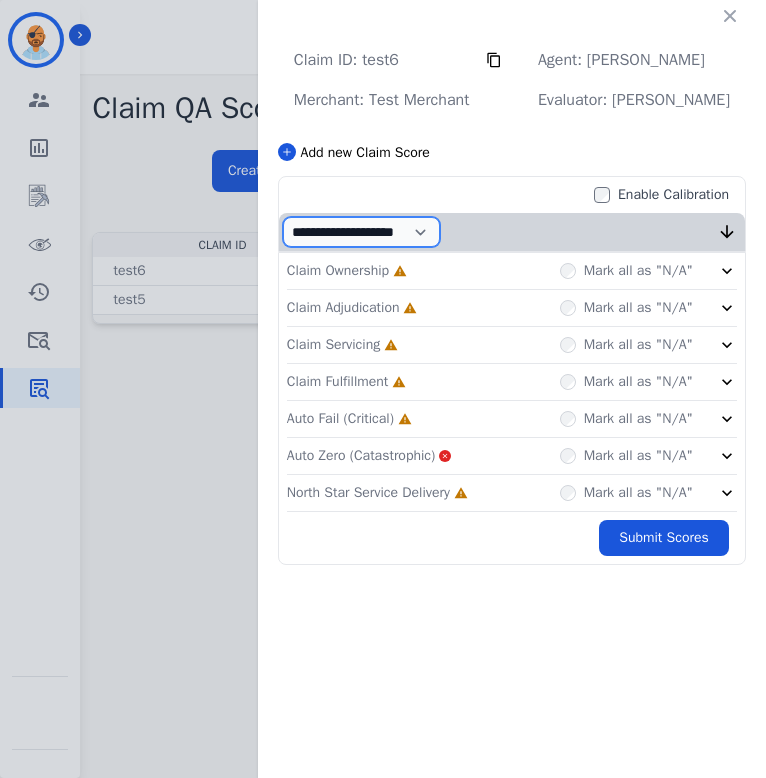 click on "**********" at bounding box center (361, 232) 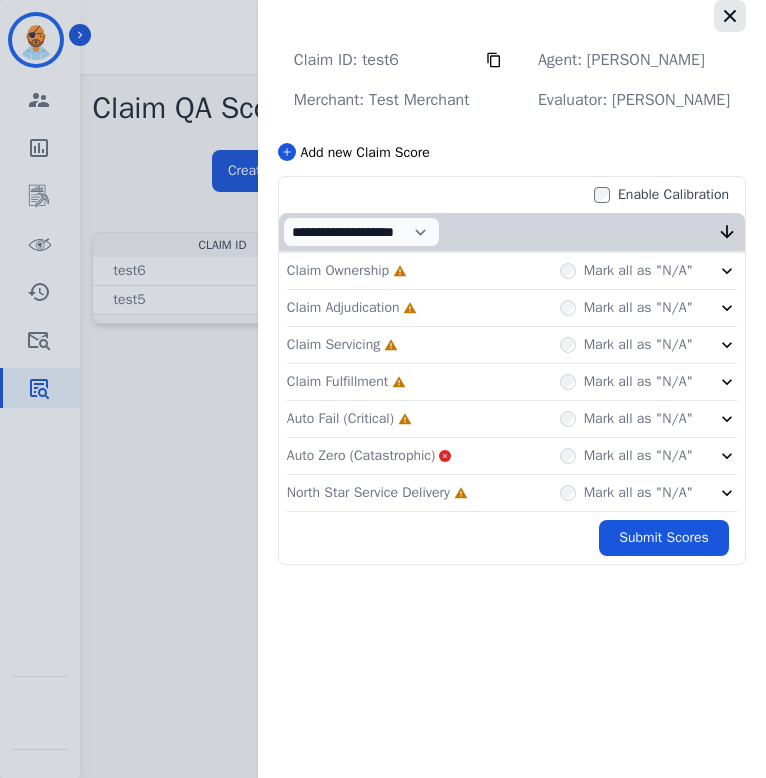 click 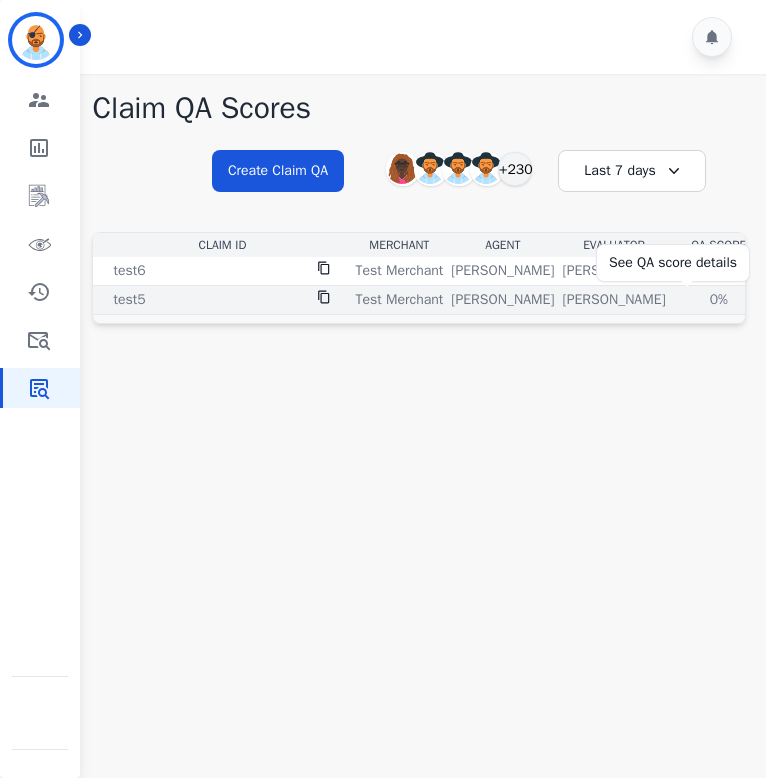 click on "0%" at bounding box center (719, 300) 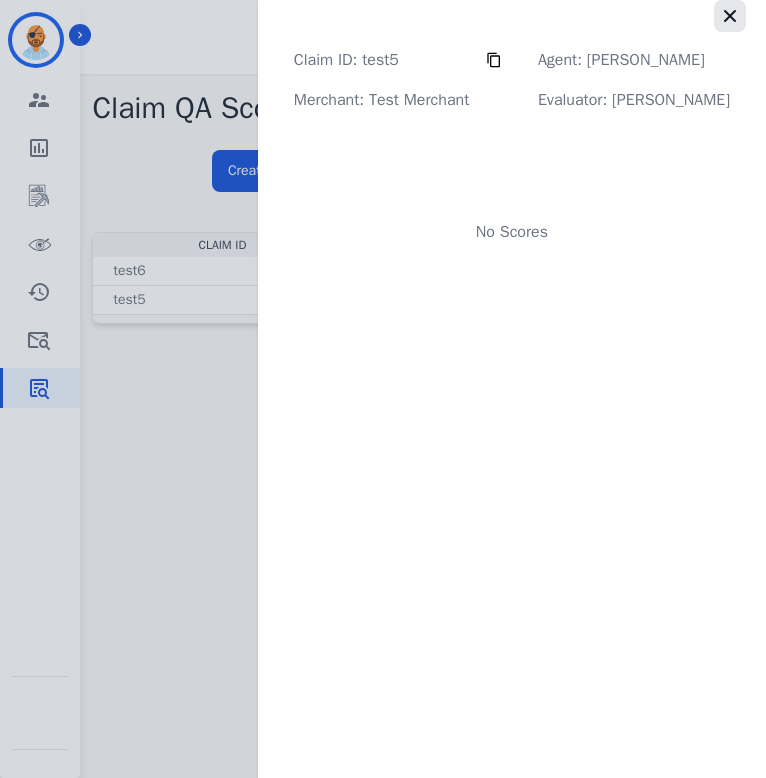 click 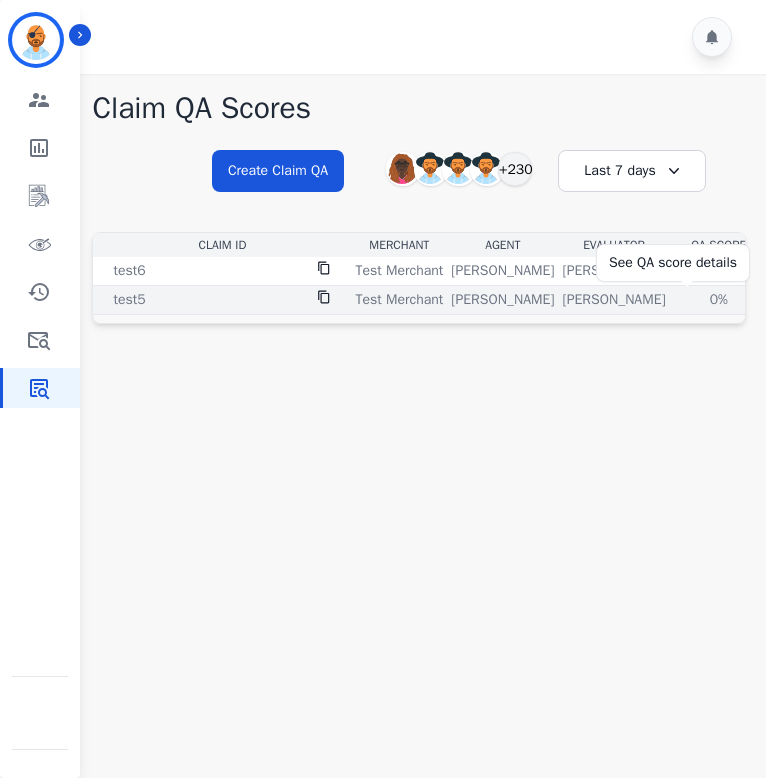 click on "0%" at bounding box center [719, 300] 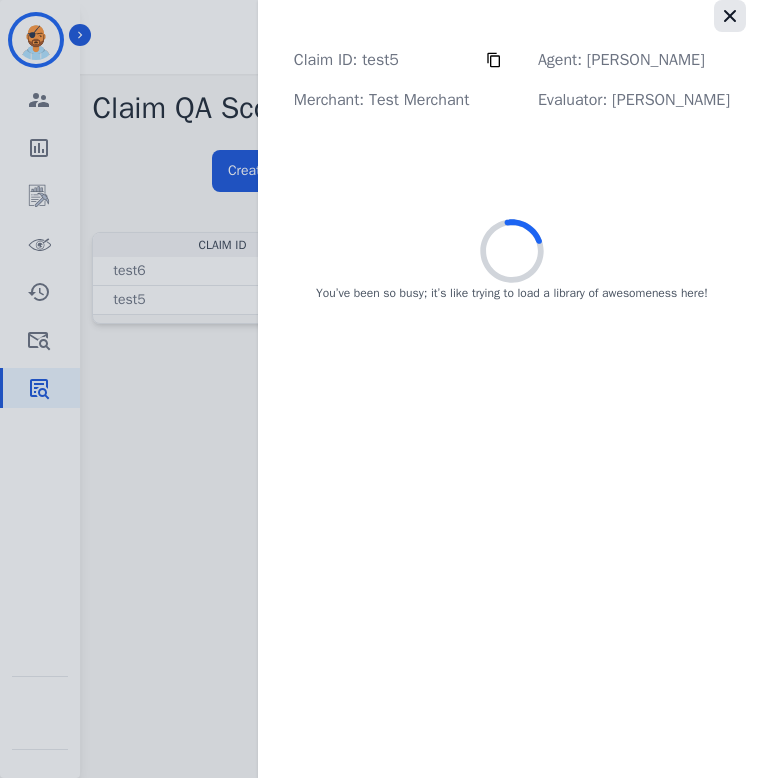click at bounding box center [730, 16] 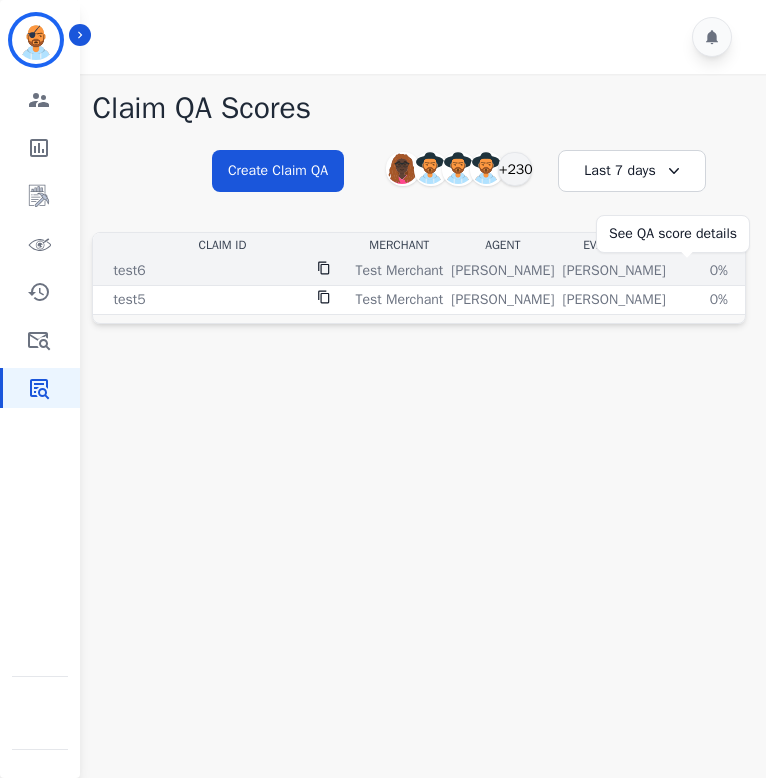 click on "0%" at bounding box center (719, 271) 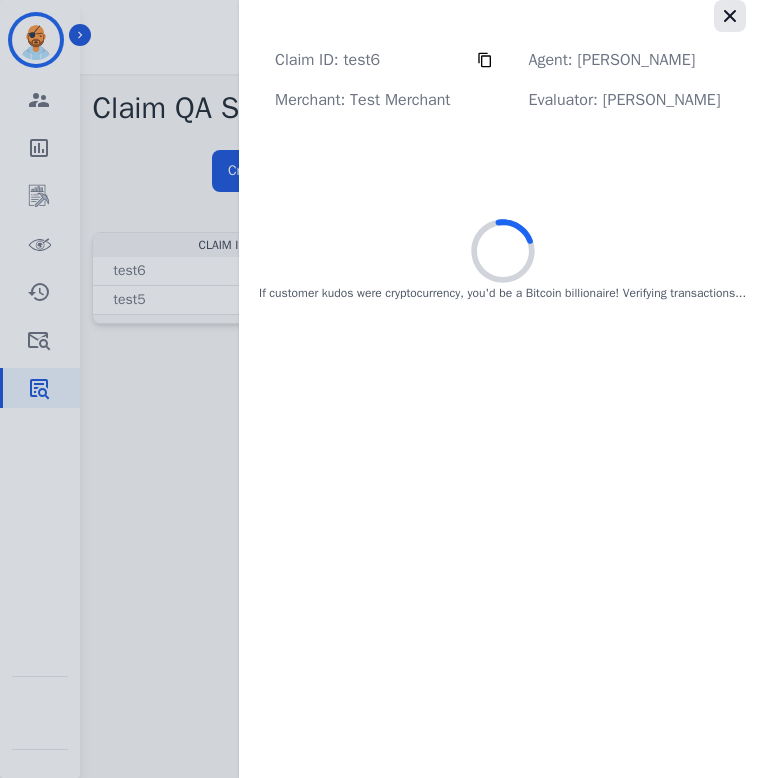 click 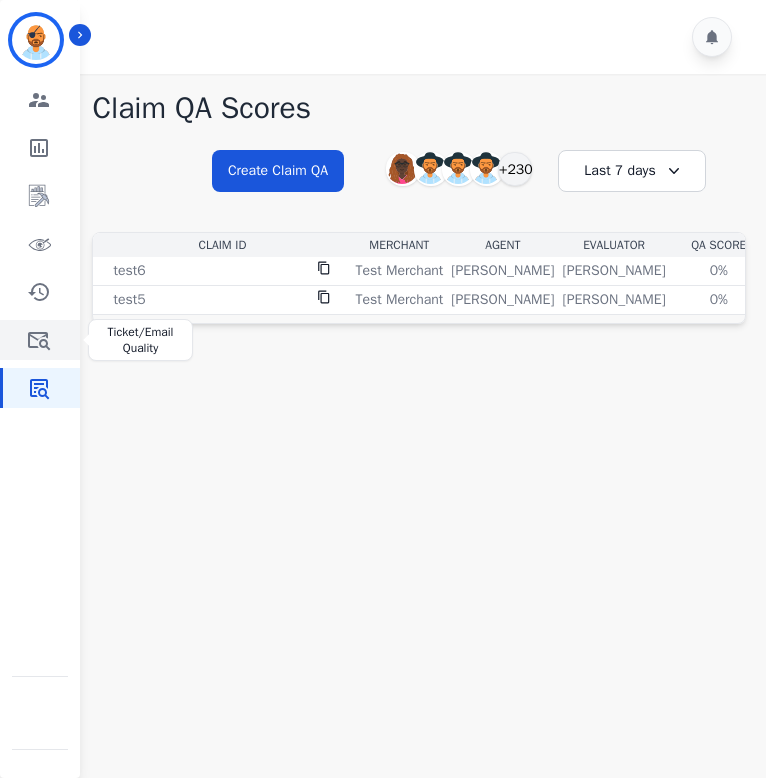 click 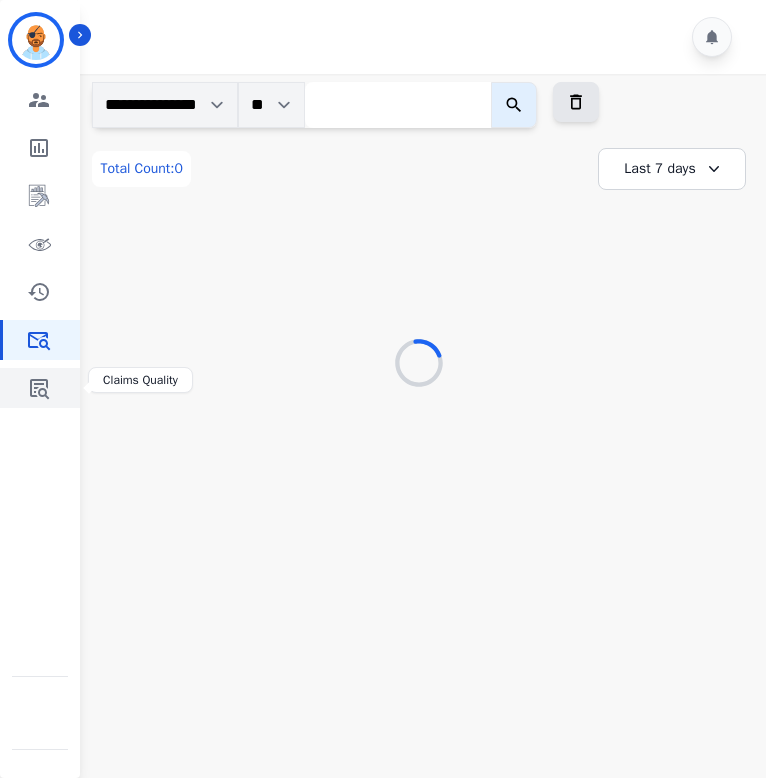 click 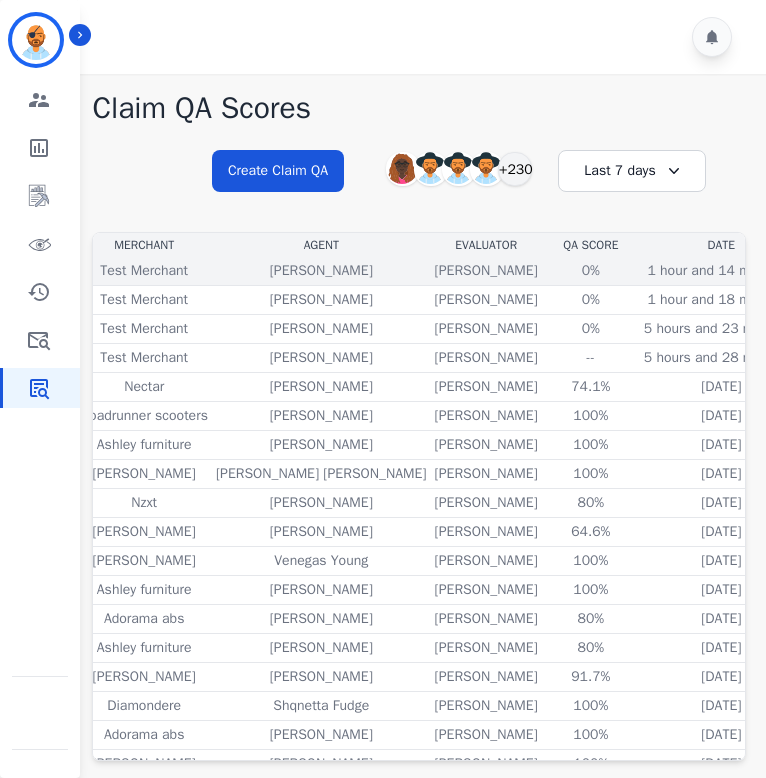 scroll, scrollTop: 0, scrollLeft: 279, axis: horizontal 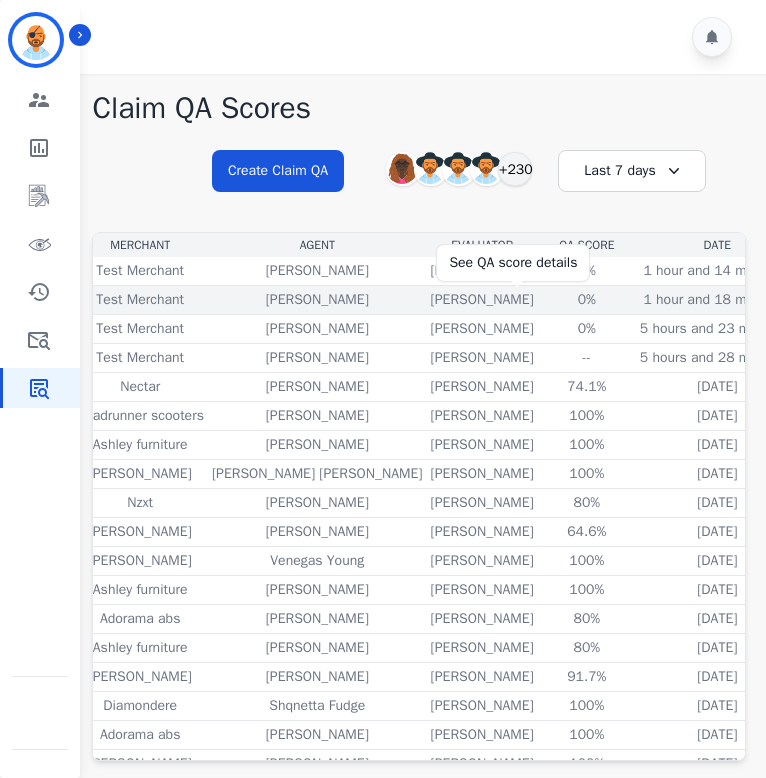 click on "0%" at bounding box center [587, 300] 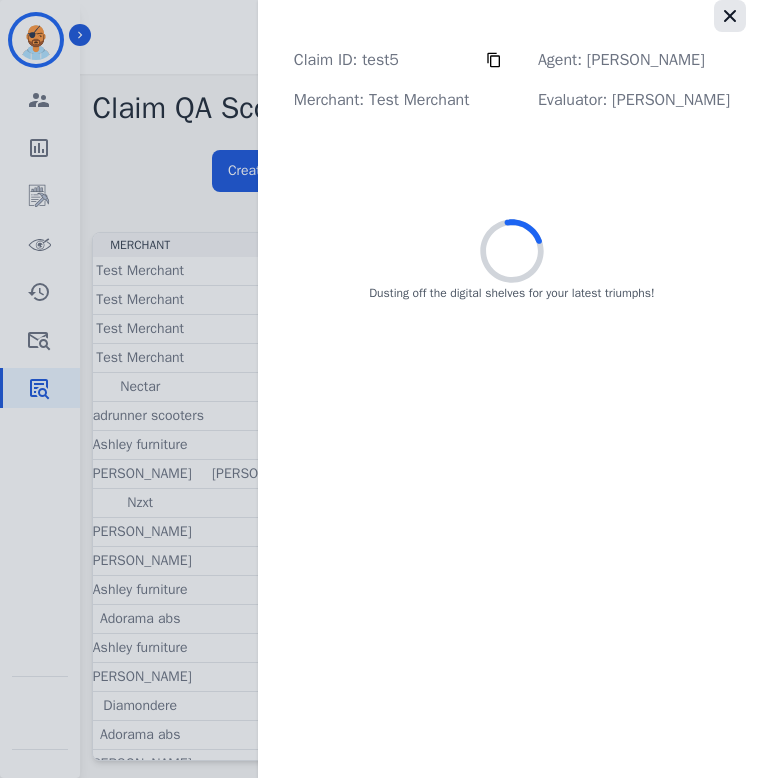 click at bounding box center (730, 16) 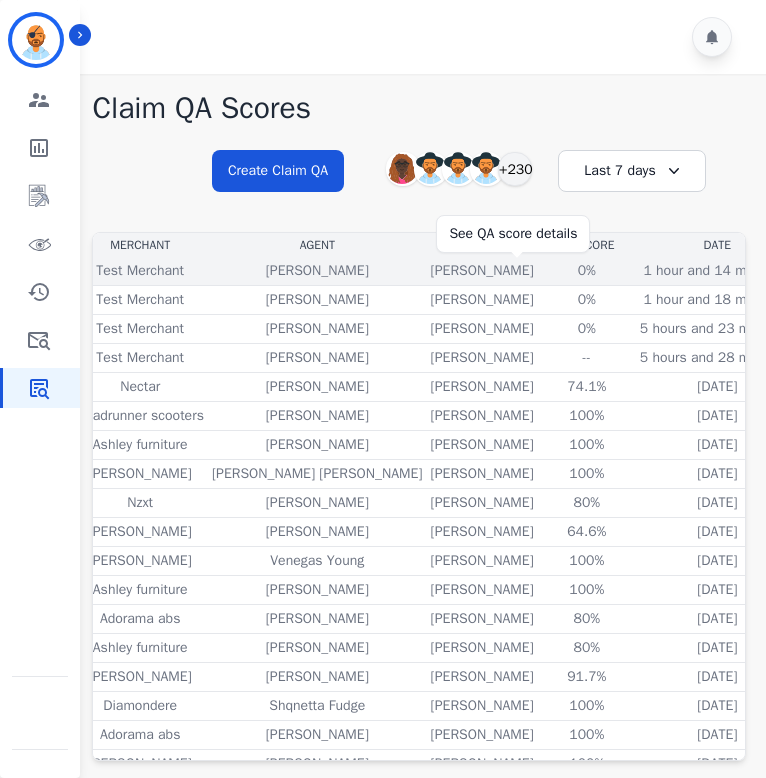 click on "0%" at bounding box center (587, 271) 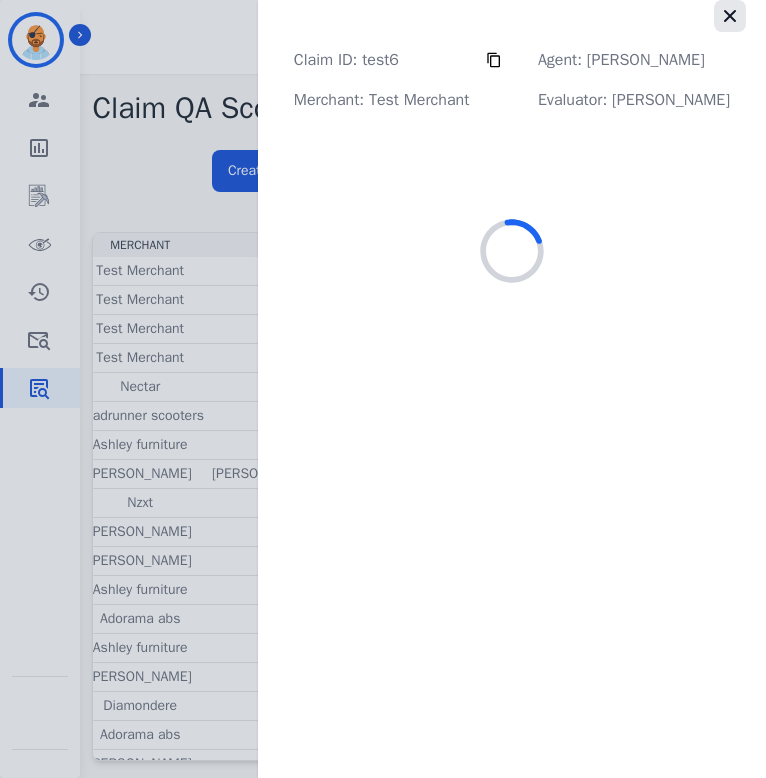 click 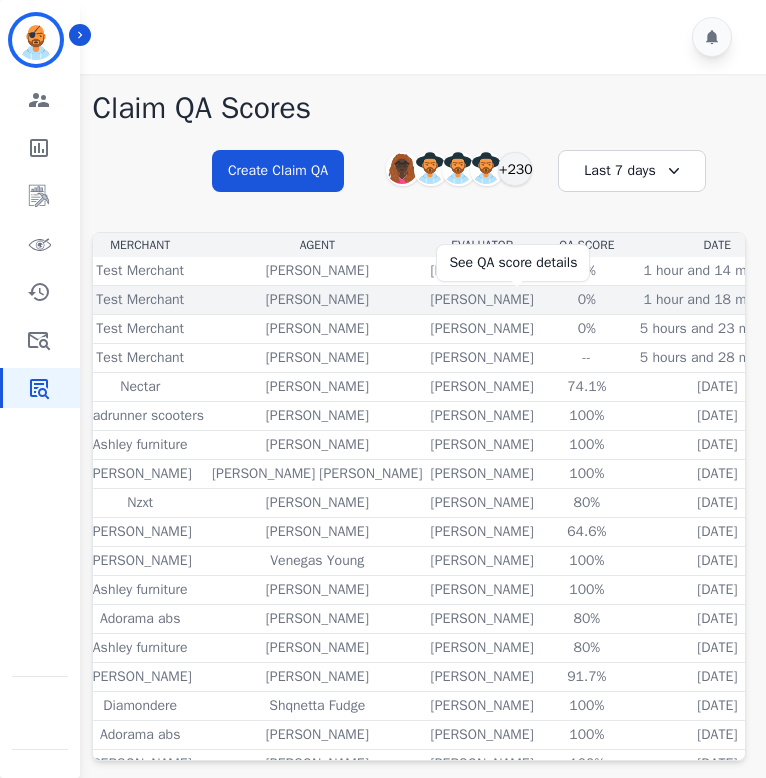 click on "0%" at bounding box center [587, 300] 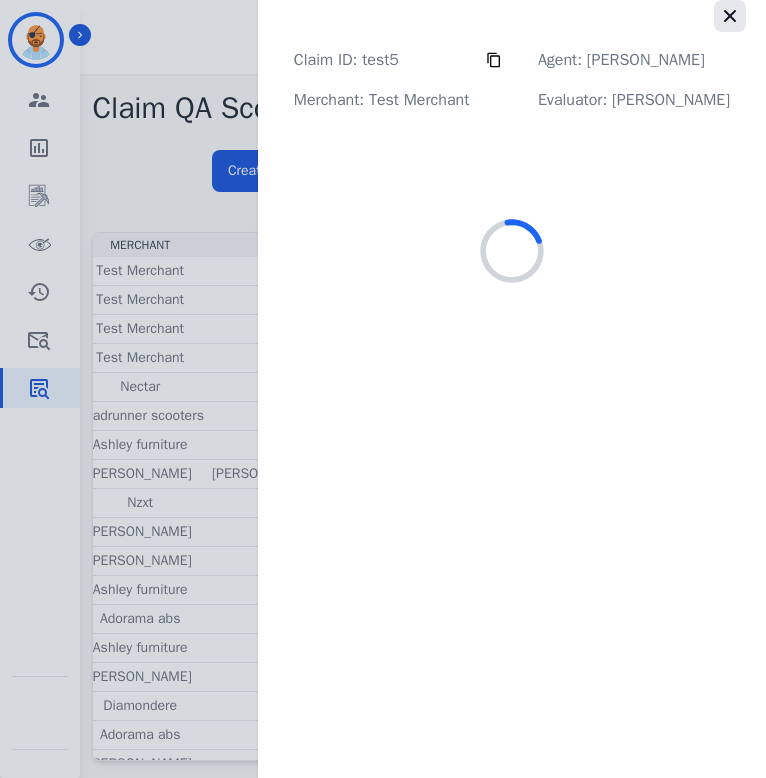 click at bounding box center (730, 16) 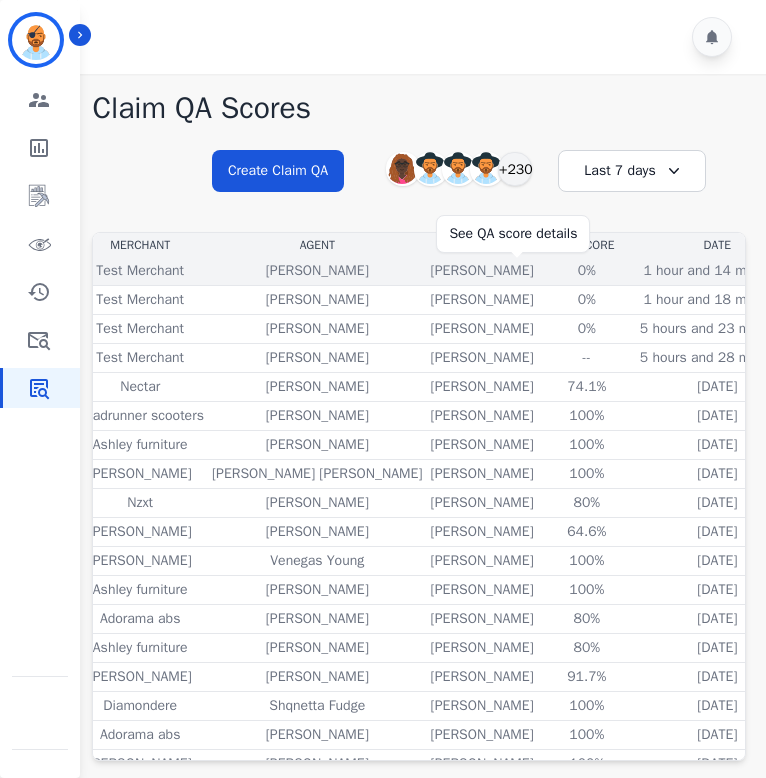 click on "0%" at bounding box center [587, 271] 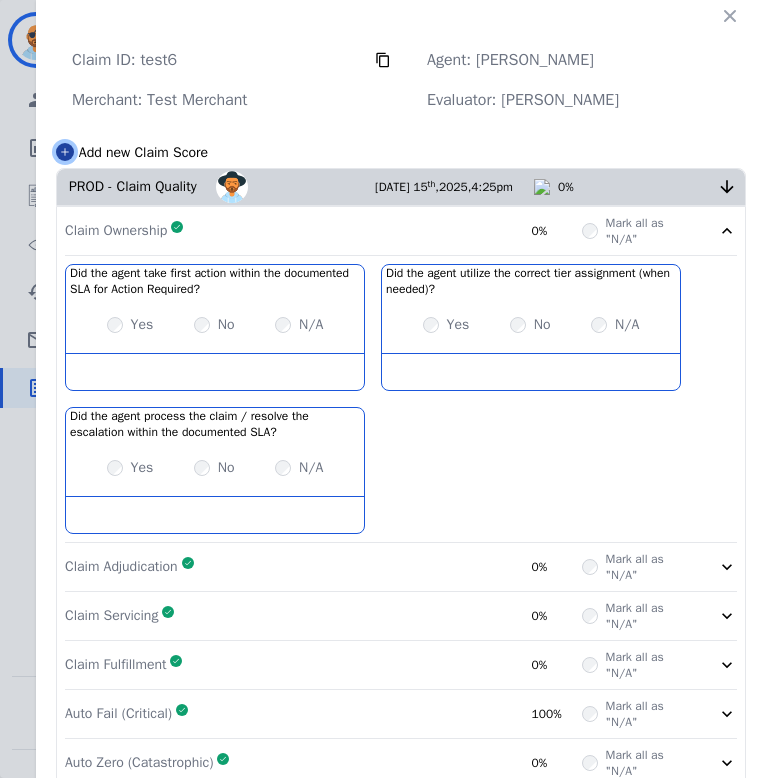 click 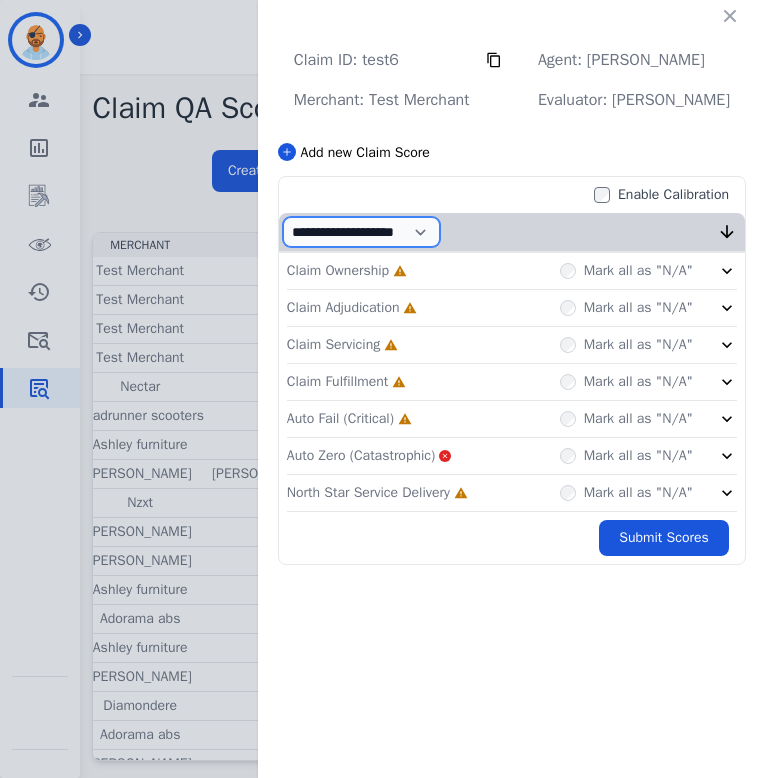 click on "**********" at bounding box center (361, 232) 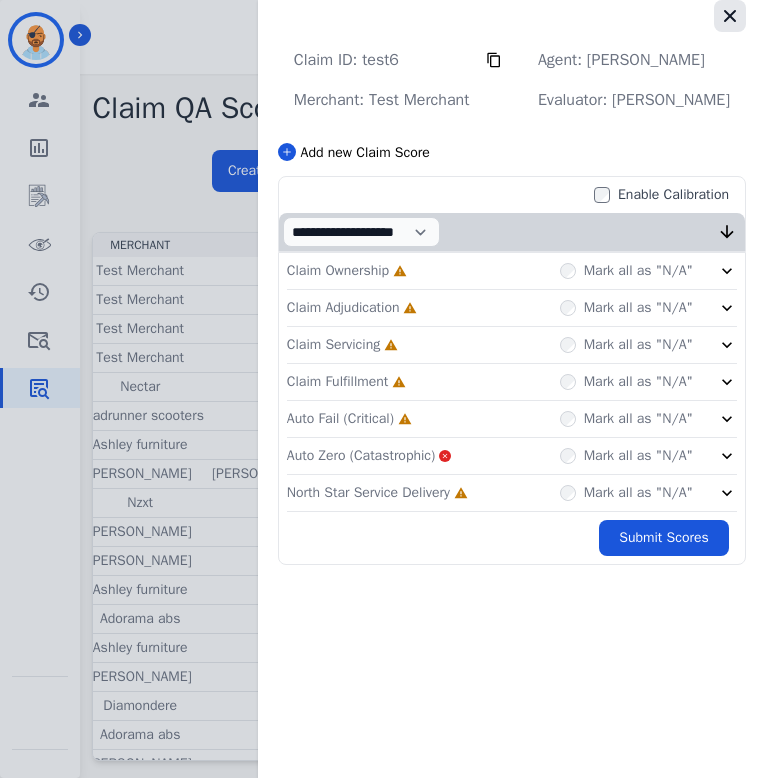 click 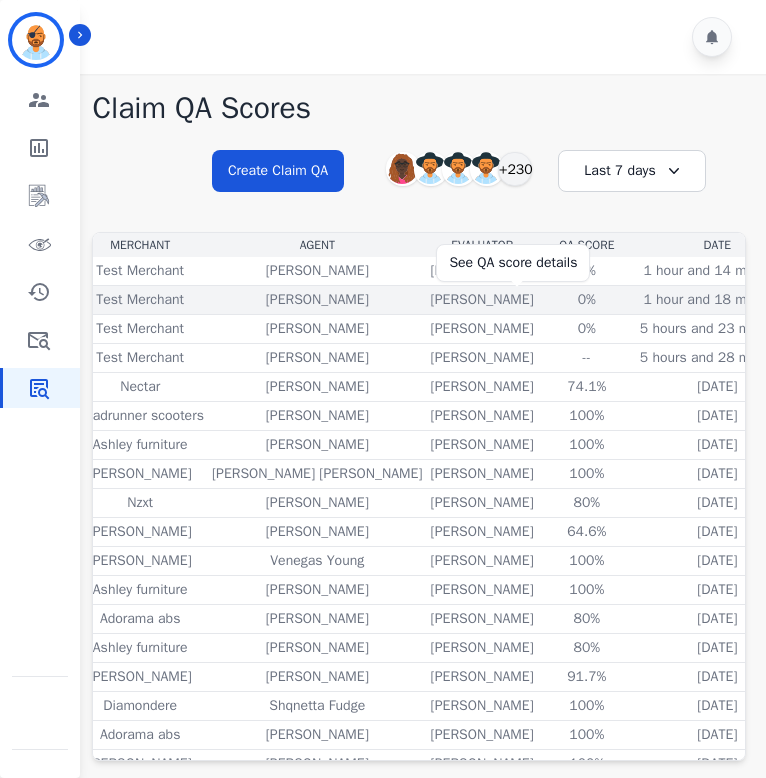 click on "0%" at bounding box center (587, 300) 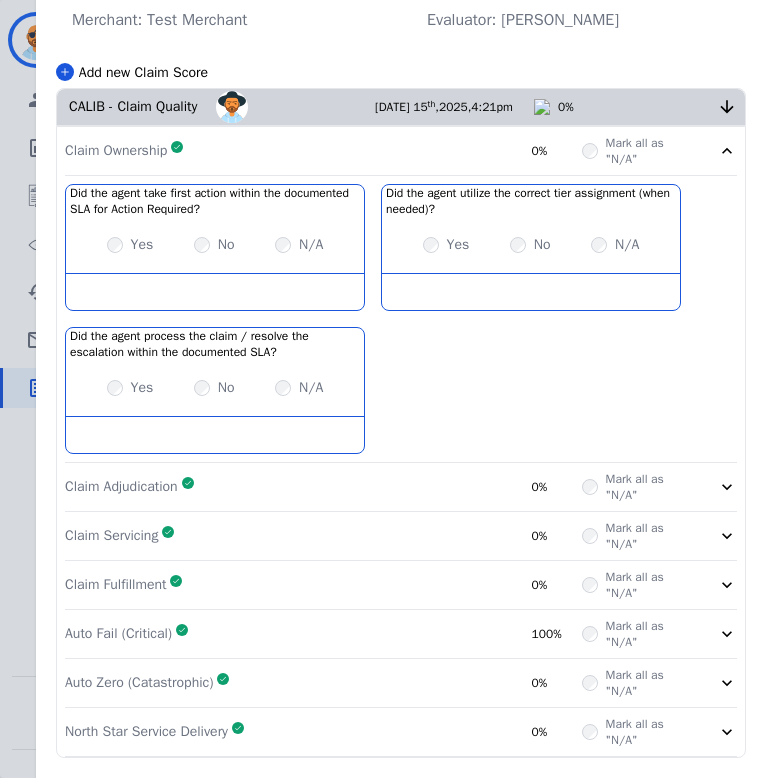 scroll, scrollTop: 0, scrollLeft: 0, axis: both 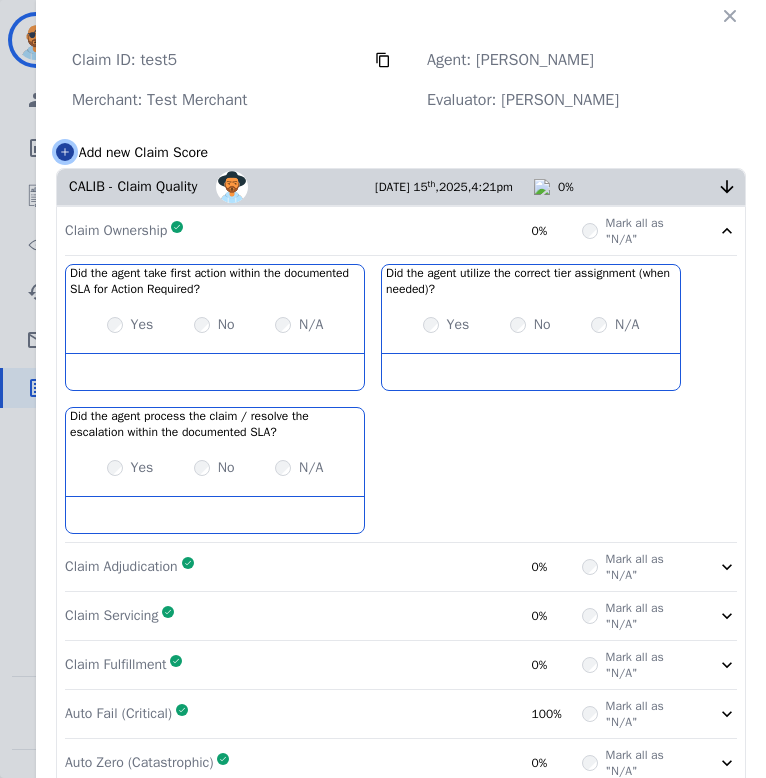 click 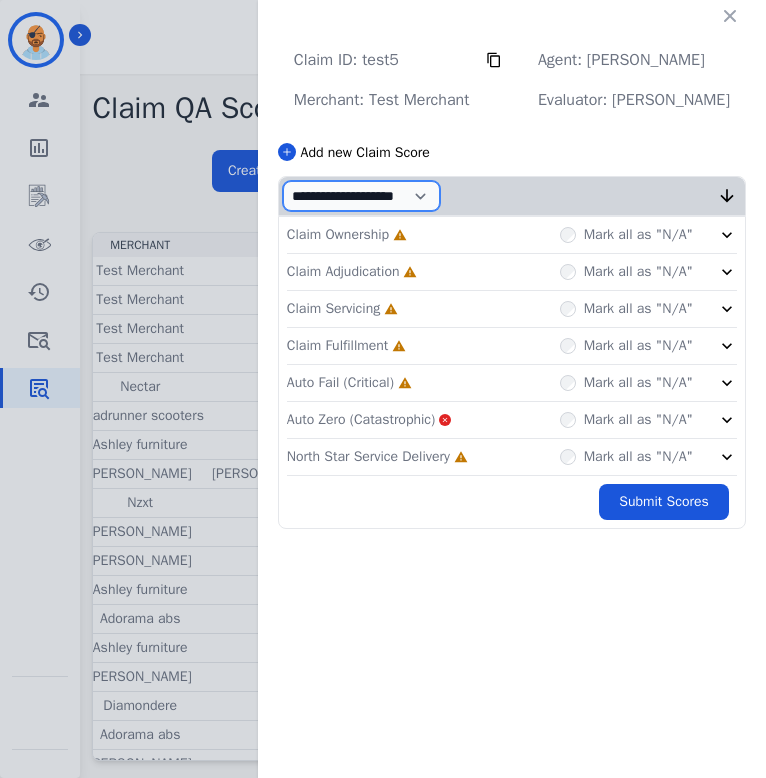 click on "**********" at bounding box center [361, 196] 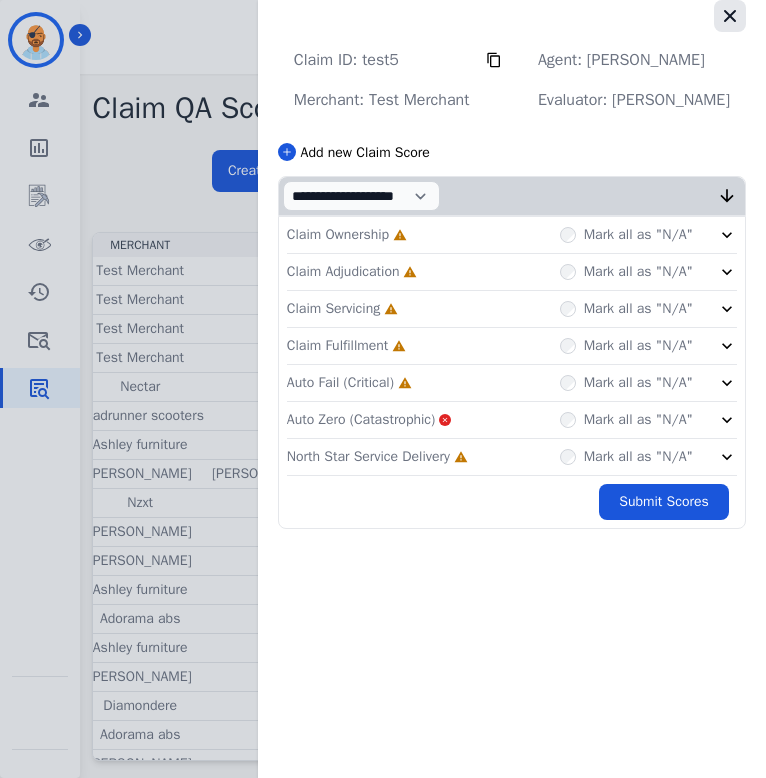 click 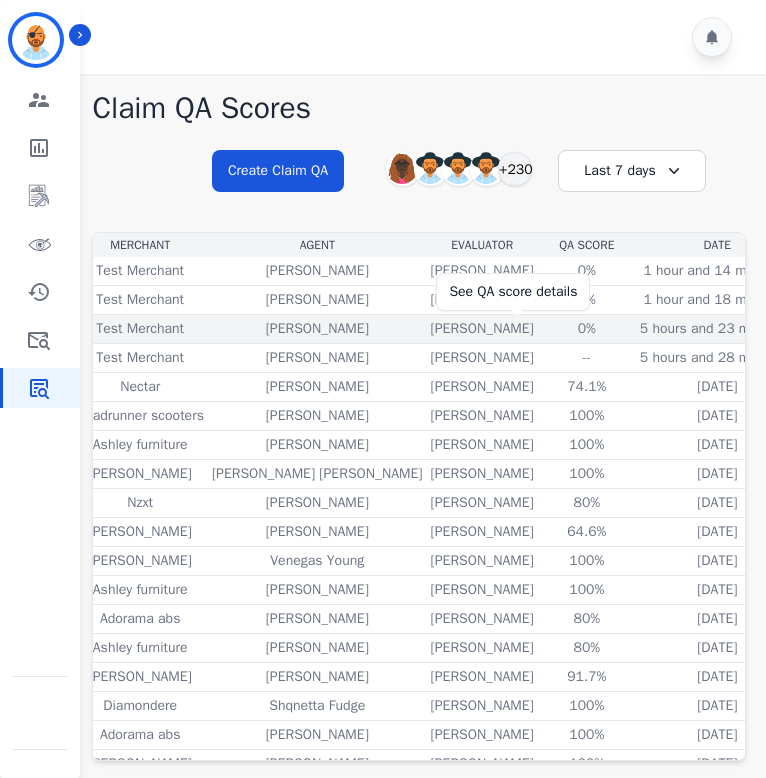 click on "0%" at bounding box center (587, 329) 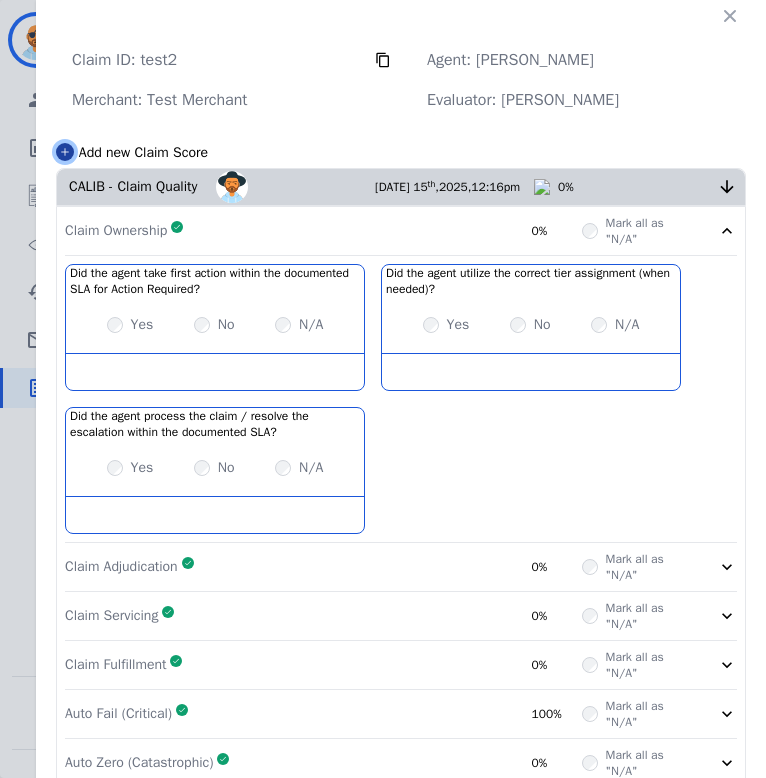 click 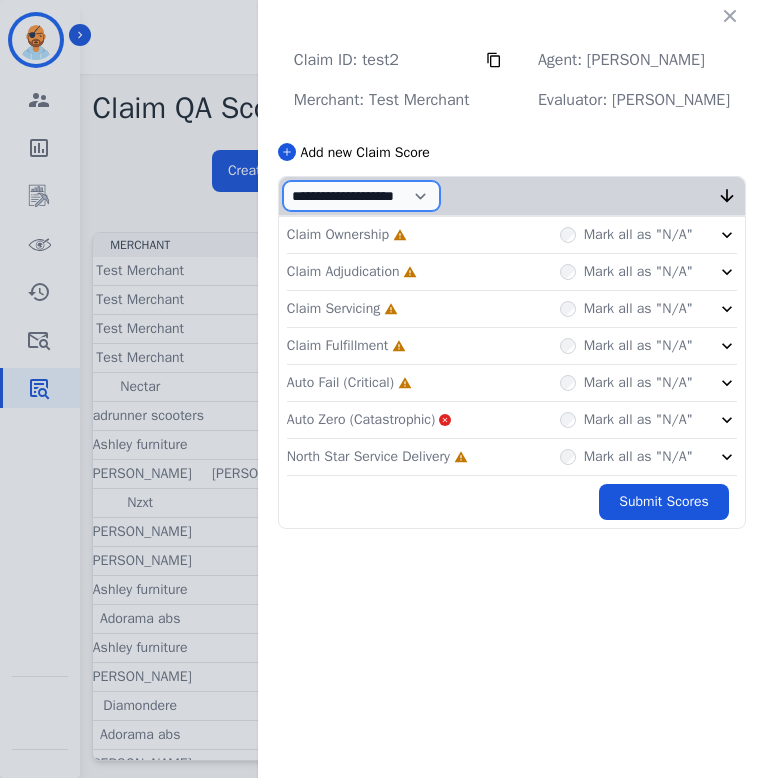 click on "**********" at bounding box center [361, 196] 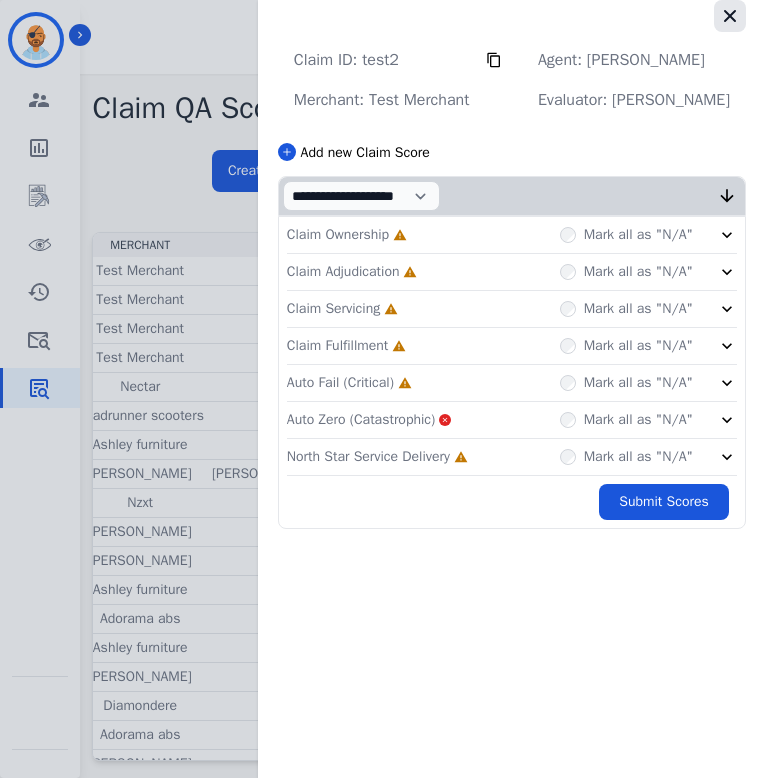 click 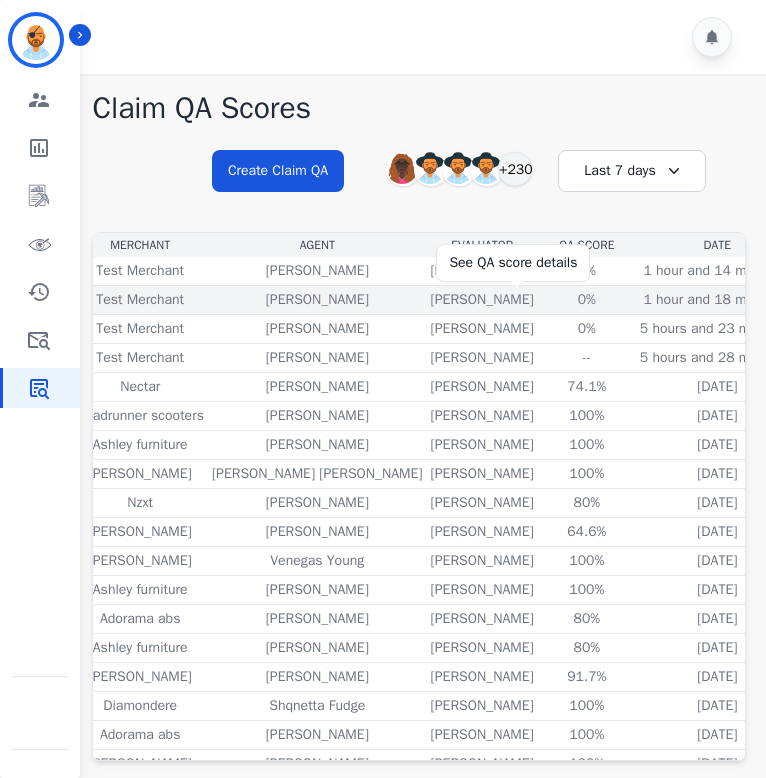 click on "0%" at bounding box center [587, 300] 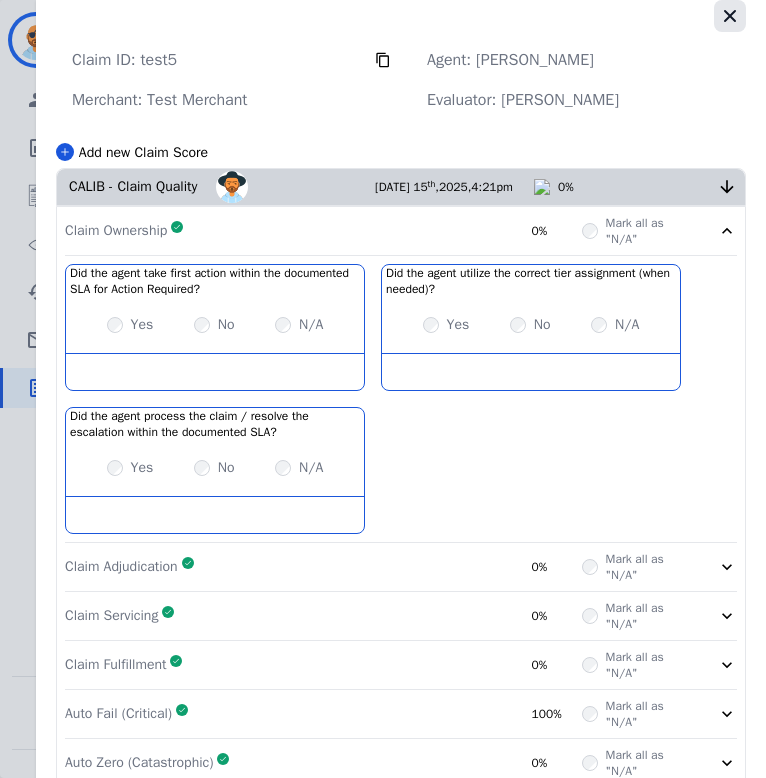 click 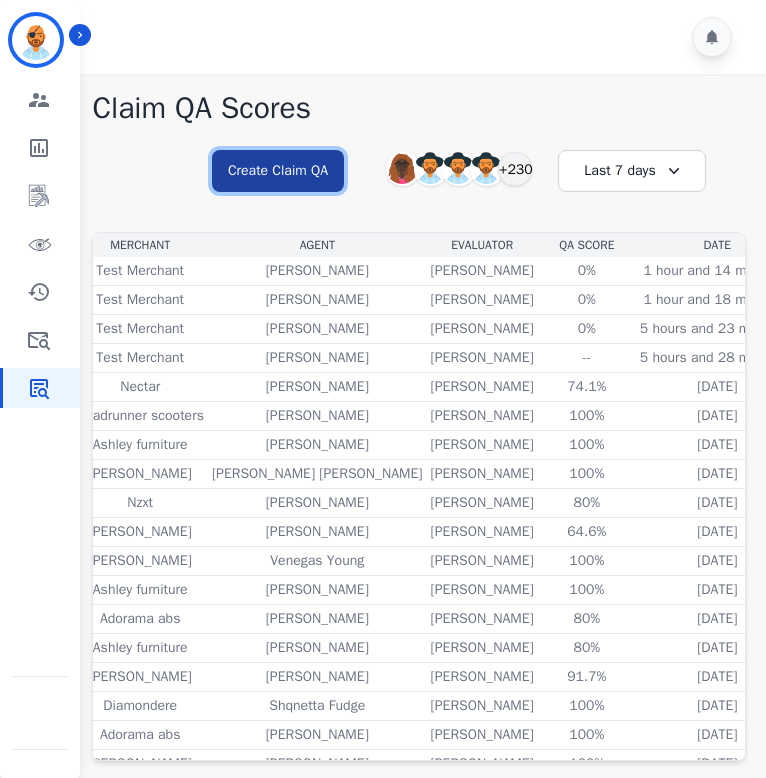 click on "Create Claim QA" at bounding box center [278, 171] 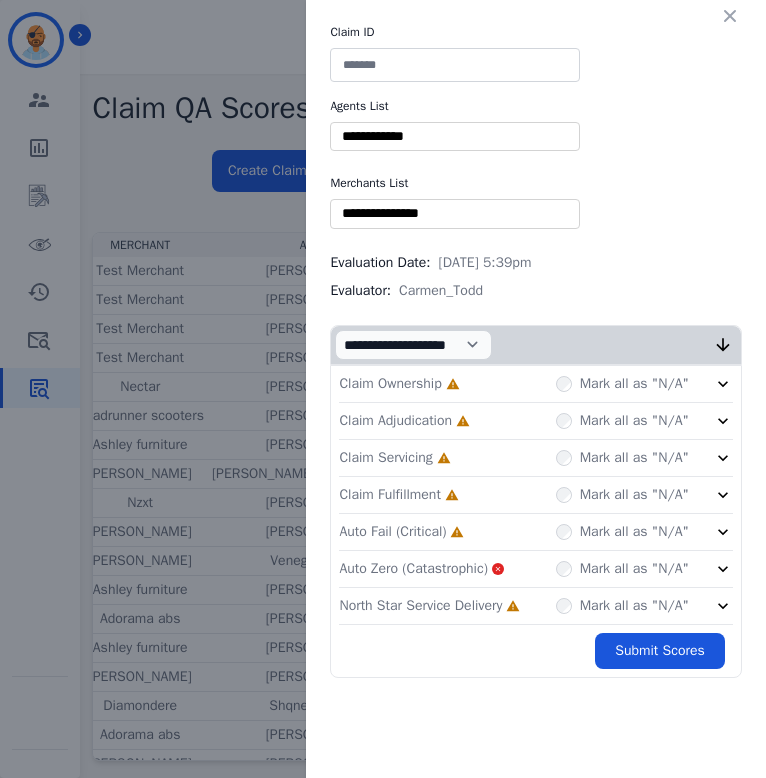 click at bounding box center [455, 65] 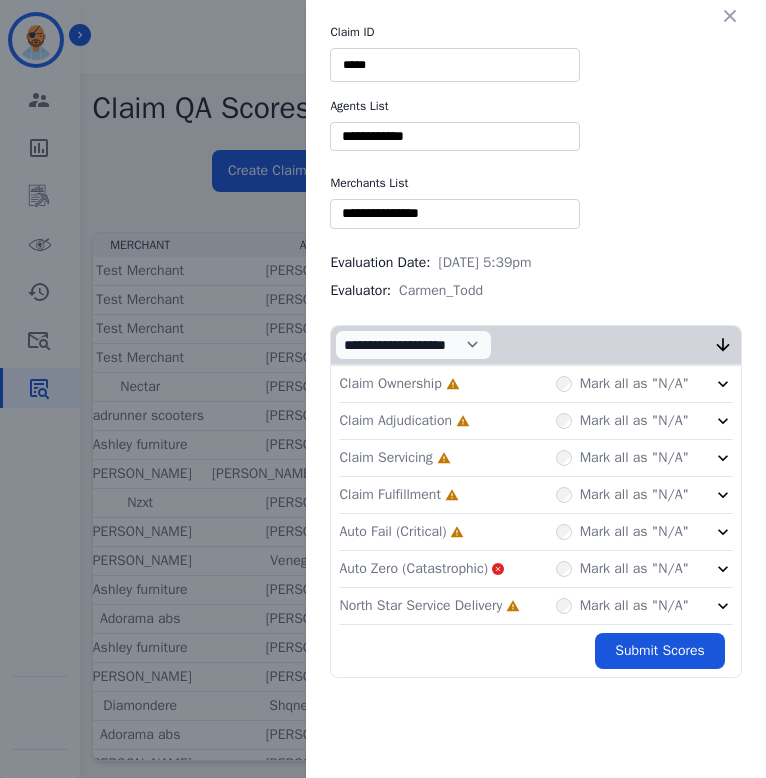 type on "*****" 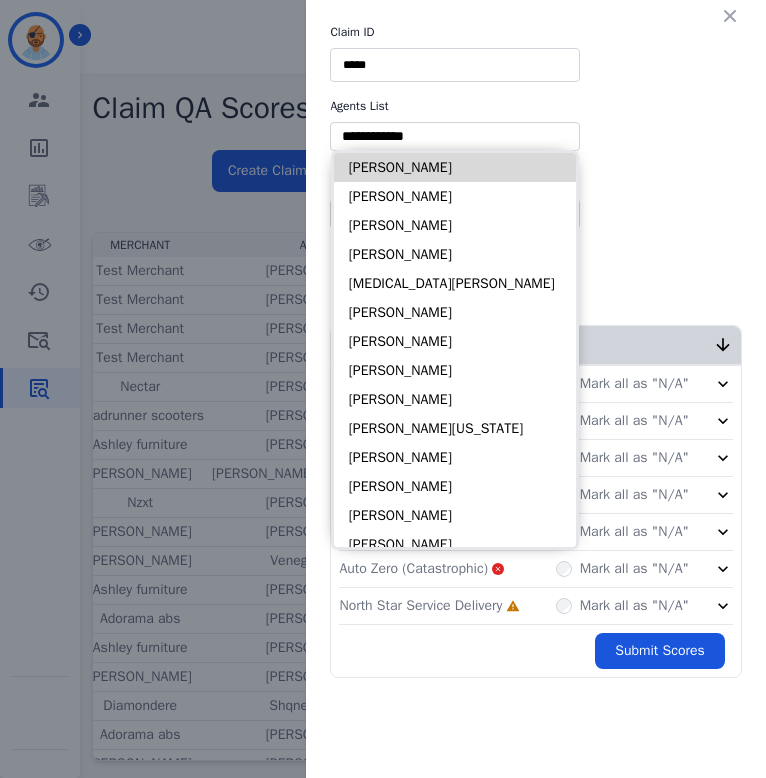 click on "Alayna Sims" at bounding box center (455, 167) 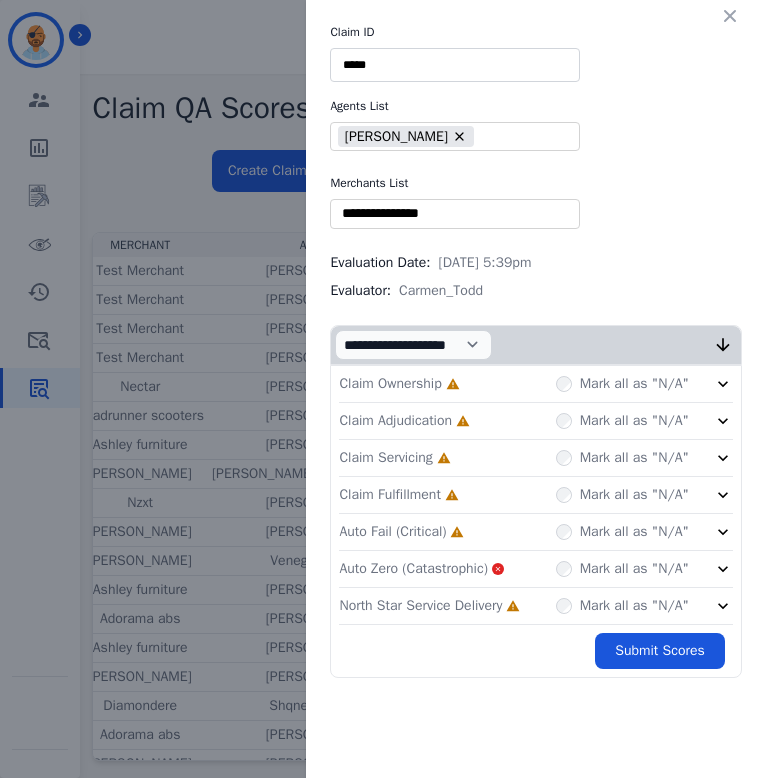 click at bounding box center [455, 213] 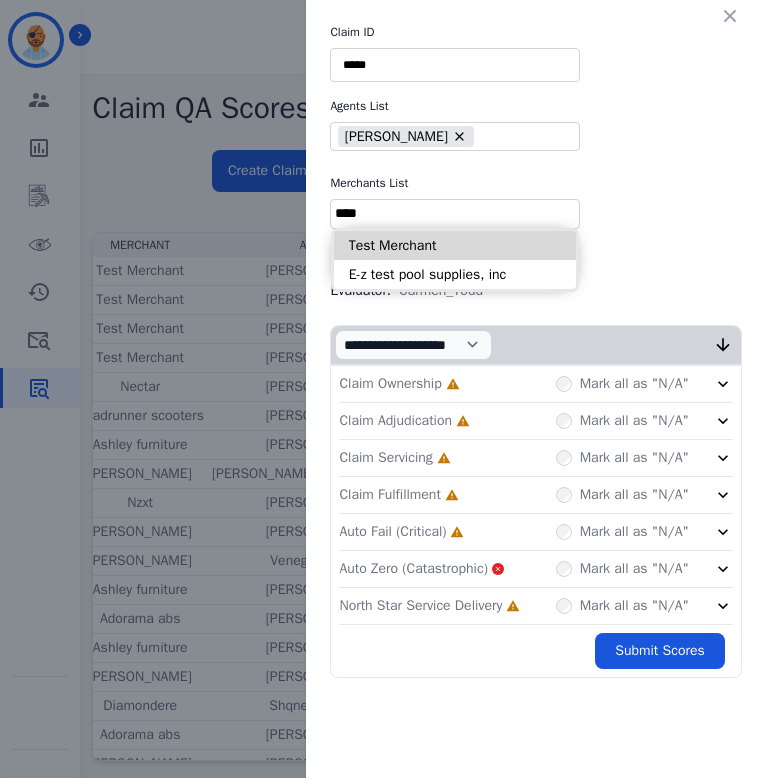 type on "****" 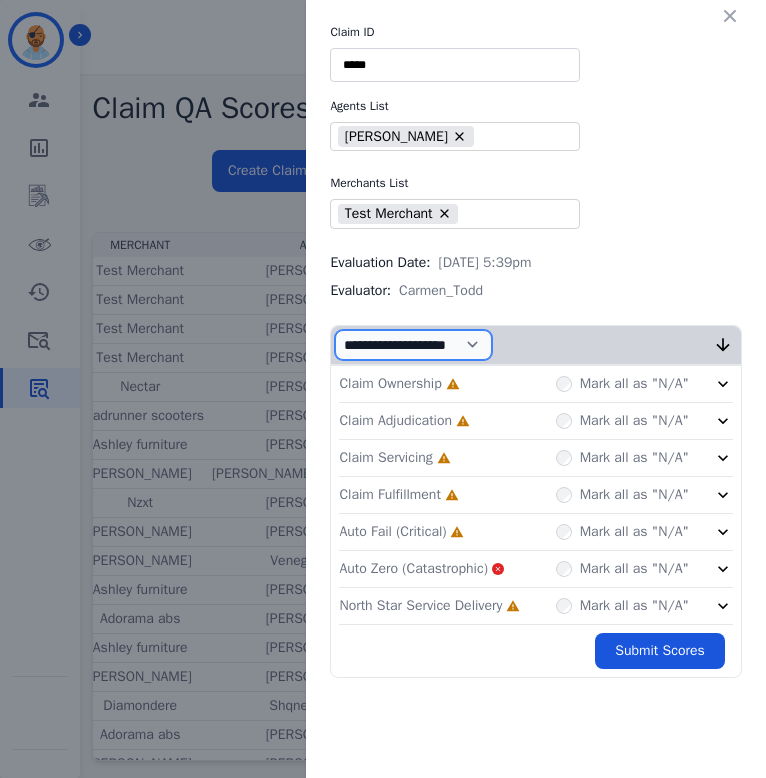 click on "**********" at bounding box center (413, 345) 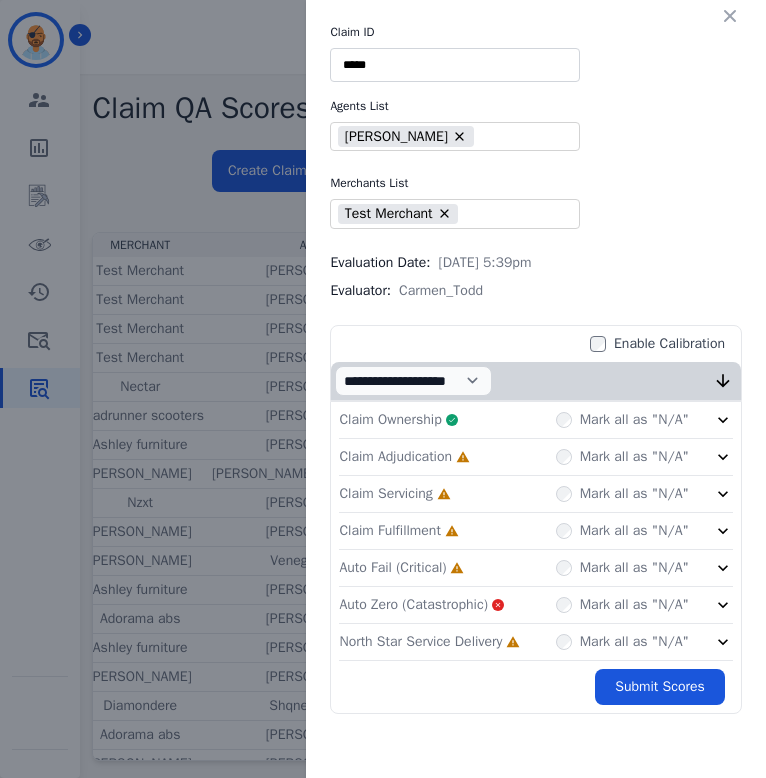 click on "Claim Adjudication     Incomplete         Mark all as "N/A"" 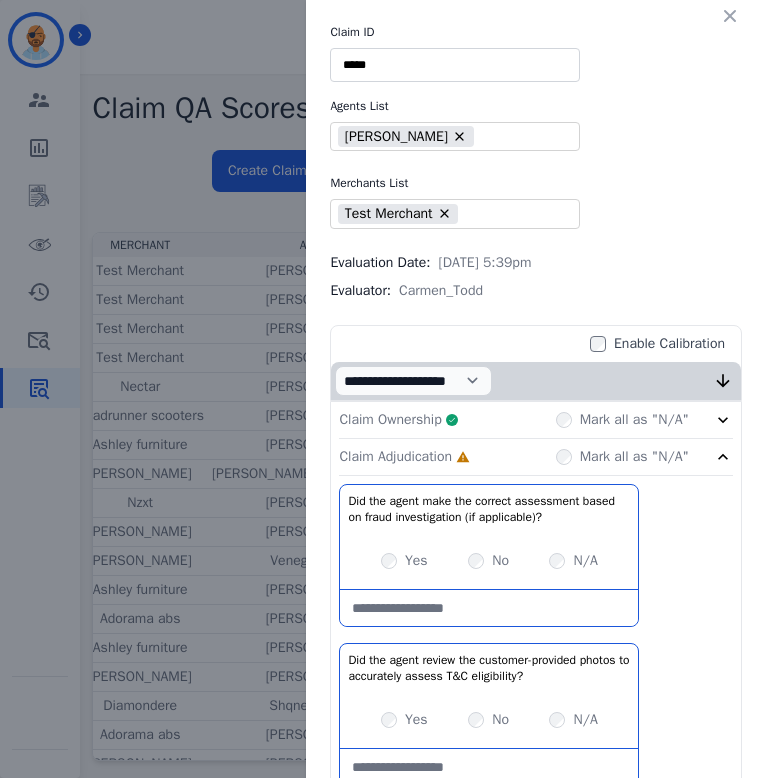 click on "Mark all as "N/A"" at bounding box center (622, 457) 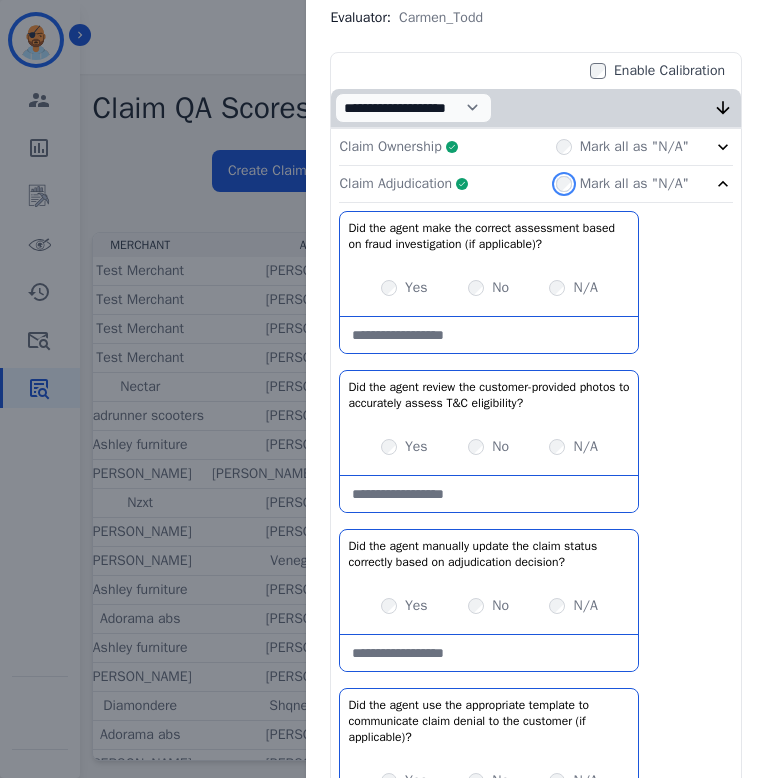 scroll, scrollTop: 612, scrollLeft: 0, axis: vertical 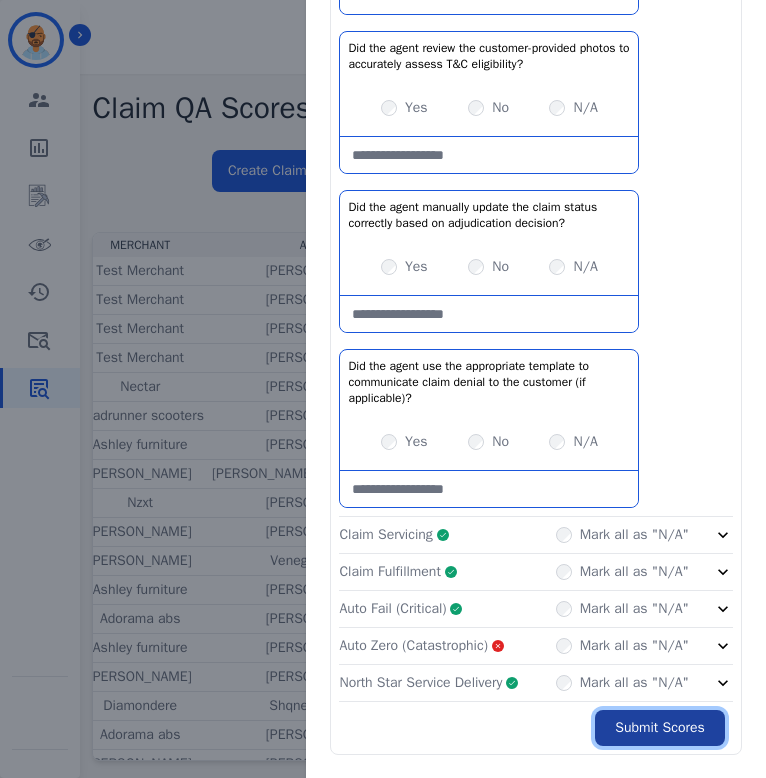click on "Submit Scores" at bounding box center (660, 728) 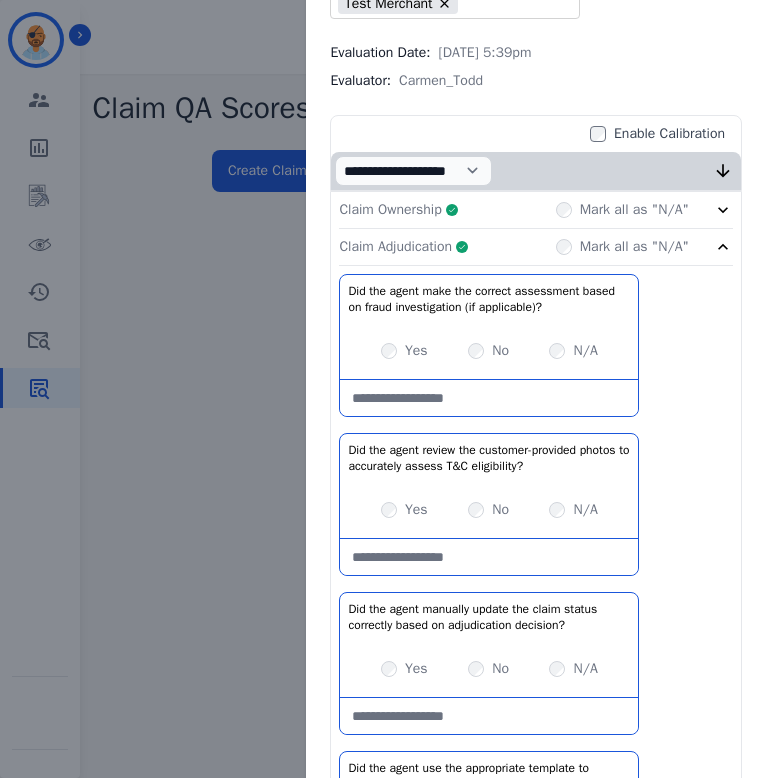 scroll, scrollTop: 0, scrollLeft: 0, axis: both 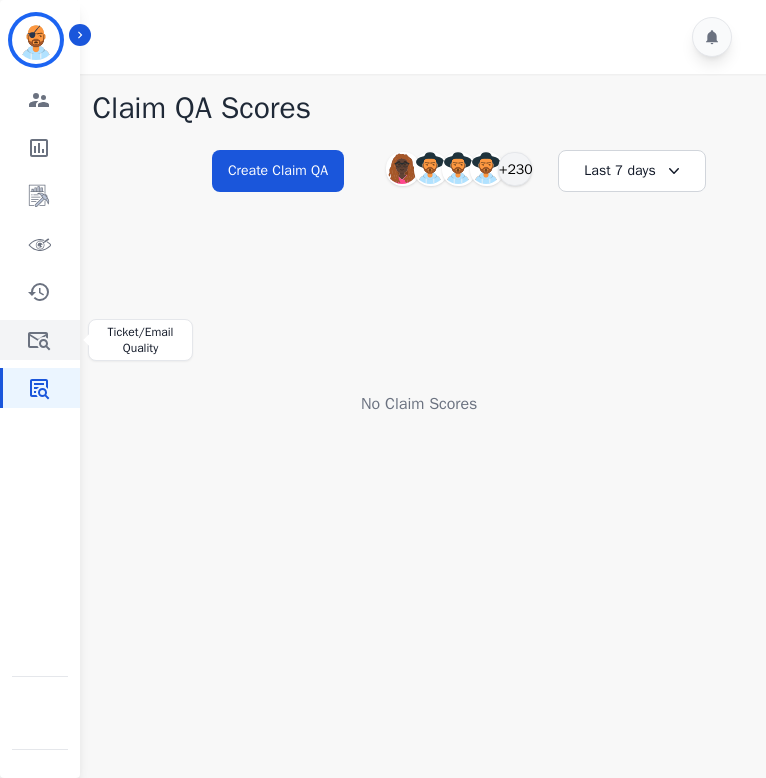 click 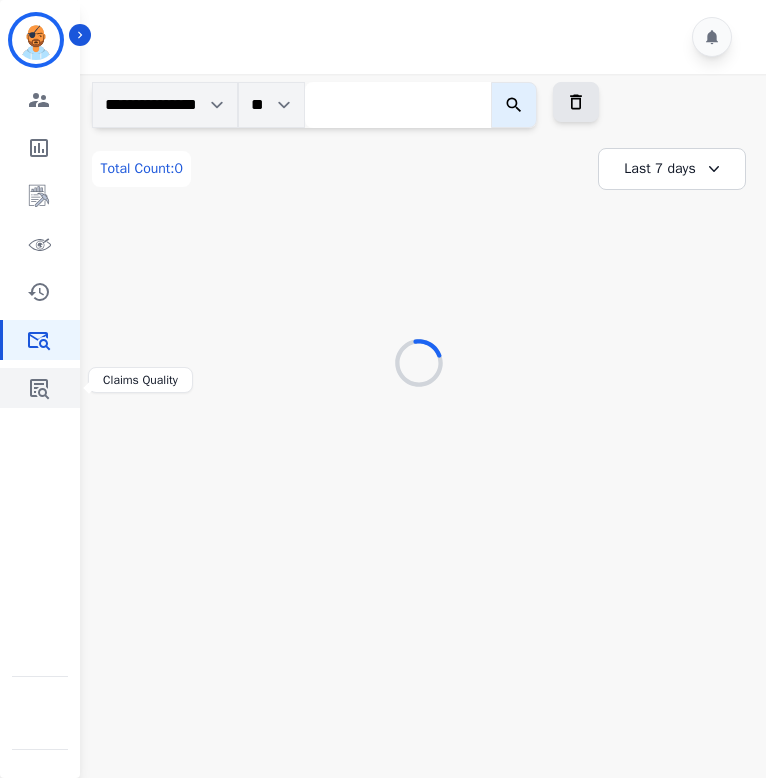 click 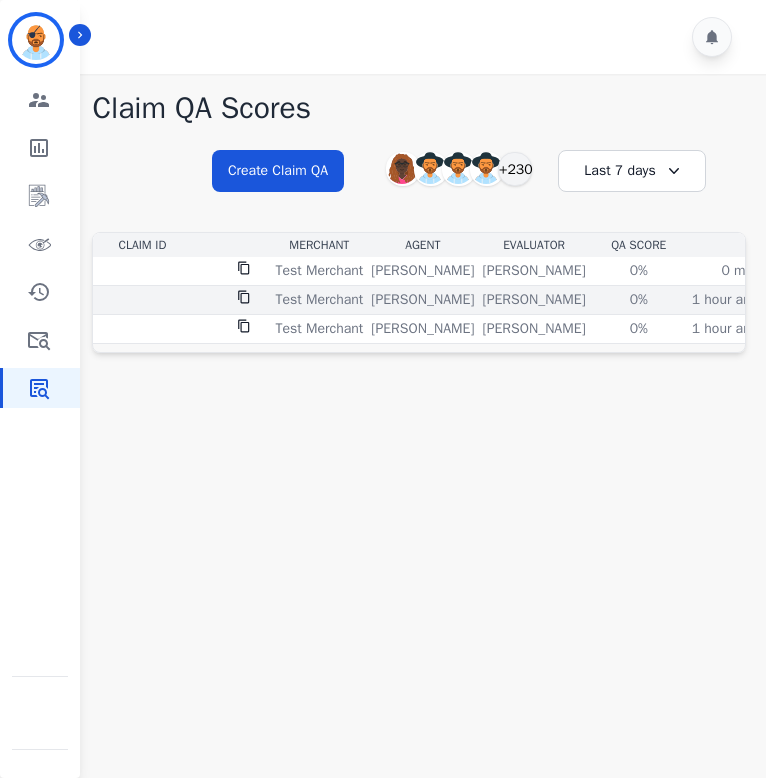 scroll, scrollTop: 0, scrollLeft: 152, axis: horizontal 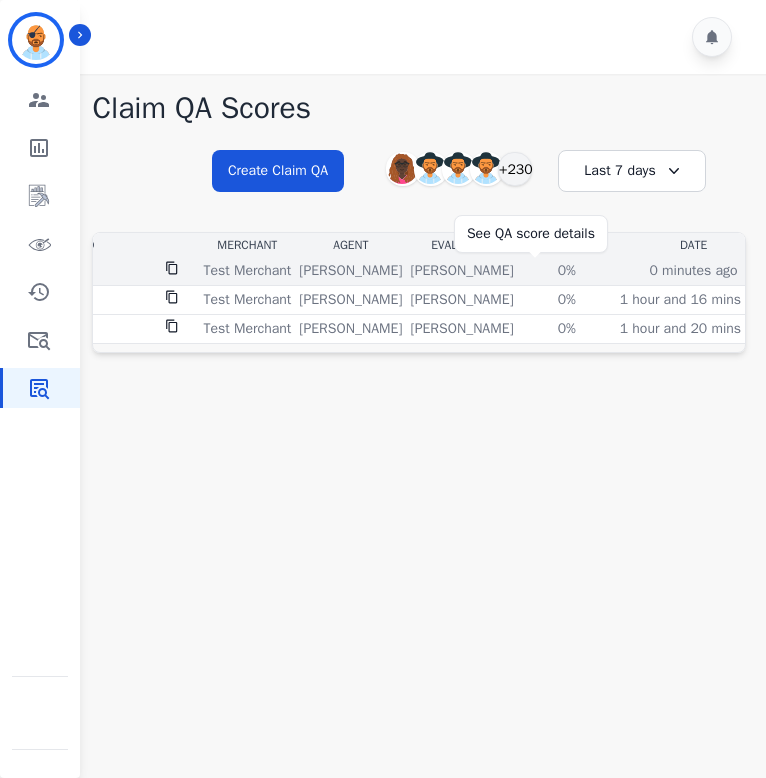 click on "0%" at bounding box center [567, 271] 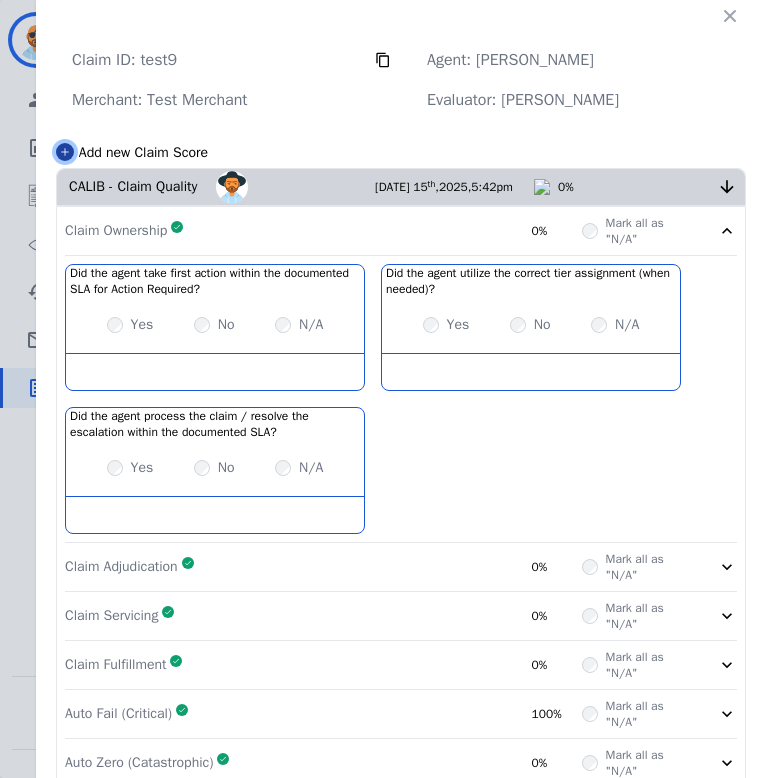 click 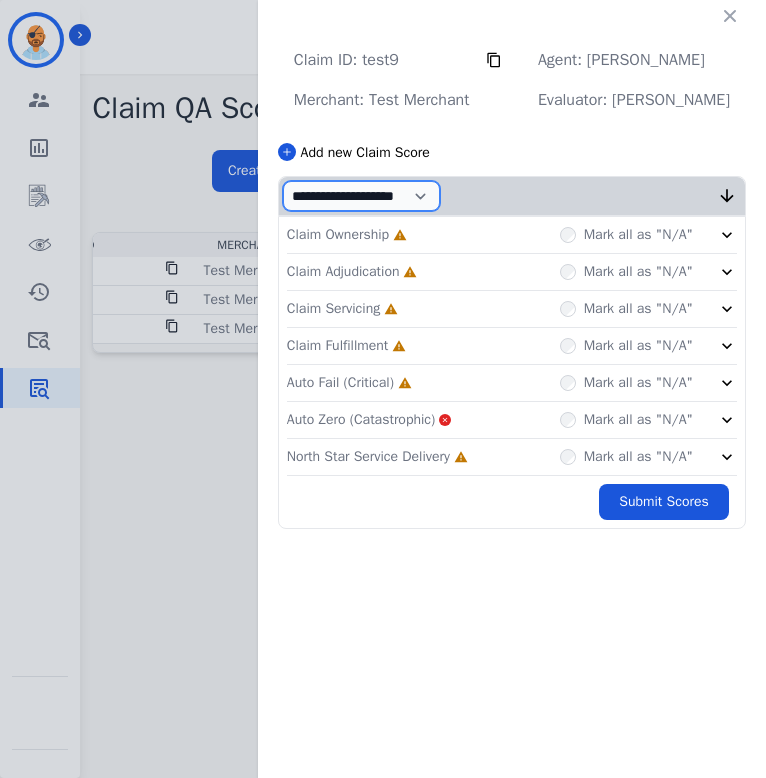 click on "**********" at bounding box center [361, 196] 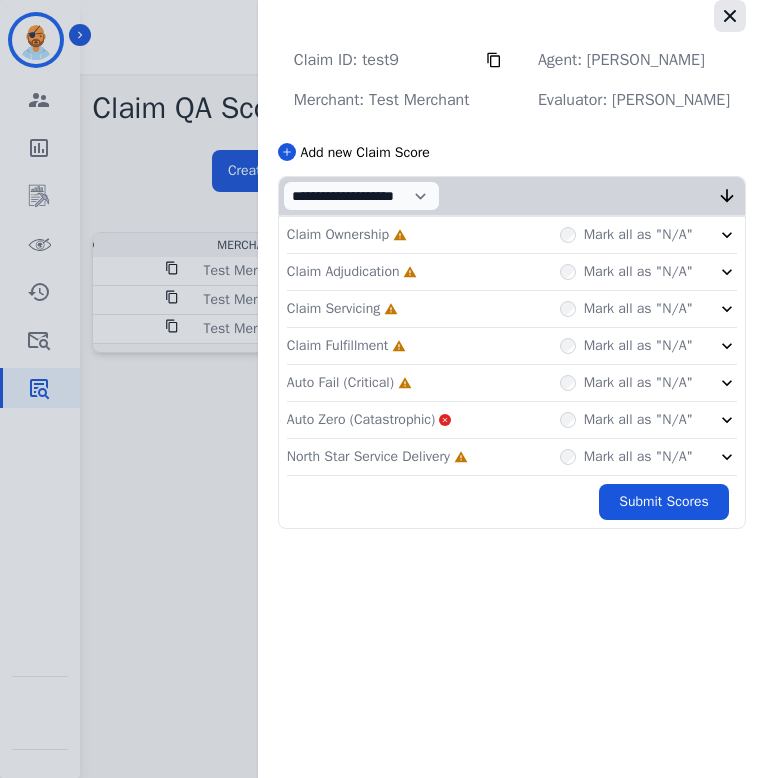 click 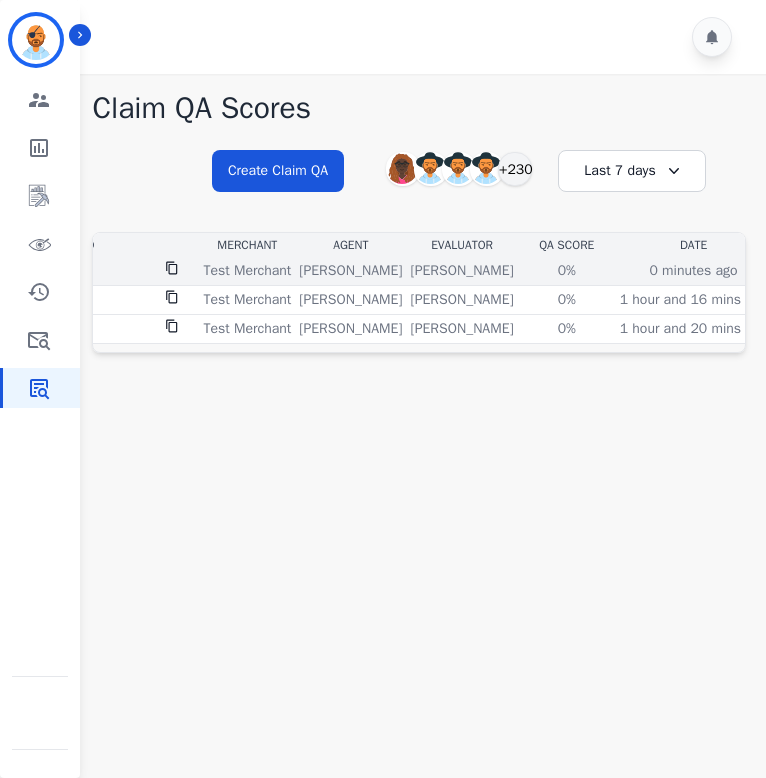 scroll, scrollTop: 0, scrollLeft: 152, axis: horizontal 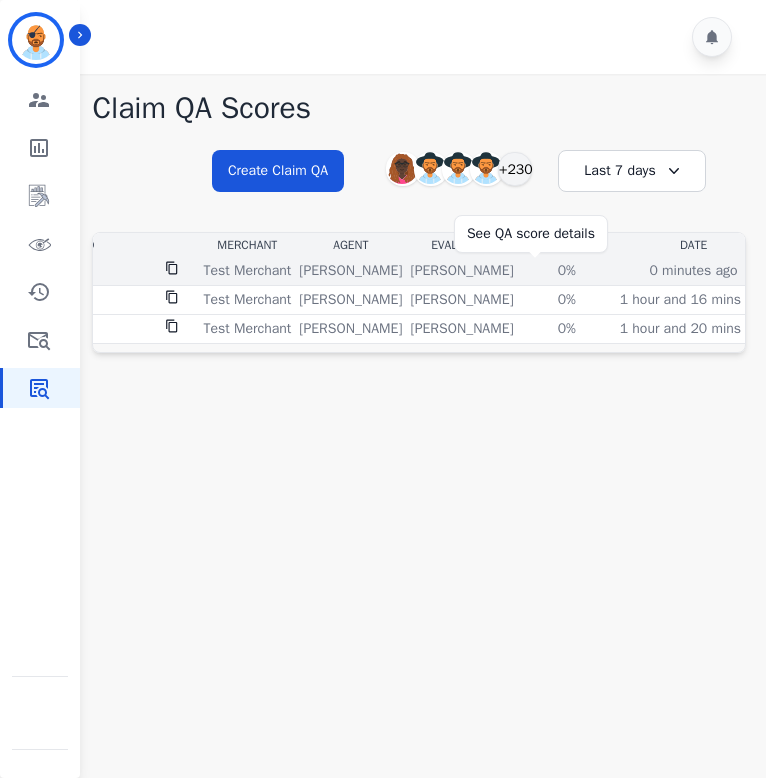click on "0%" at bounding box center (567, 271) 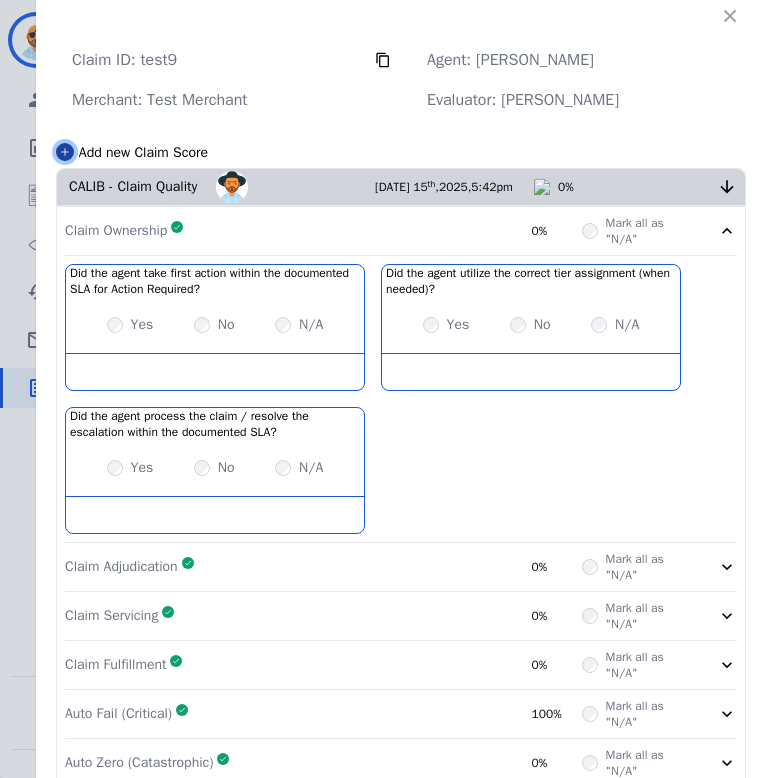 click 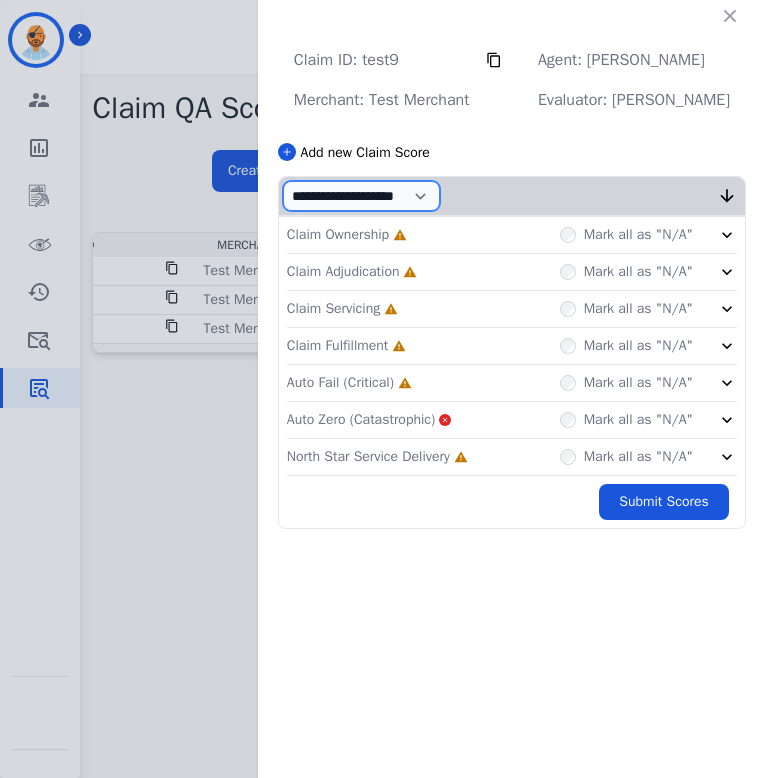 click on "**********" at bounding box center [361, 196] 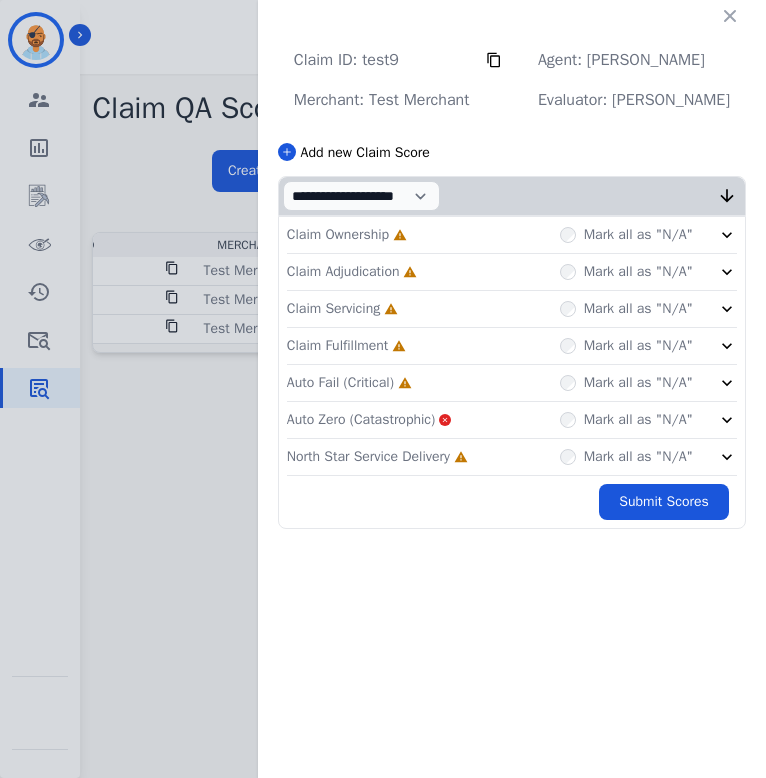 click 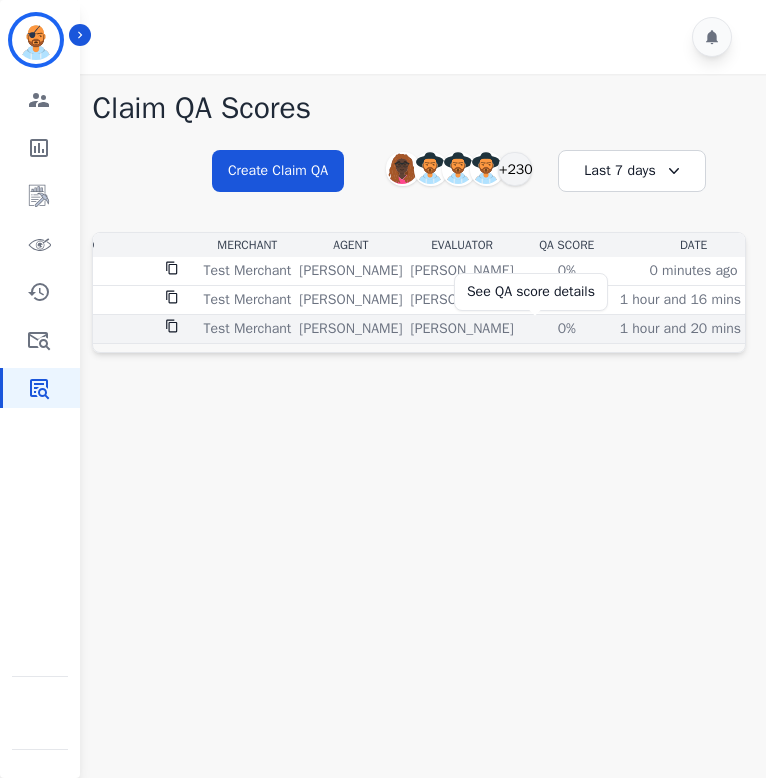 click on "0%" at bounding box center (567, 329) 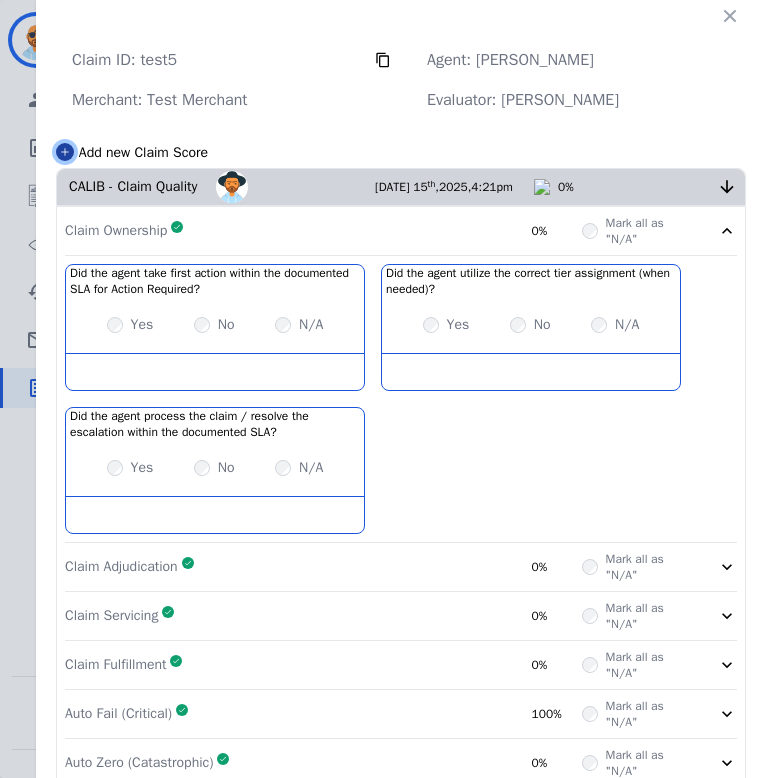 click 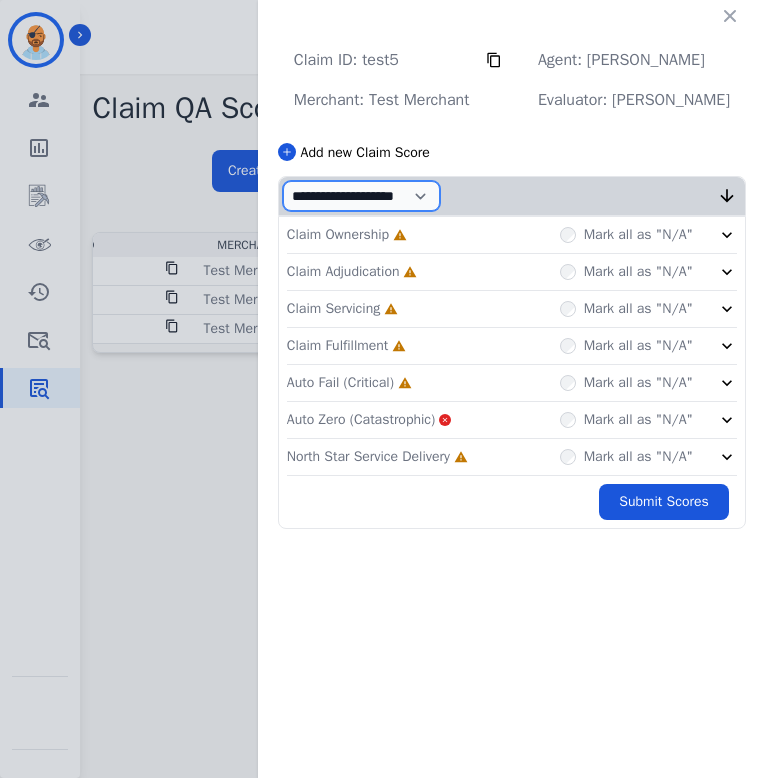 click on "**********" at bounding box center [361, 196] 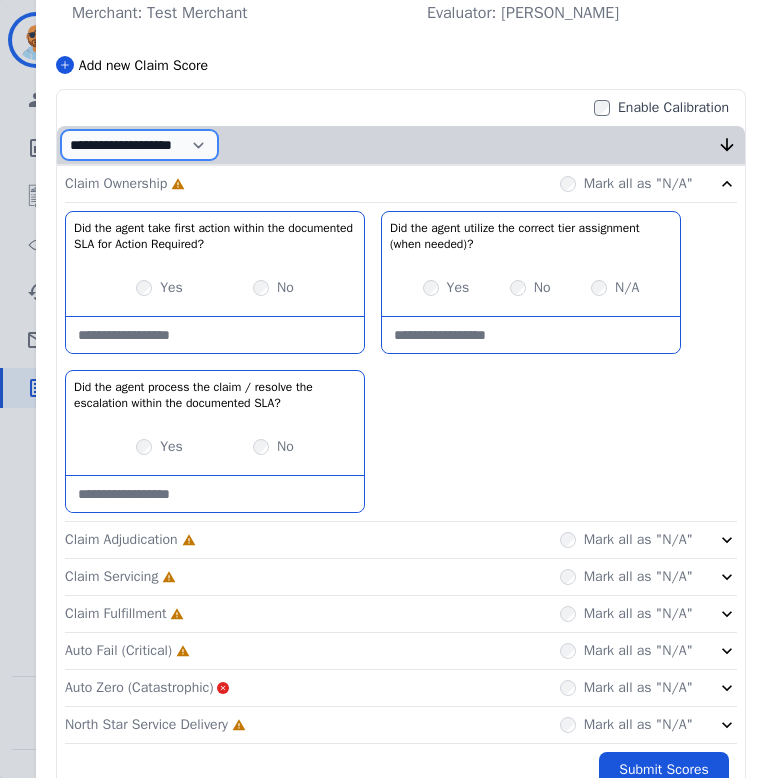 scroll, scrollTop: 126, scrollLeft: 0, axis: vertical 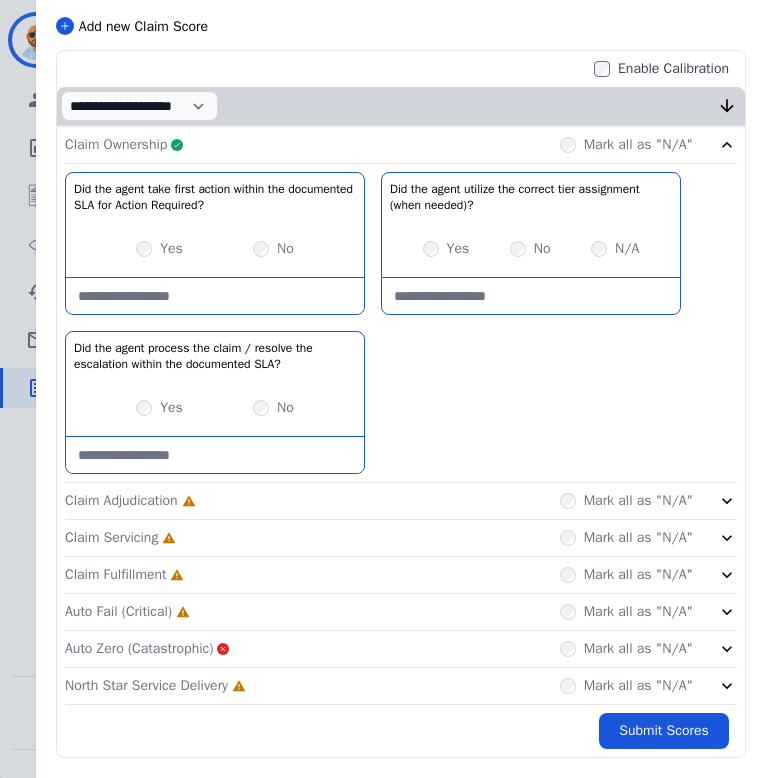 click on "Mark all as "N/A"" at bounding box center (626, 501) 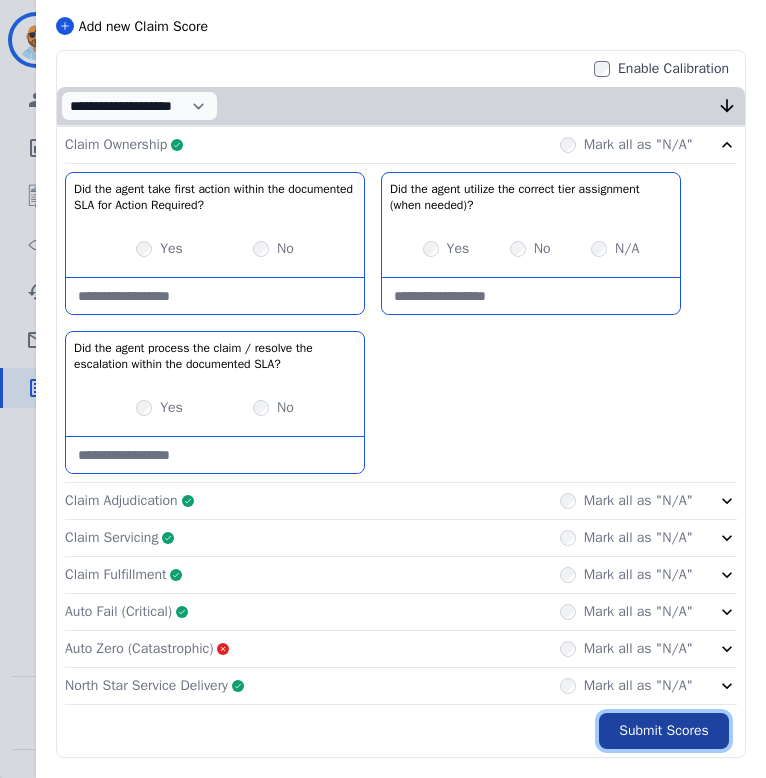 click on "Submit Scores" at bounding box center (664, 731) 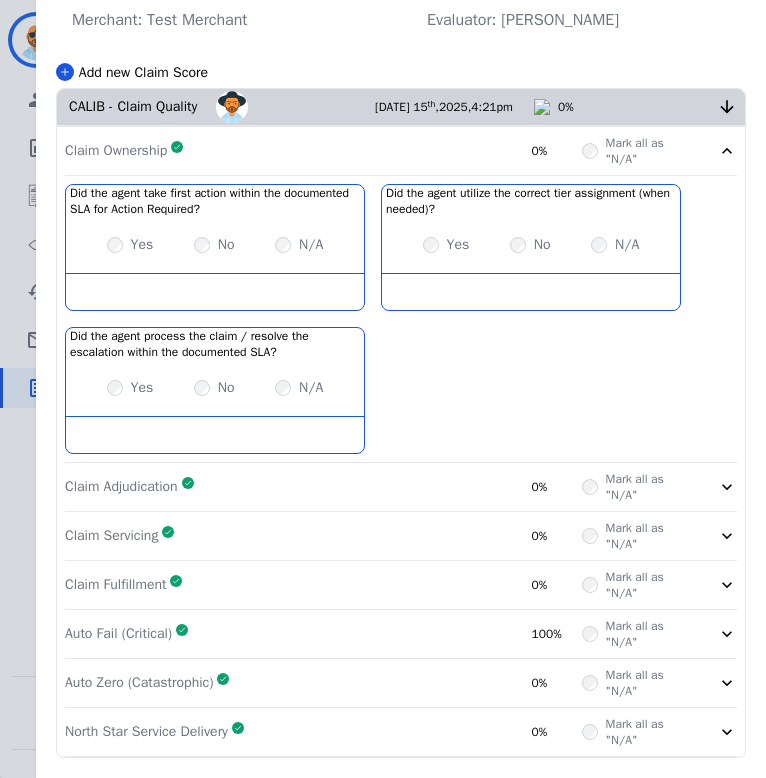 scroll, scrollTop: 0, scrollLeft: 0, axis: both 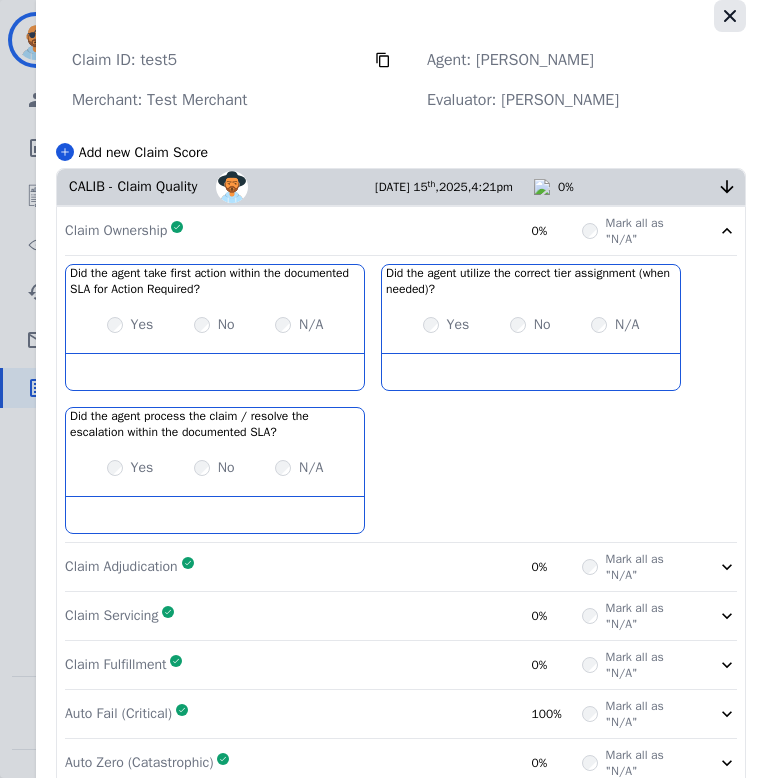 click 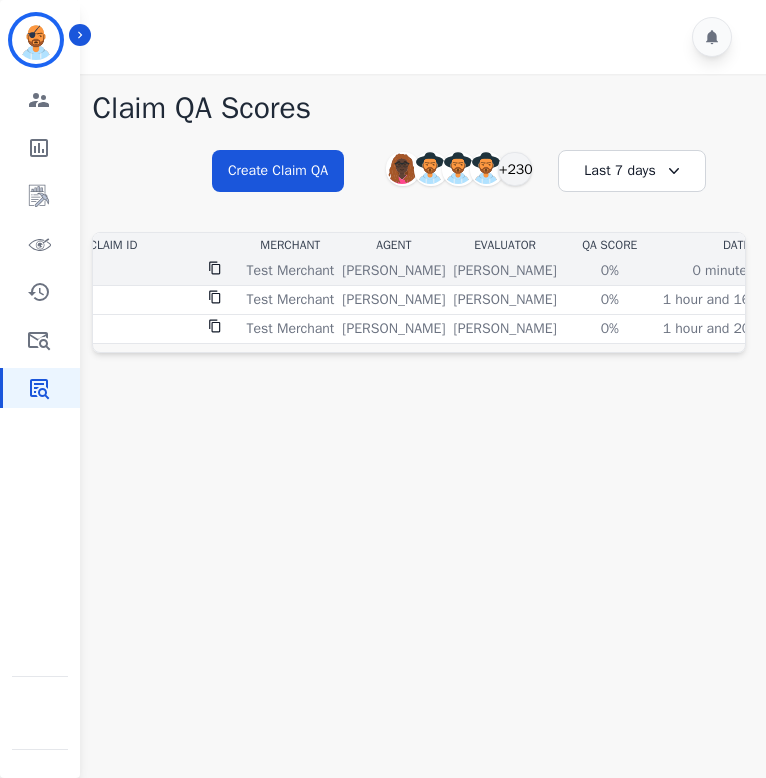 scroll, scrollTop: 0, scrollLeft: 0, axis: both 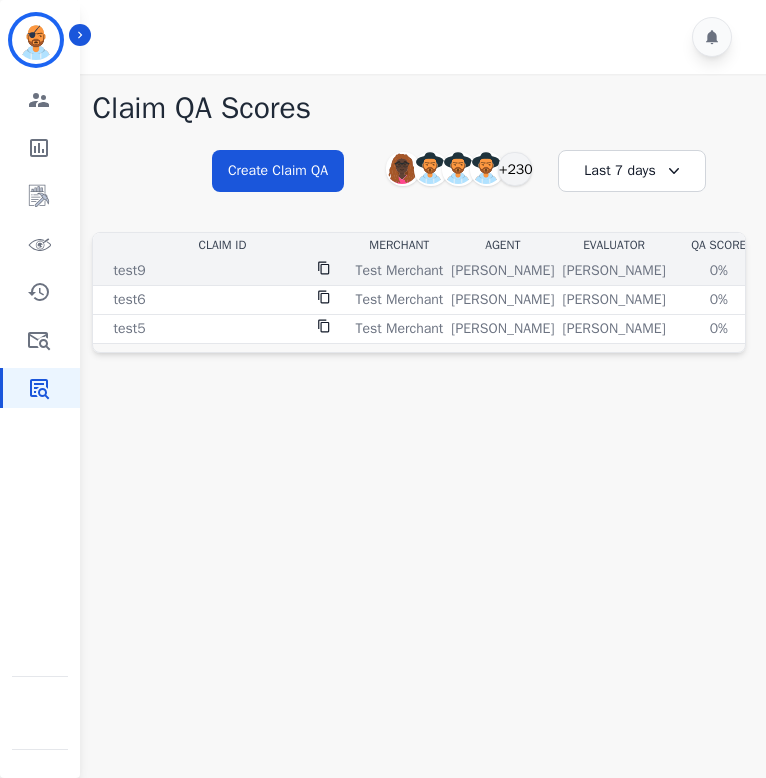 click on "test9" at bounding box center [222, 271] 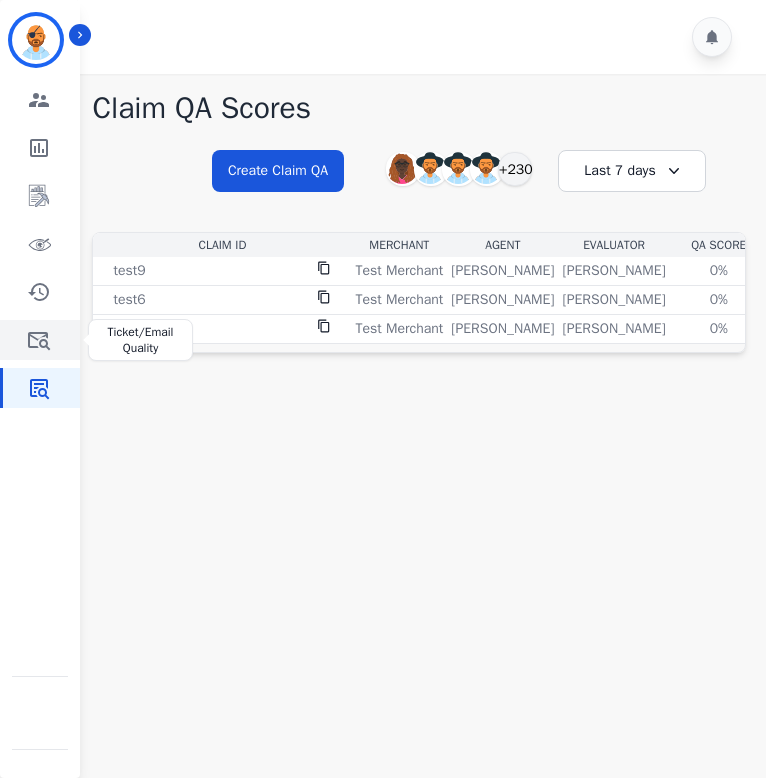 click 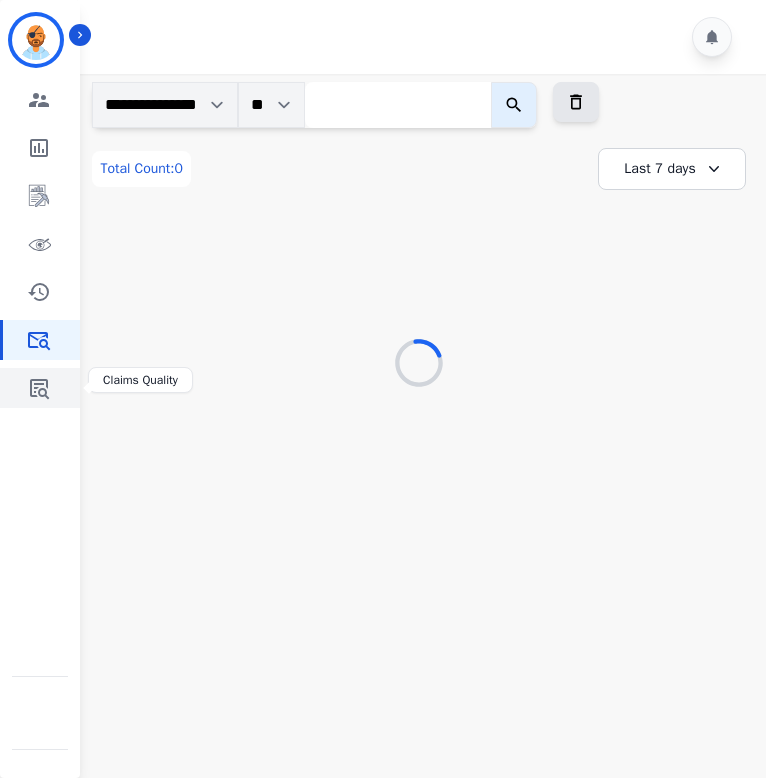 click 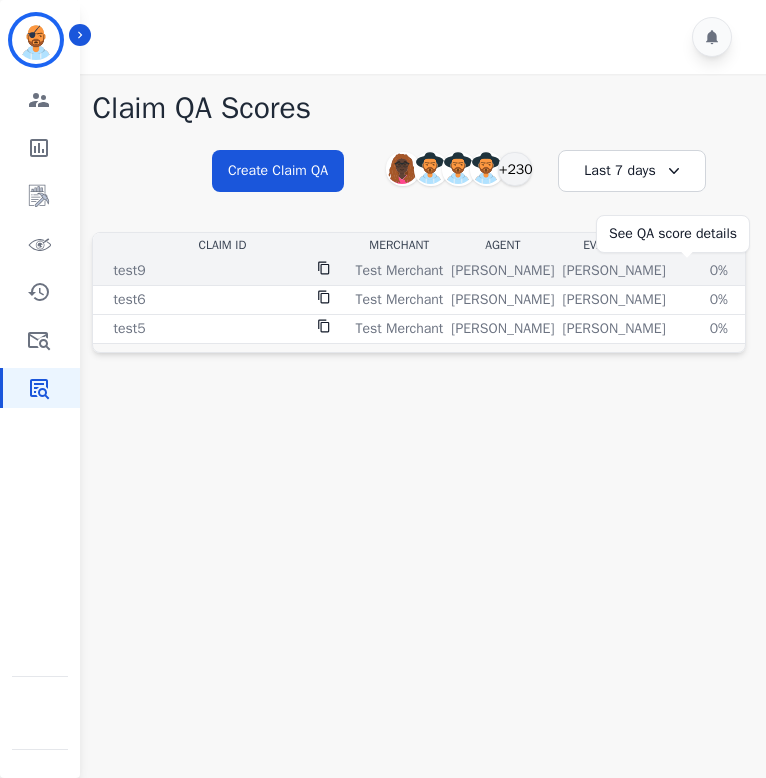 click on "0%" at bounding box center [719, 271] 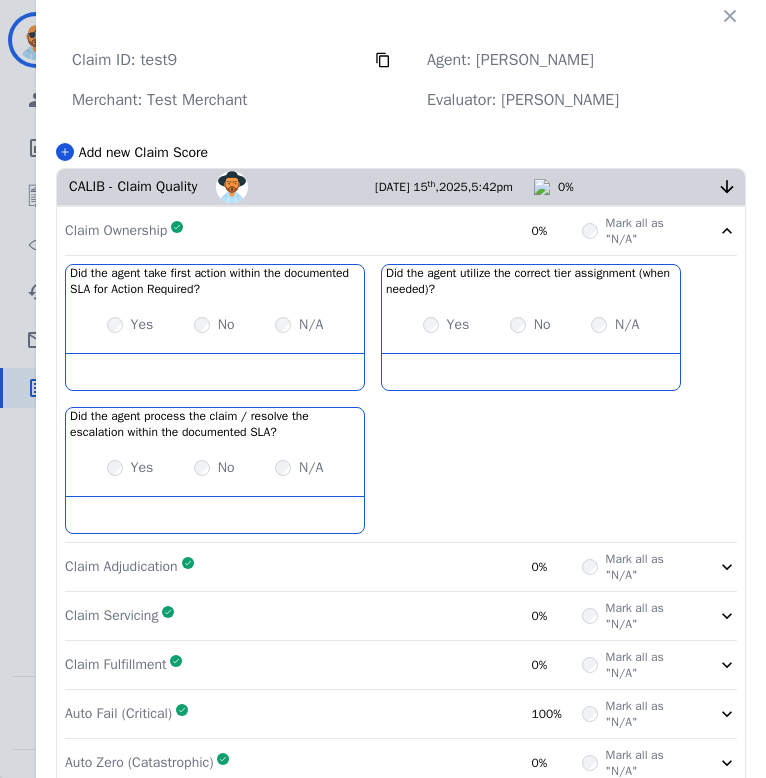 drag, startPoint x: 726, startPoint y: 14, endPoint x: 721, endPoint y: 74, distance: 60.207973 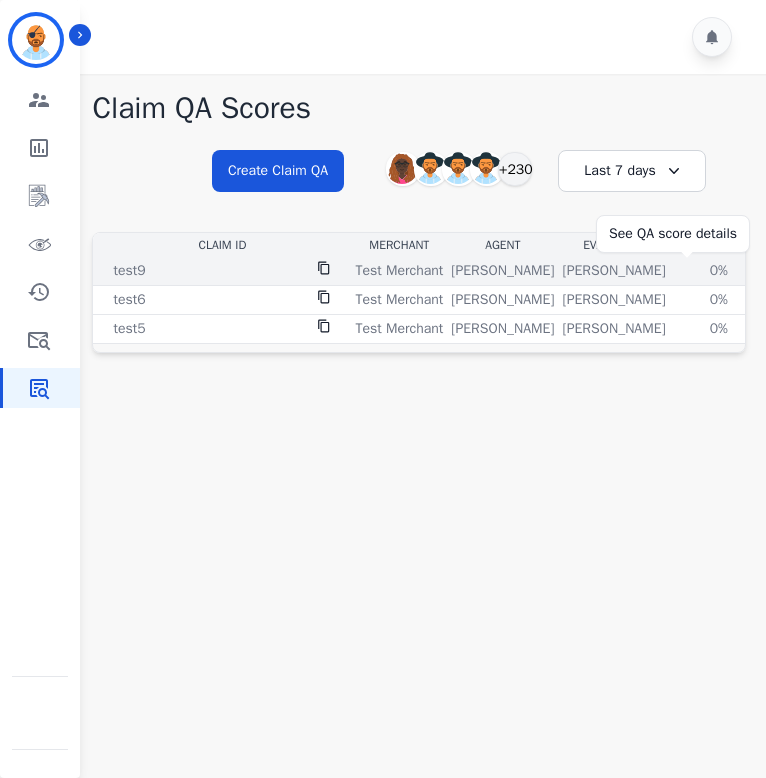 click on "0%" at bounding box center [719, 271] 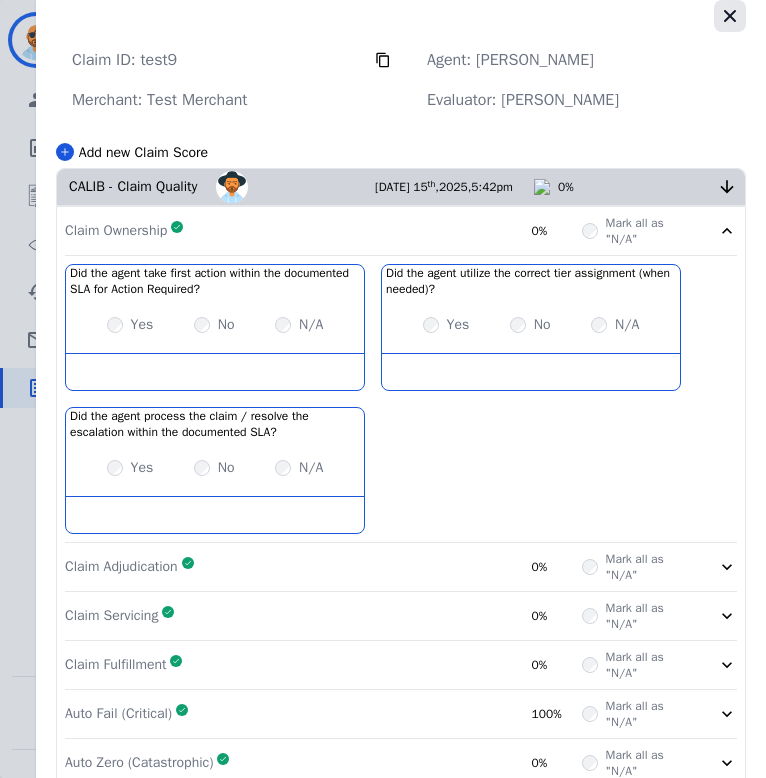 click 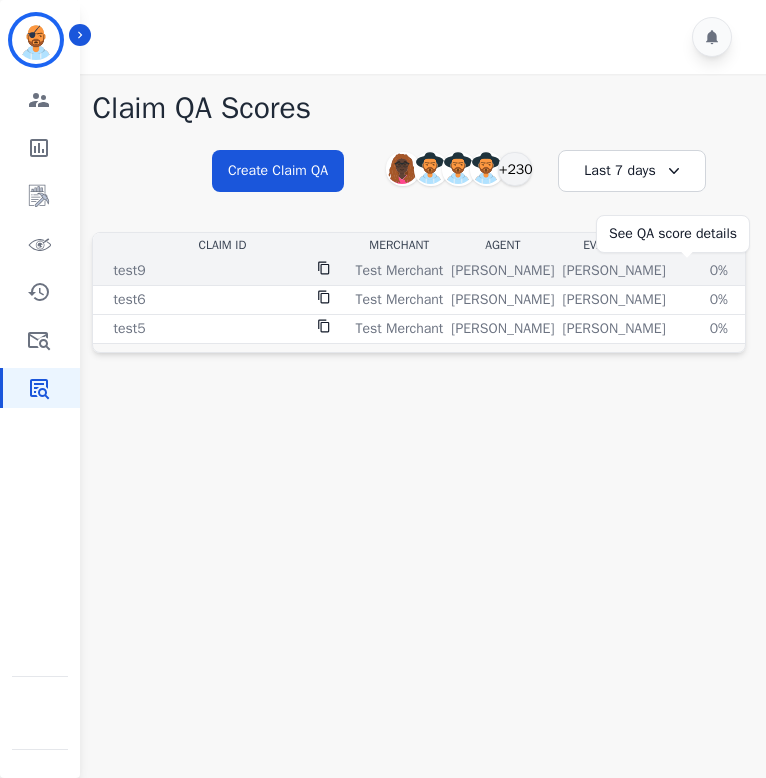 click on "0%" at bounding box center (719, 271) 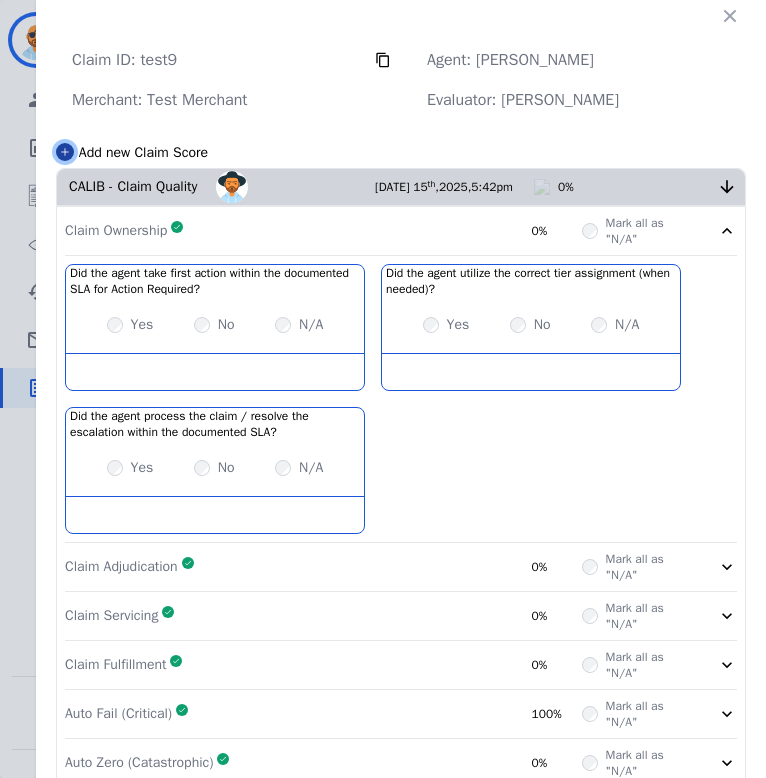 click 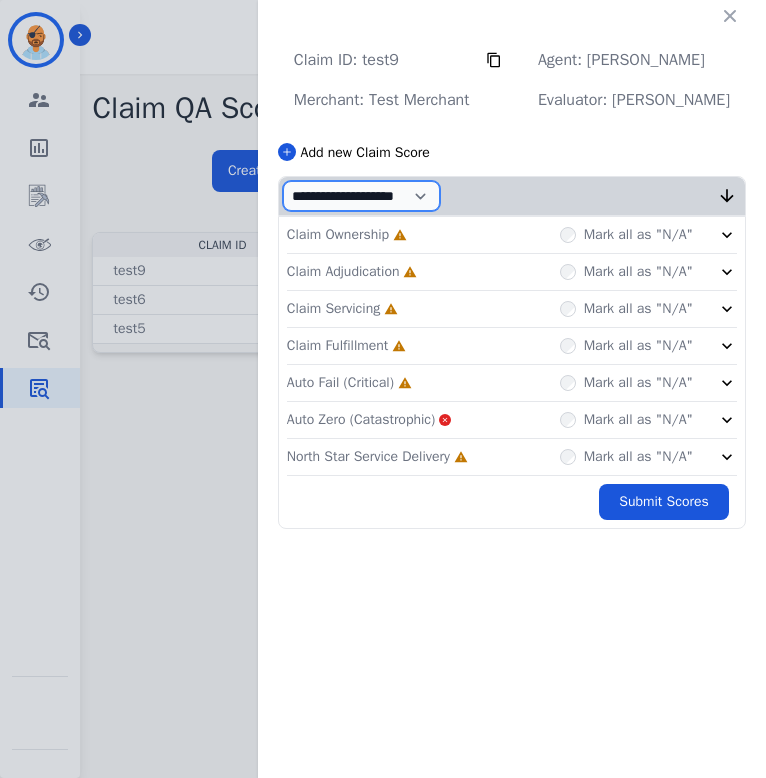 click on "**********" at bounding box center (361, 196) 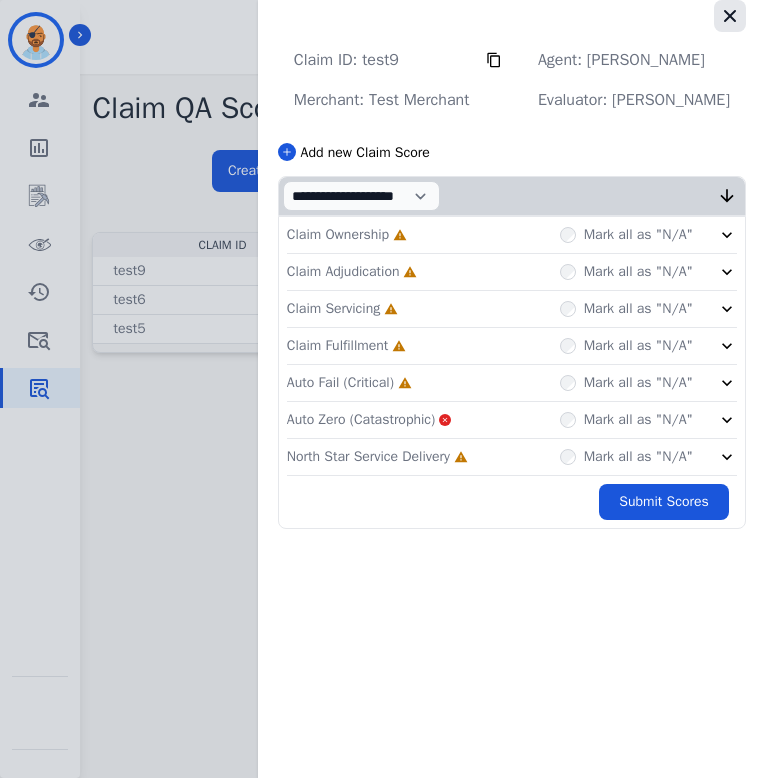 click 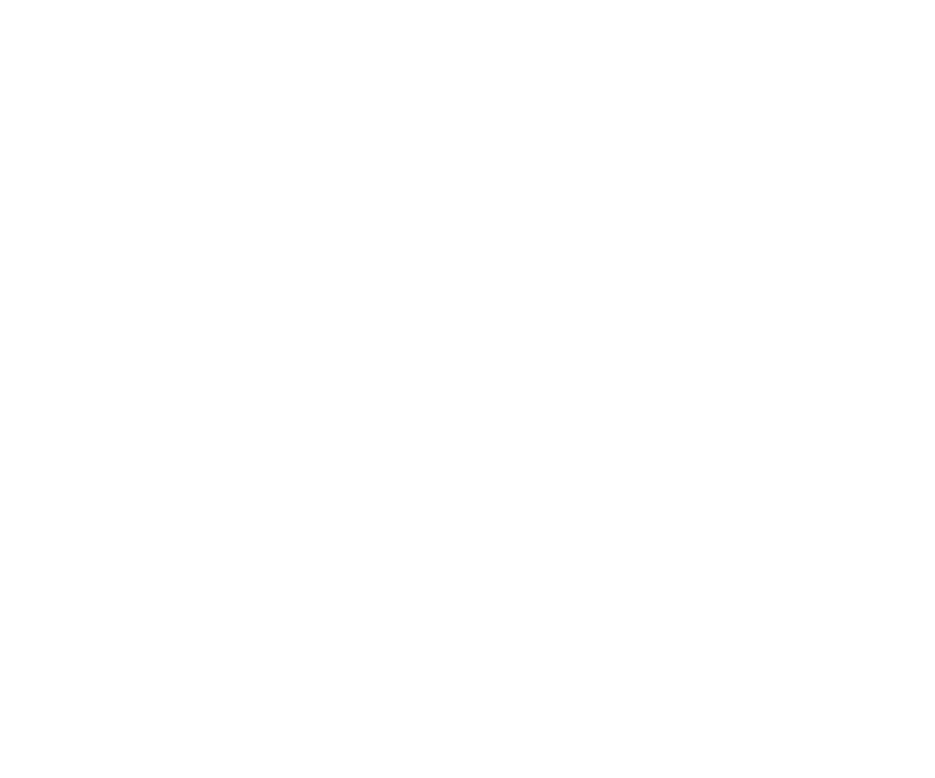 scroll, scrollTop: 0, scrollLeft: 0, axis: both 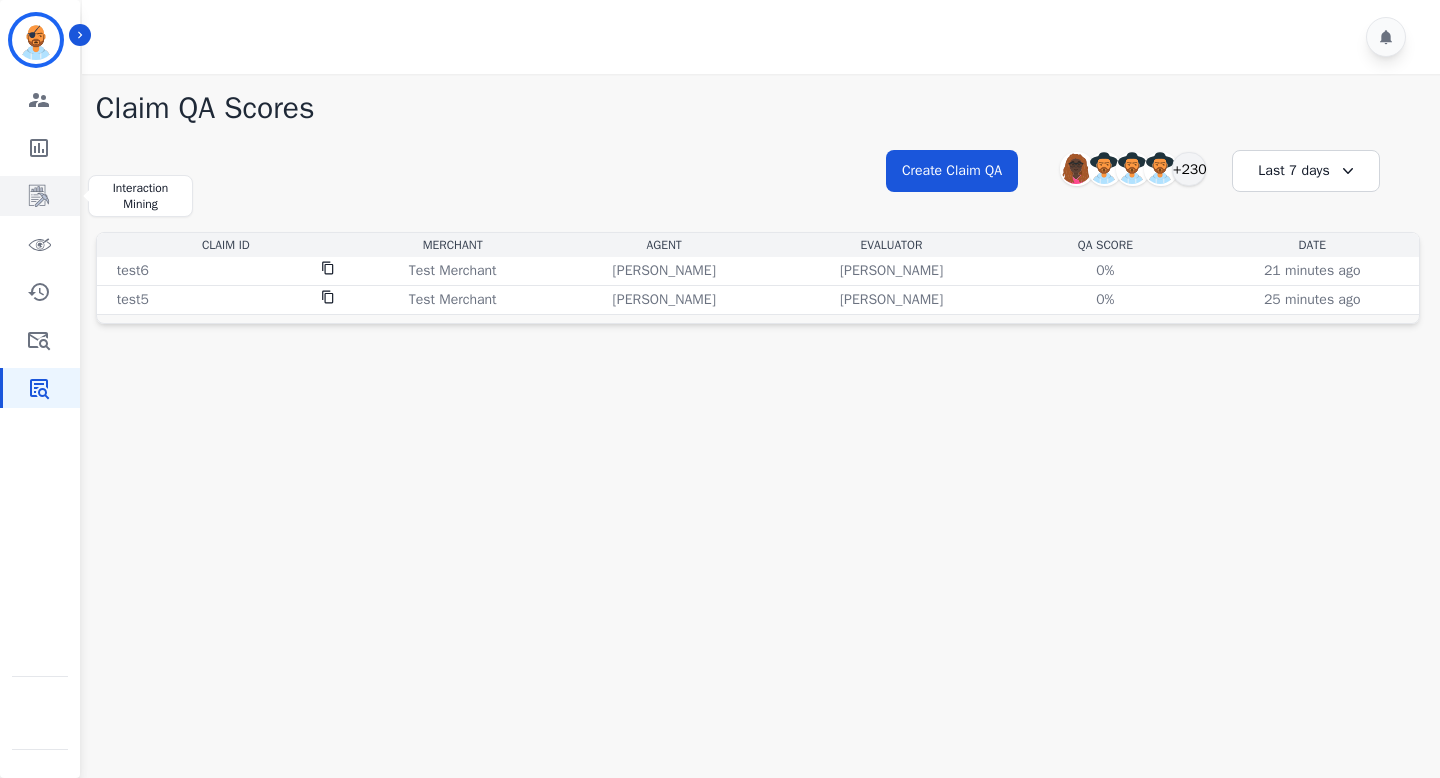 click 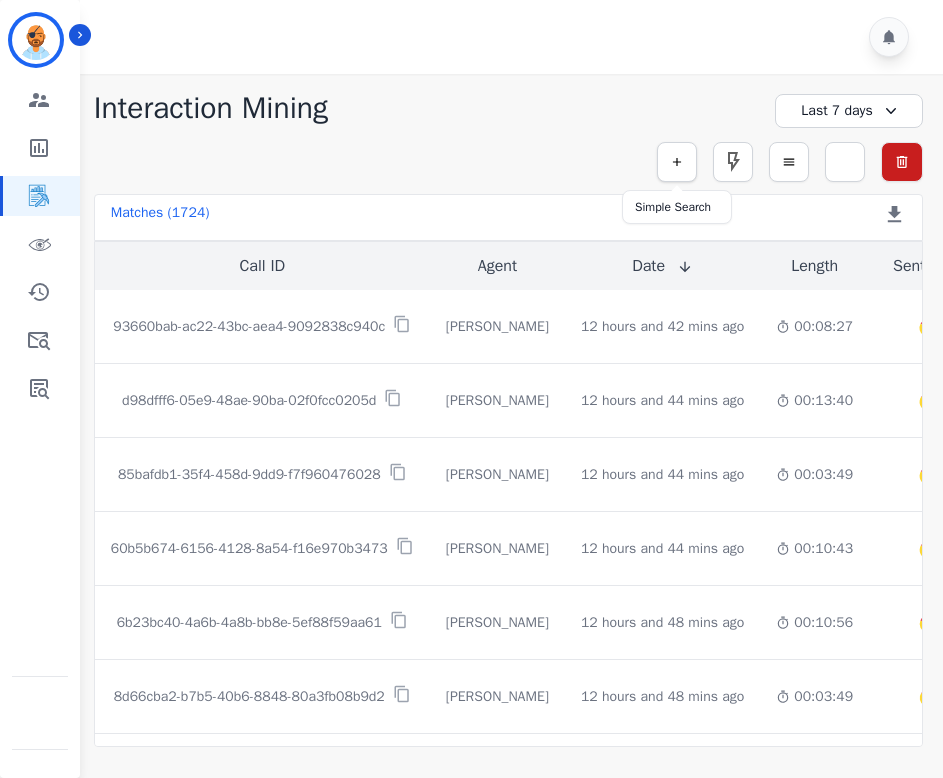 click 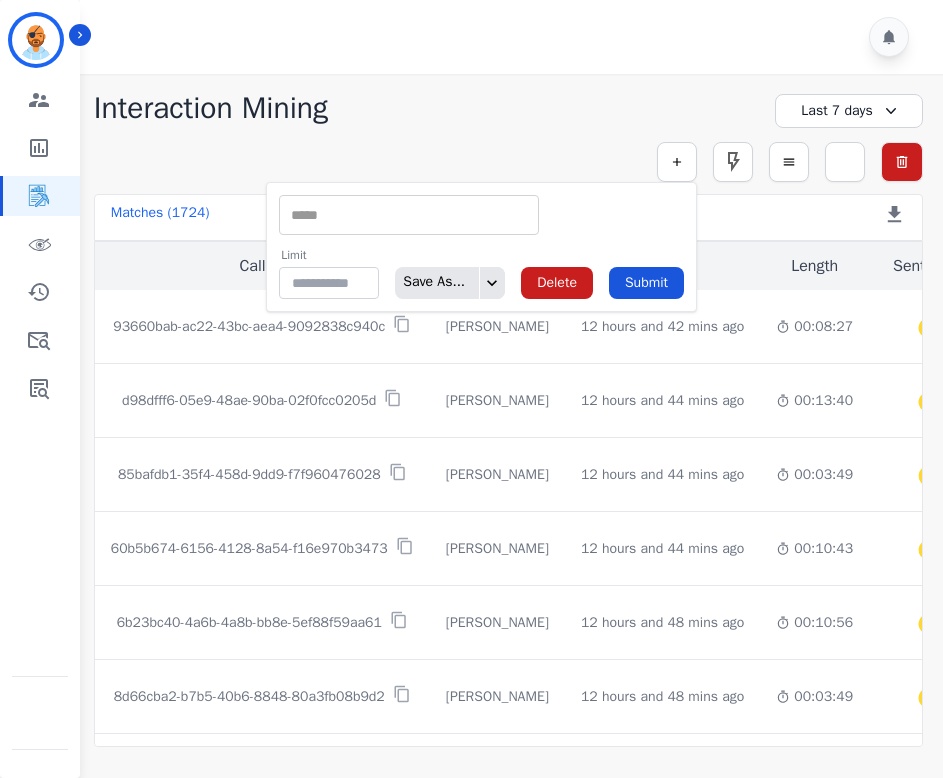 click at bounding box center (409, 215) 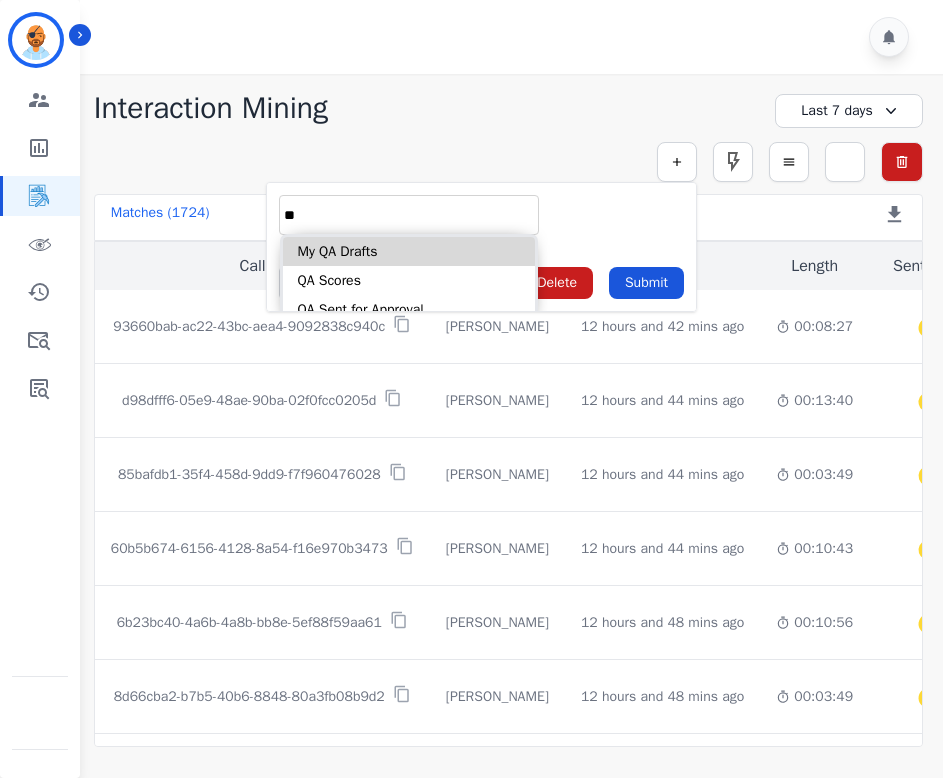 type on "**" 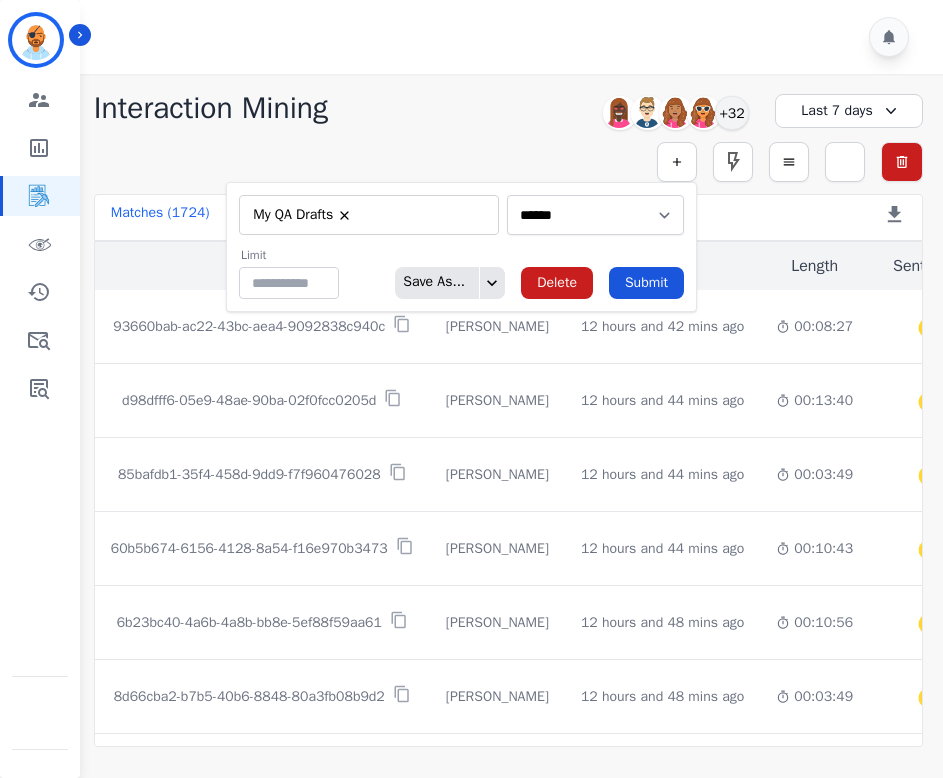 type on "**" 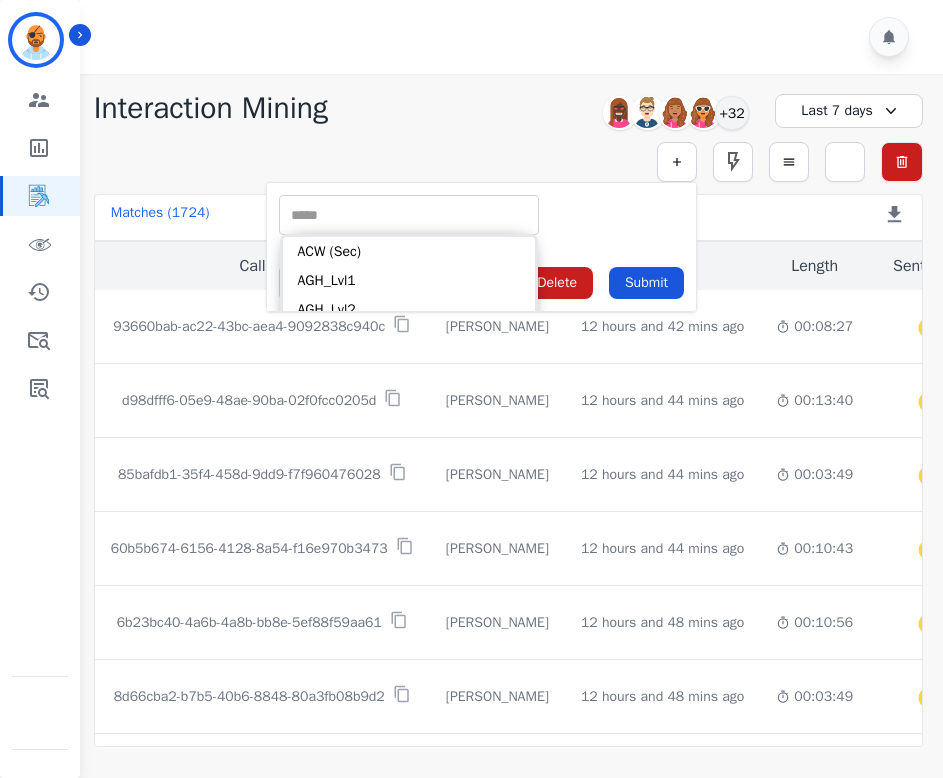 click at bounding box center (409, 215) 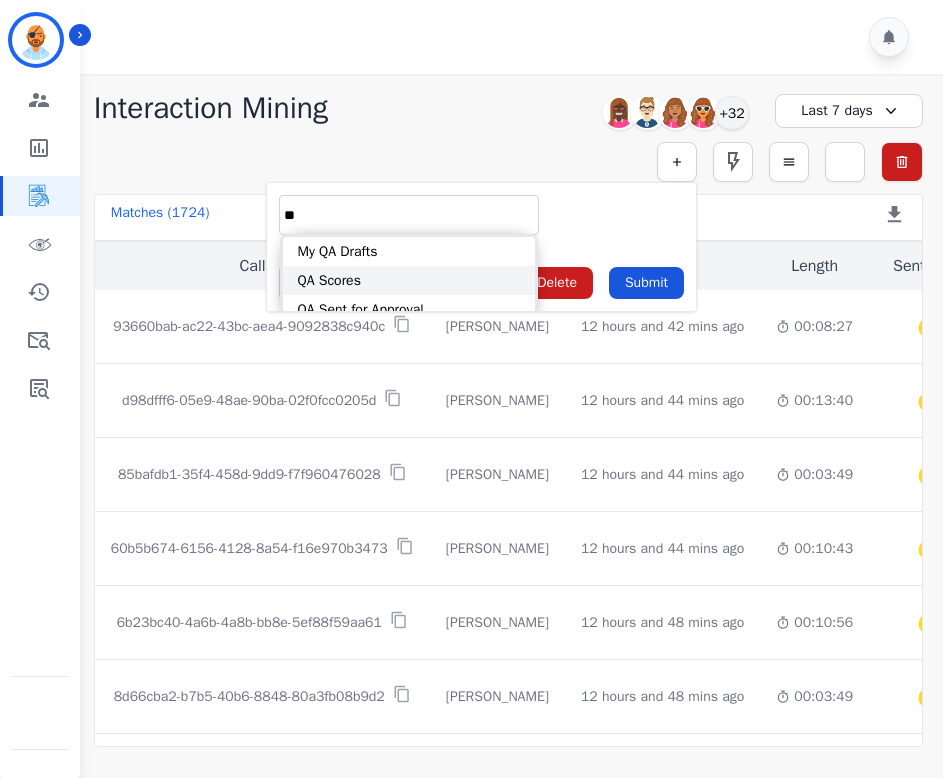 type on "**" 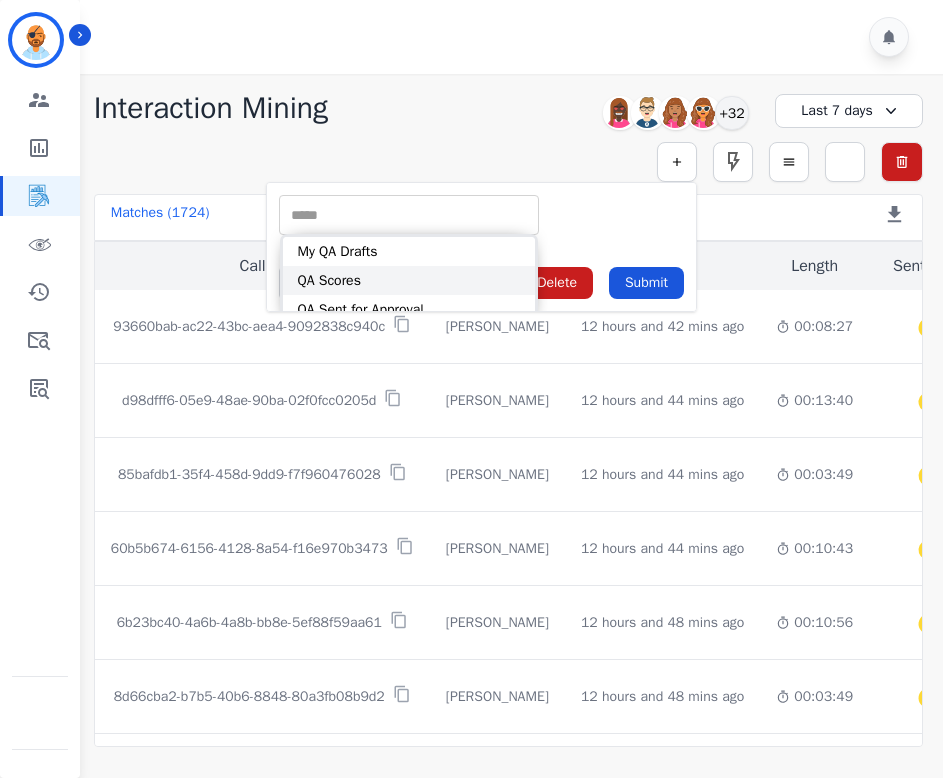 select on "******" 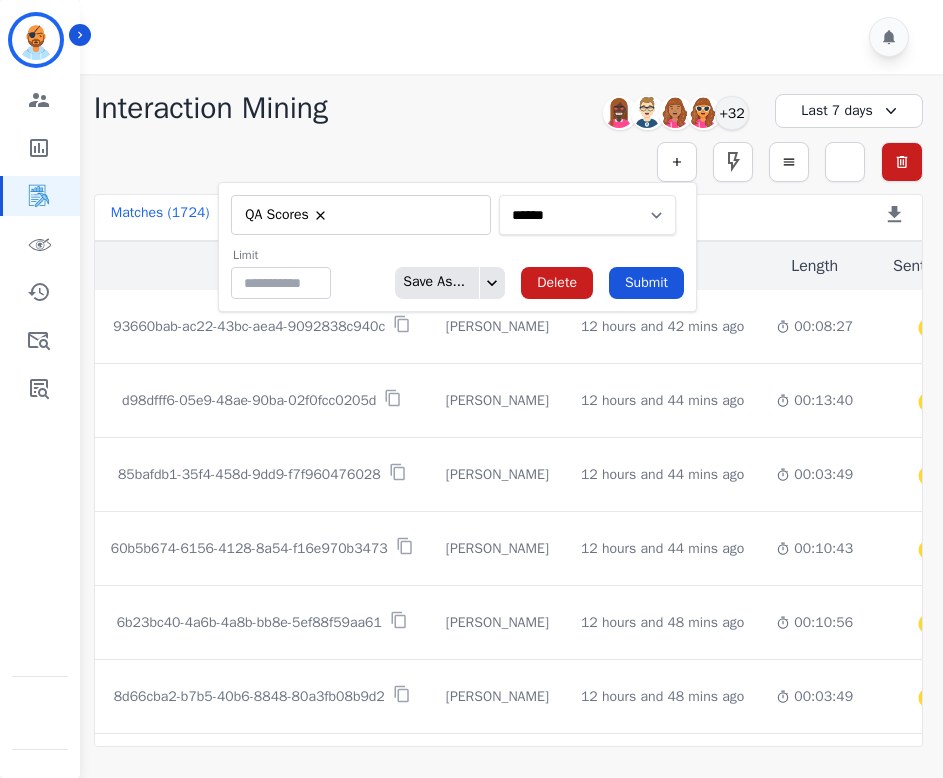 click on "**********" at bounding box center [587, 215] 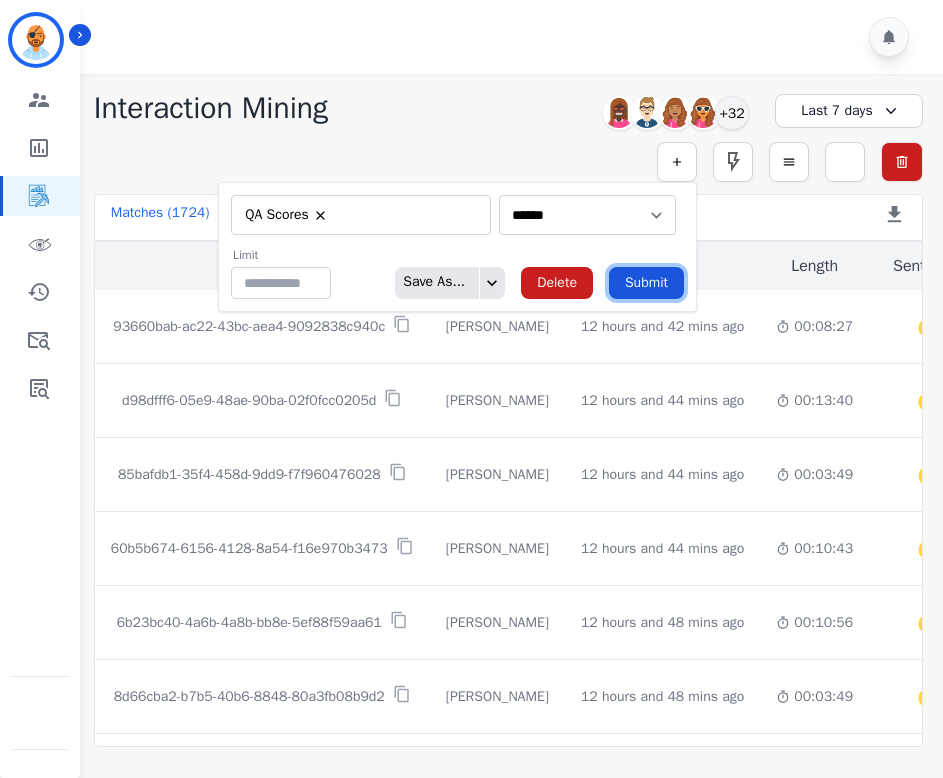 click on "Submit" at bounding box center [646, 283] 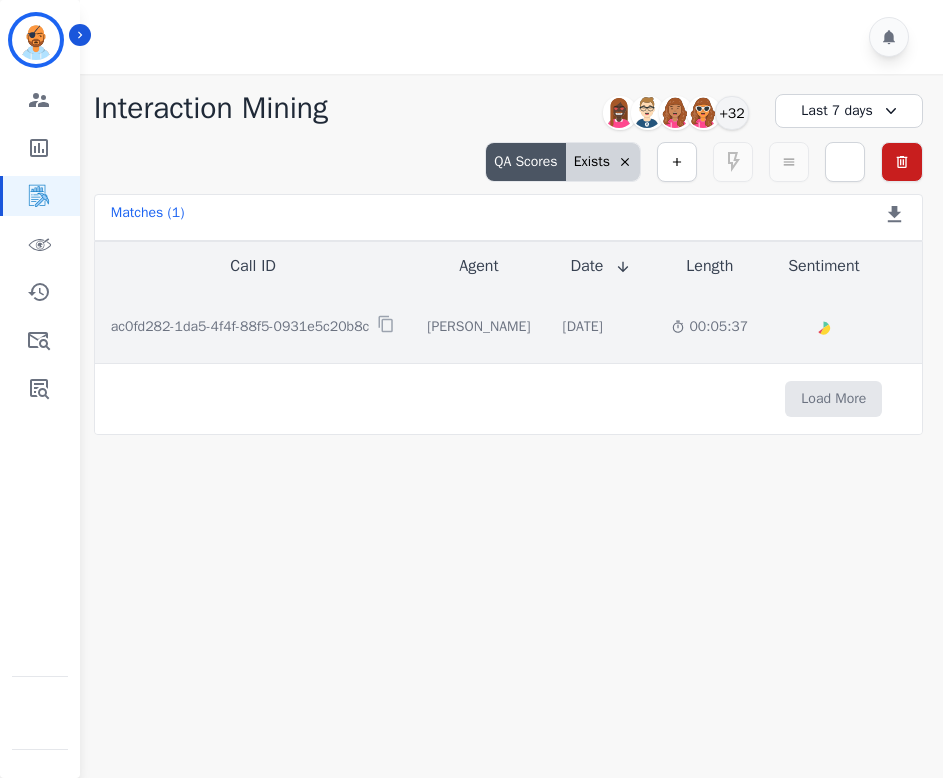 click on "ac0fd282-1da5-4f4f-88f5-0931e5c20b8c" at bounding box center [240, 327] 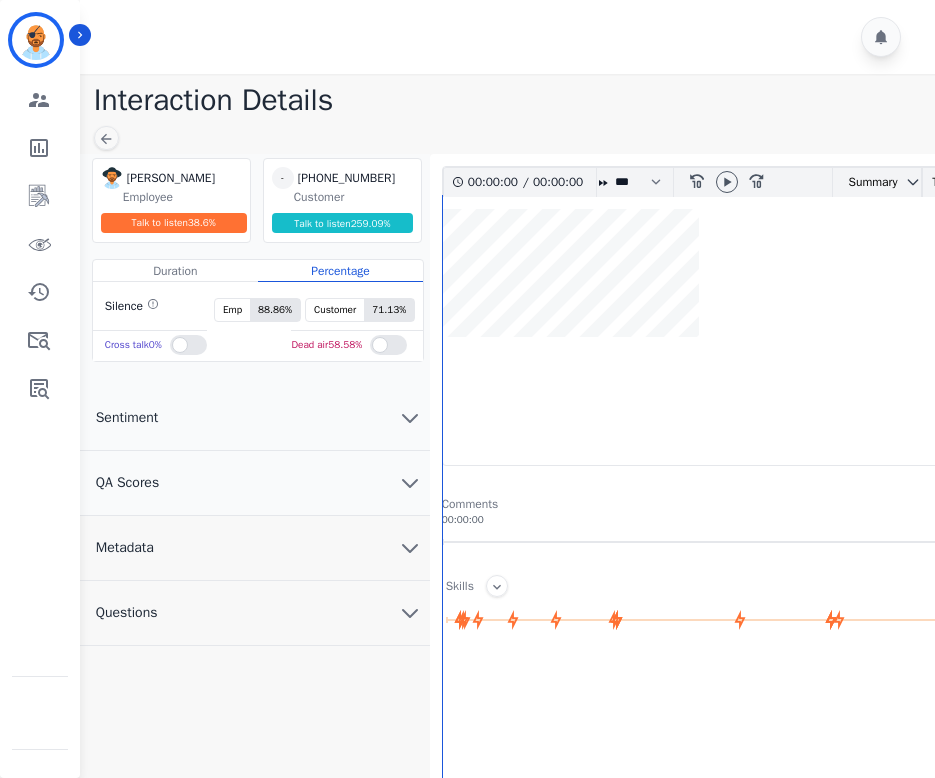 click on "QA Scores" at bounding box center (255, 483) 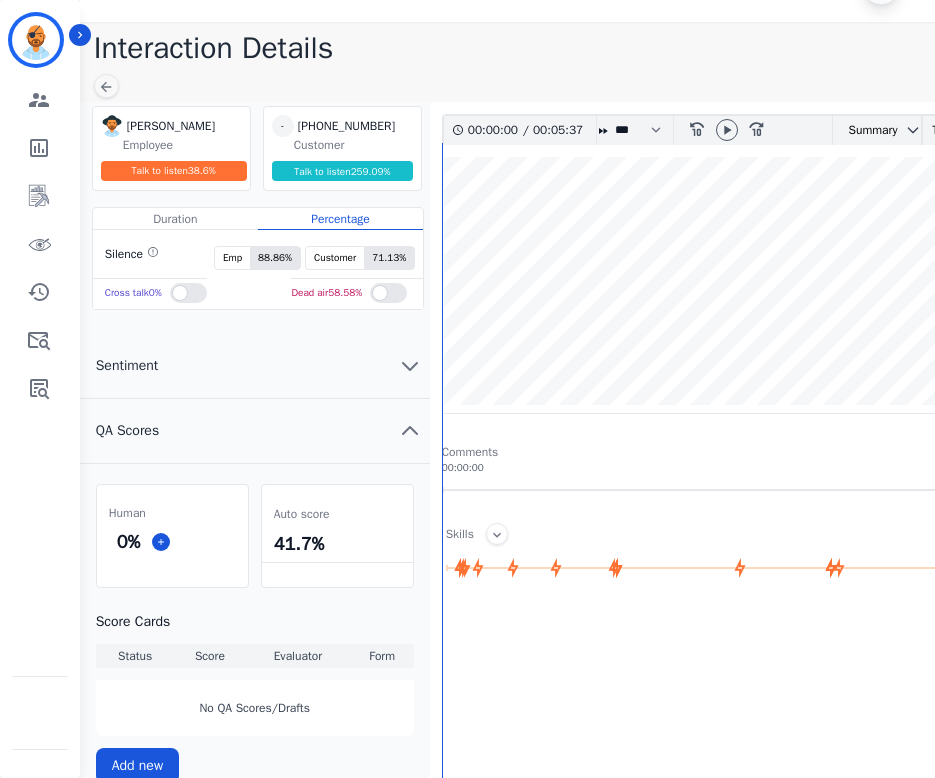 scroll, scrollTop: 298, scrollLeft: 0, axis: vertical 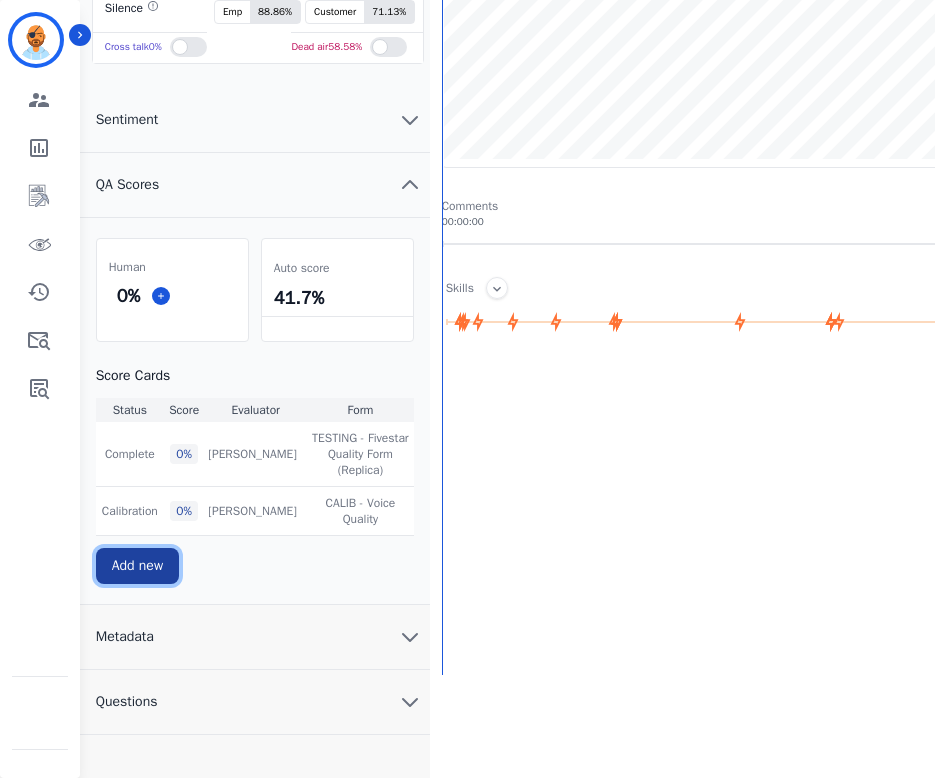 click on "Add new" at bounding box center [137, 566] 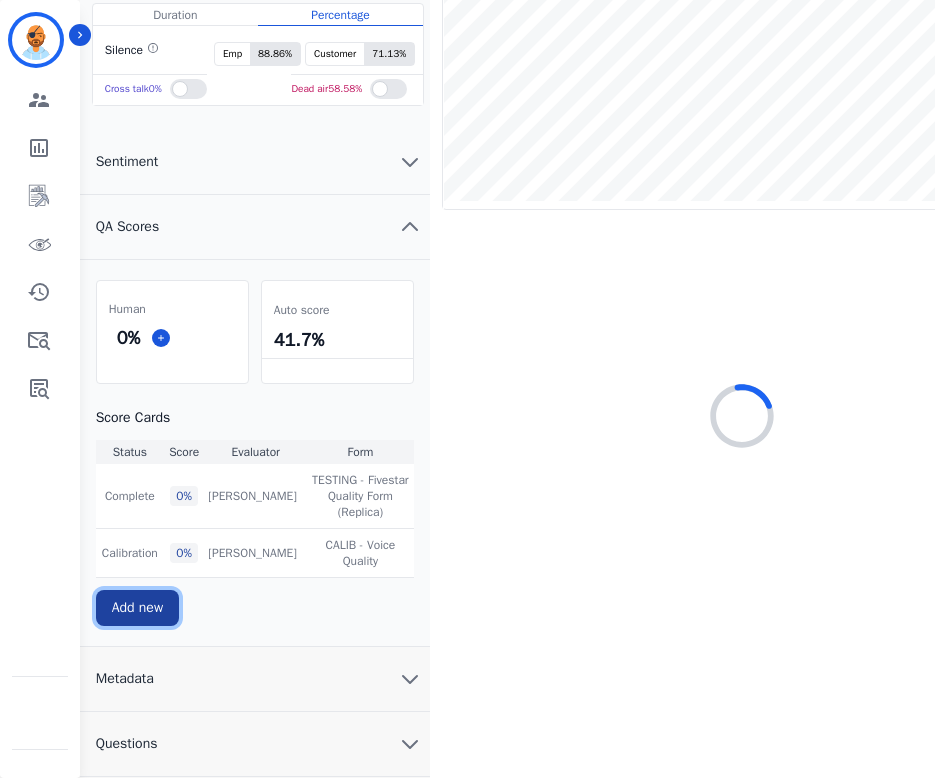 scroll, scrollTop: 256, scrollLeft: 0, axis: vertical 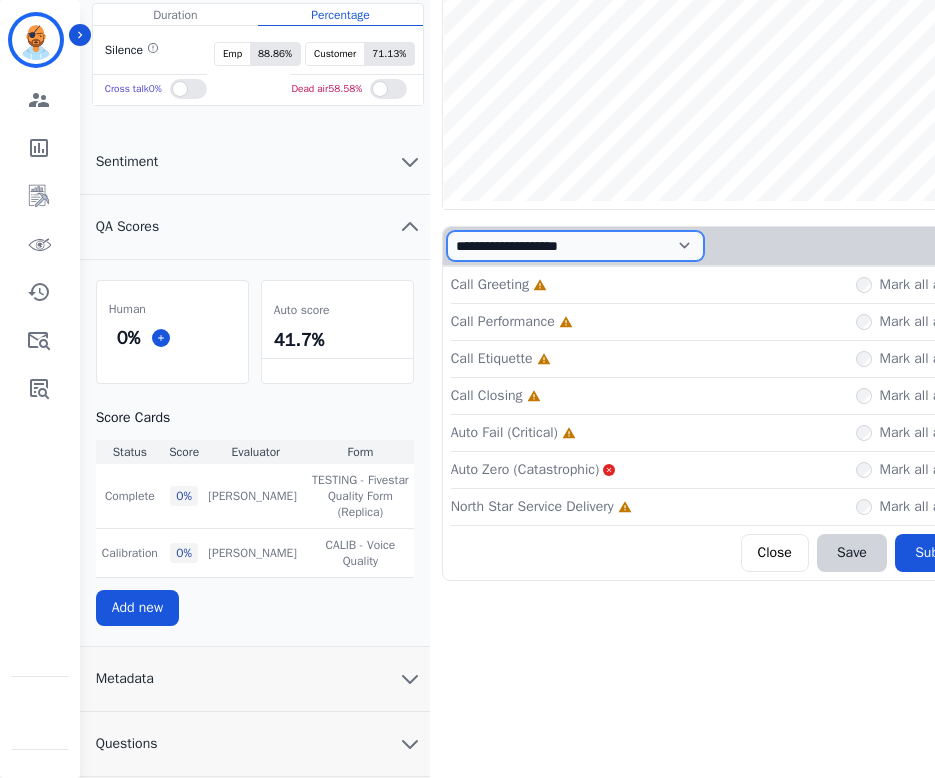 click on "**********" at bounding box center (575, 246) 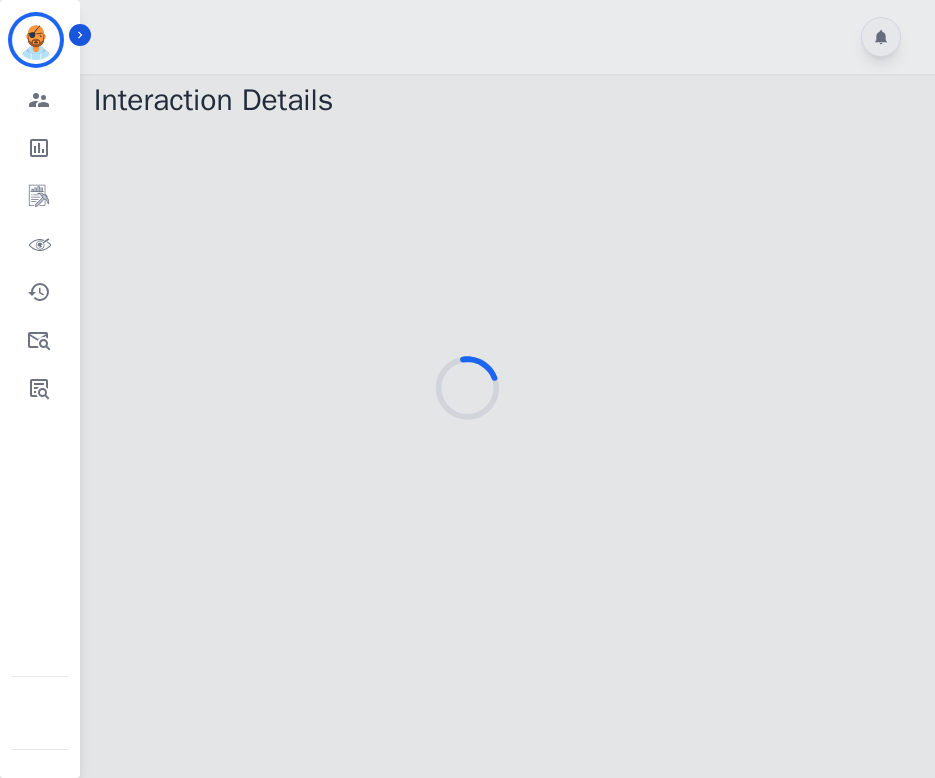 scroll, scrollTop: 0, scrollLeft: 0, axis: both 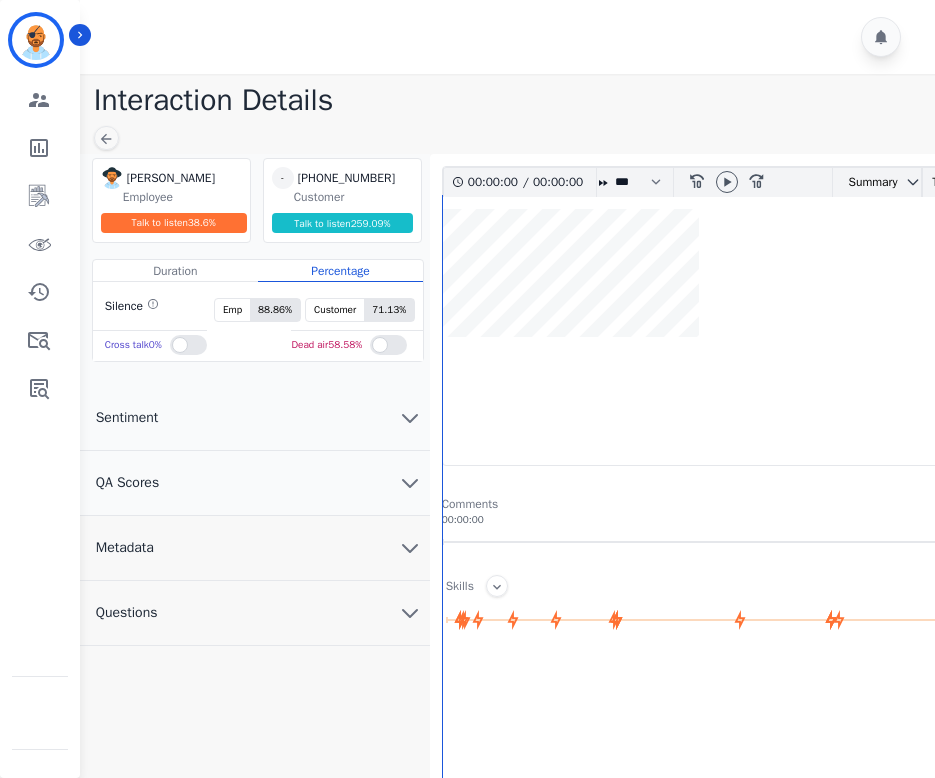 click on "QA Scores" at bounding box center (127, 483) 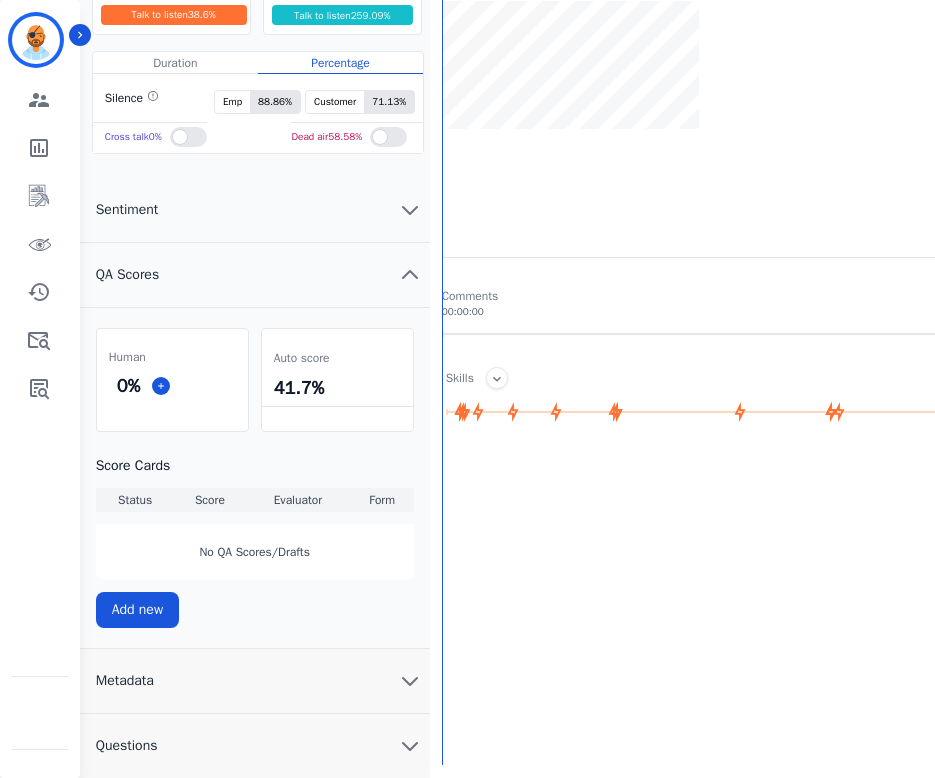 scroll, scrollTop: 298, scrollLeft: 0, axis: vertical 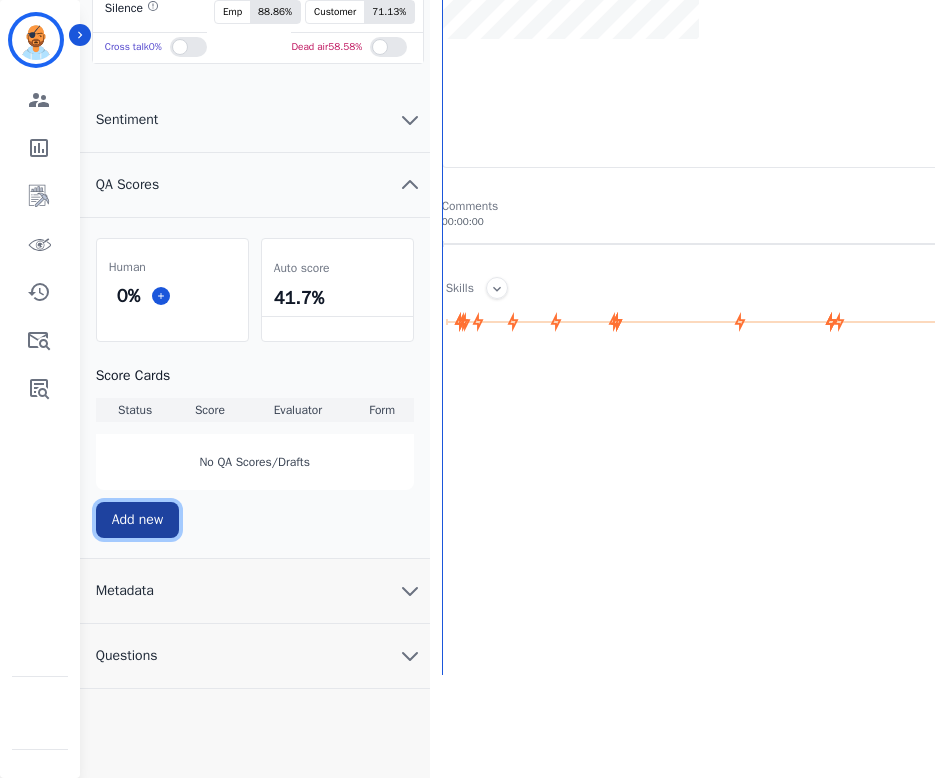 click on "Add new" at bounding box center [137, 520] 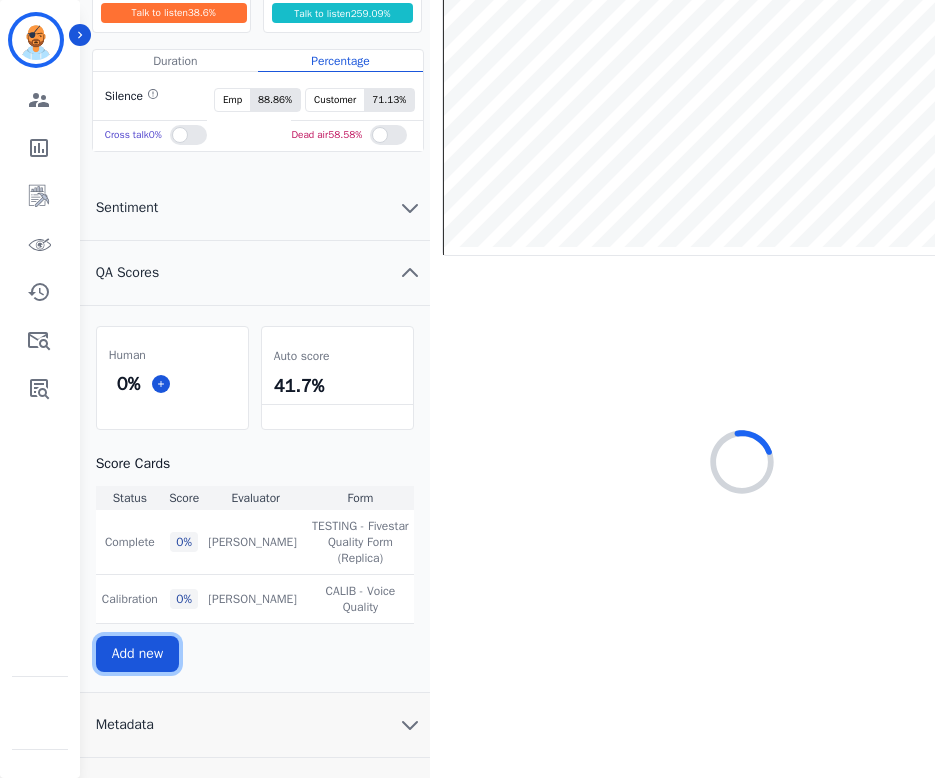 scroll, scrollTop: 256, scrollLeft: 0, axis: vertical 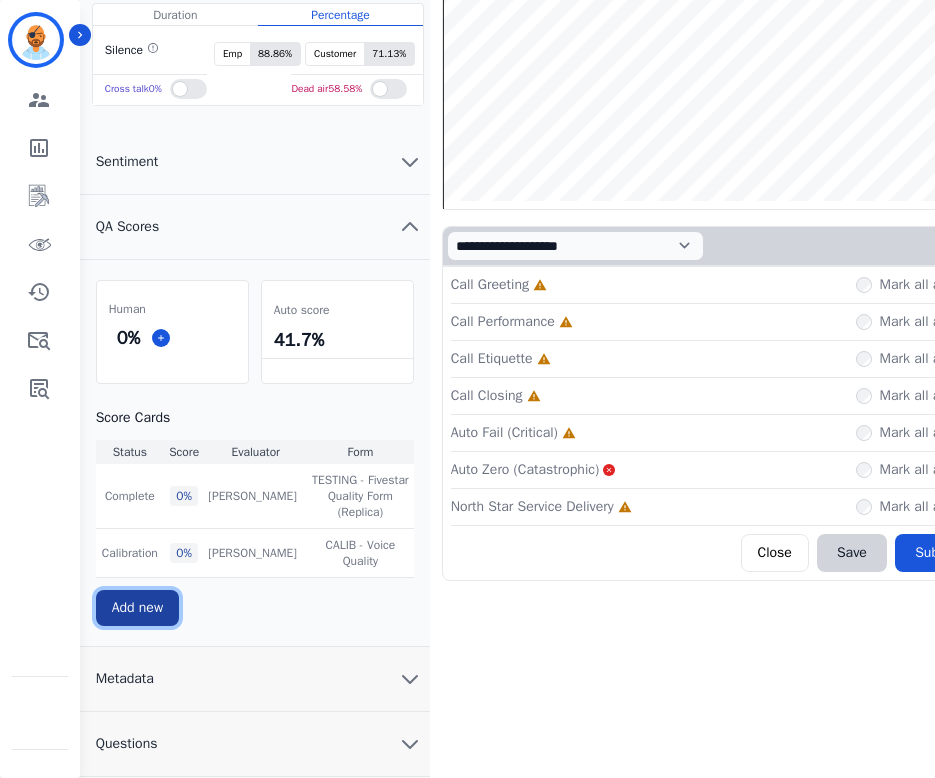 click on "Add new" at bounding box center [137, 608] 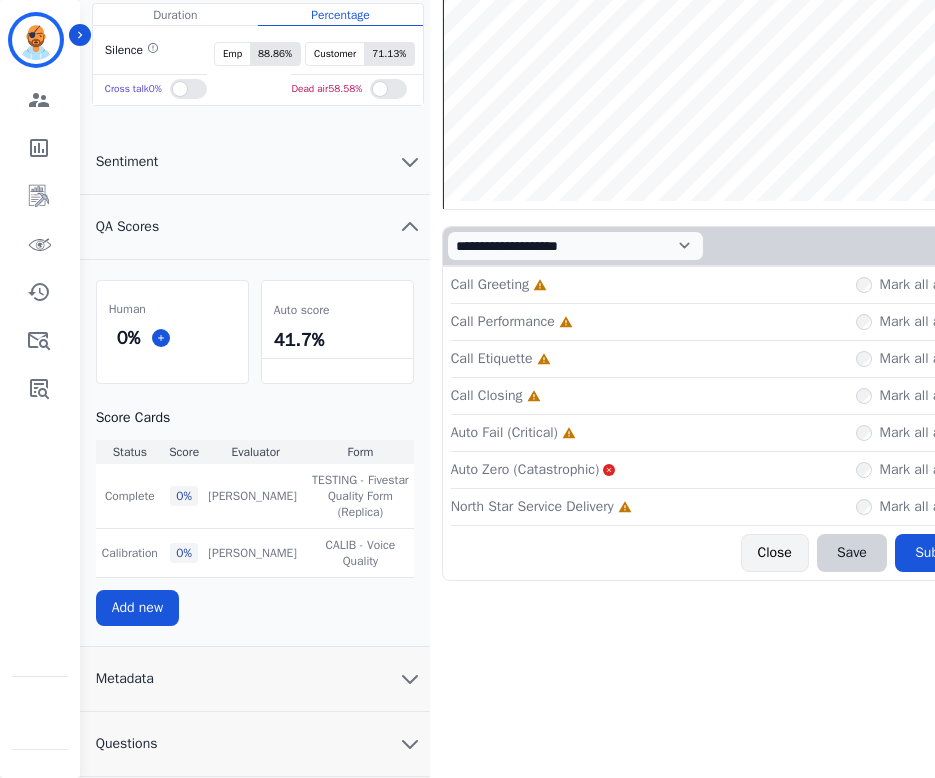 click on "Close" at bounding box center (775, 553) 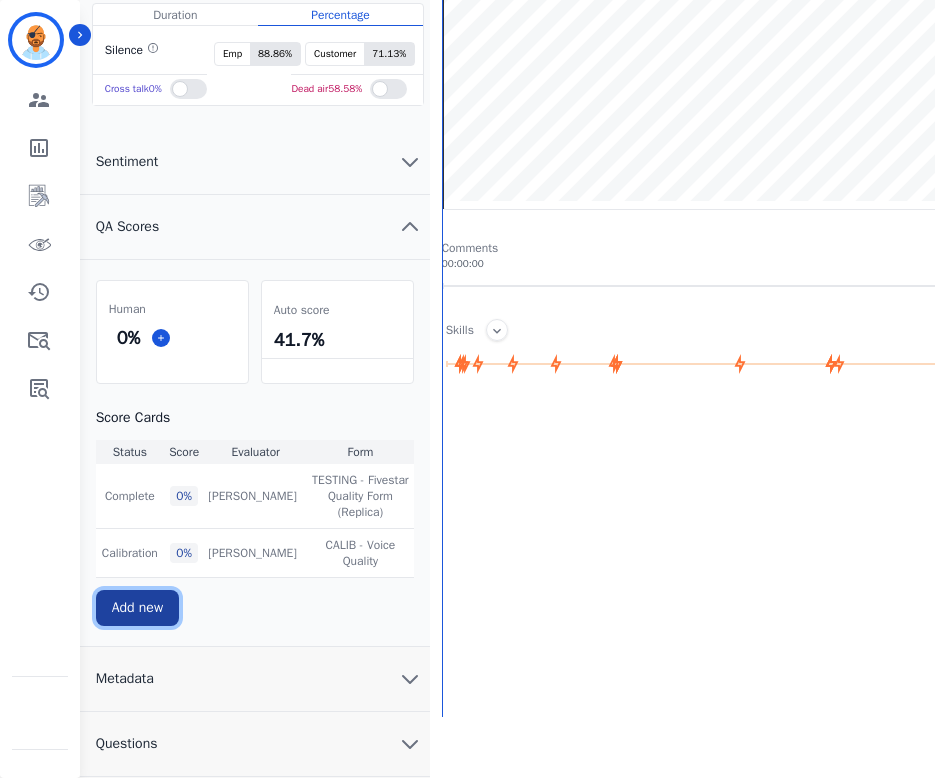 click on "Add new" at bounding box center [137, 608] 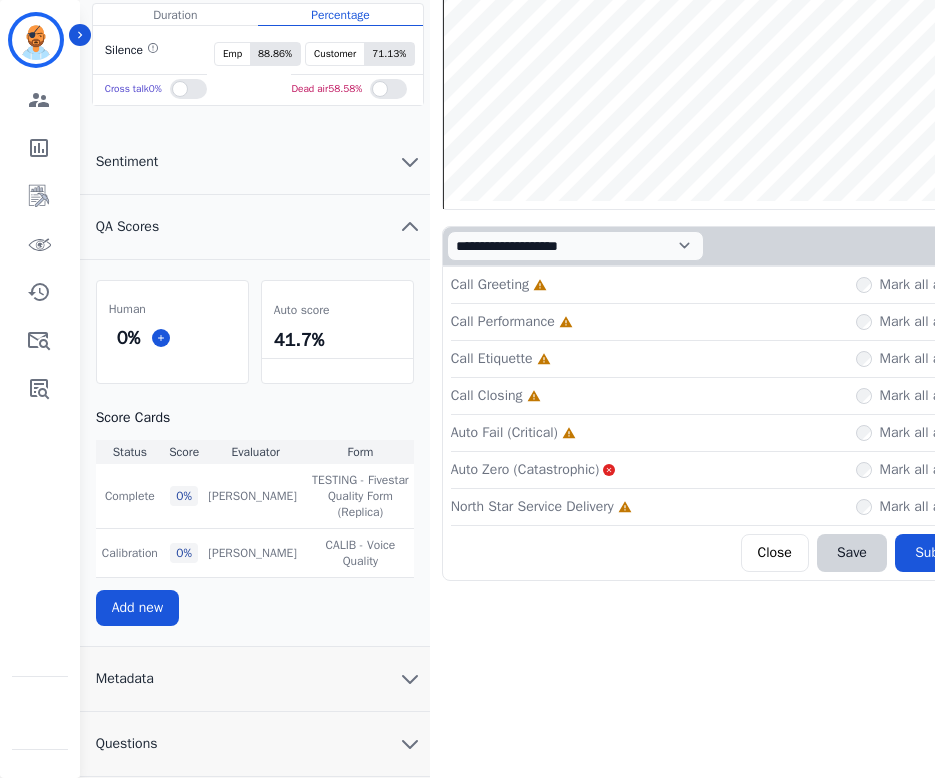 scroll, scrollTop: 0, scrollLeft: 0, axis: both 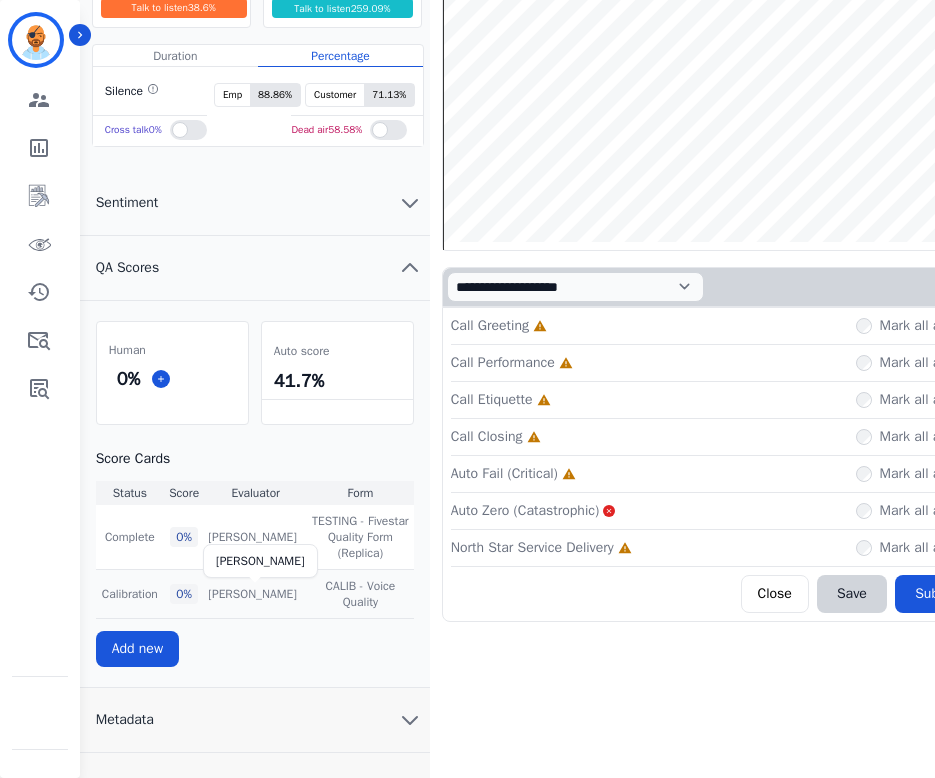 click on "[PERSON_NAME]" at bounding box center (252, 594) 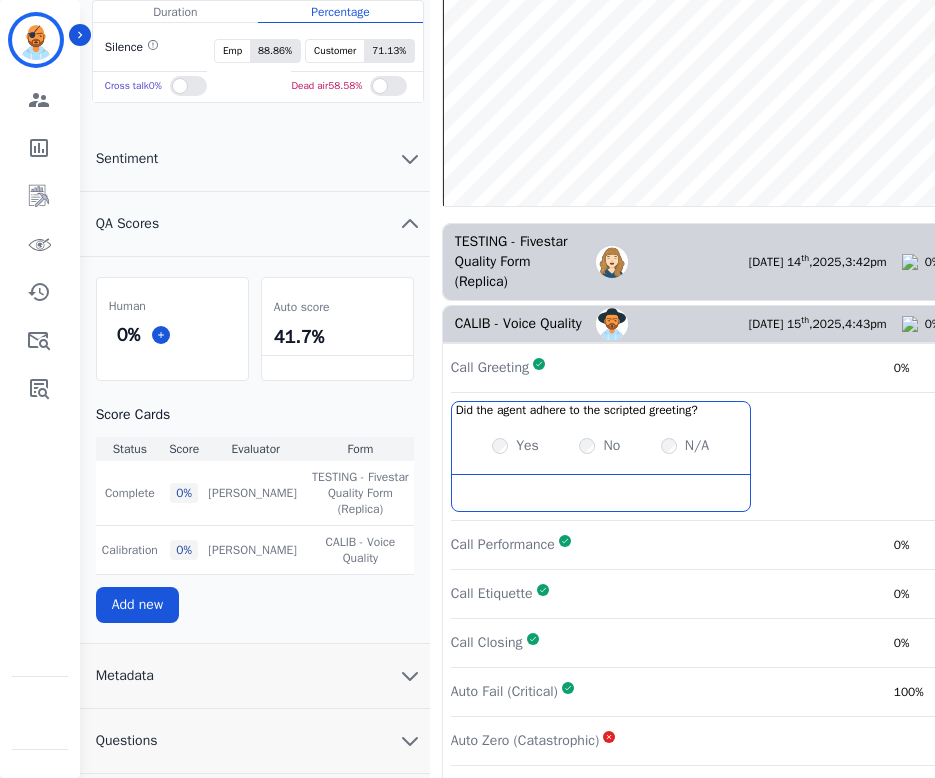 scroll, scrollTop: 330, scrollLeft: 0, axis: vertical 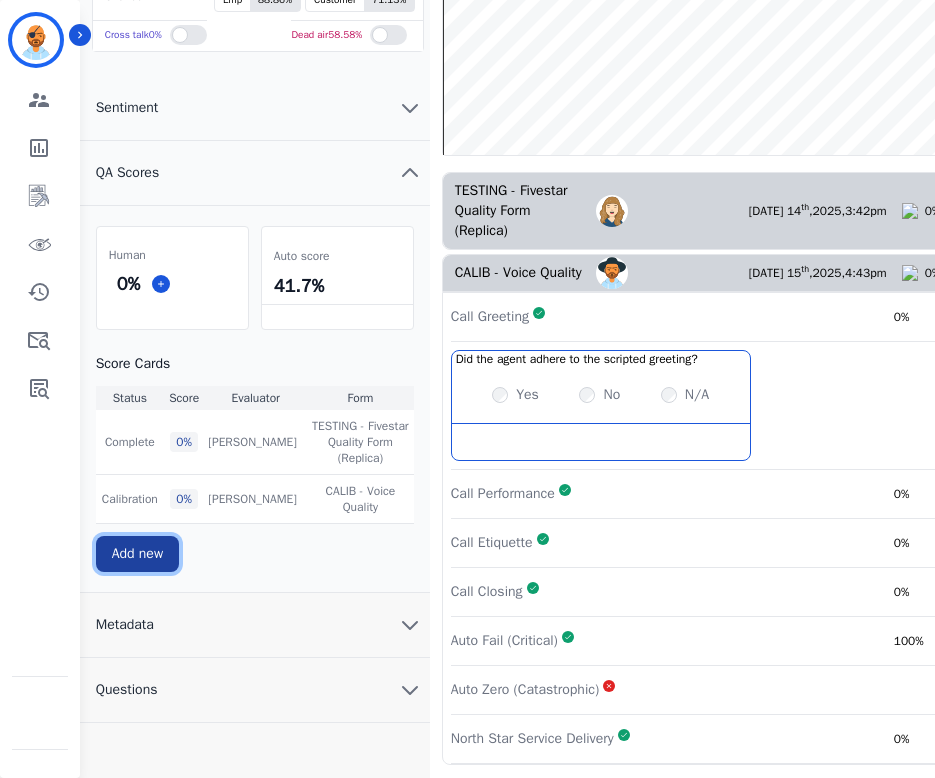 click on "Add new" at bounding box center (137, 554) 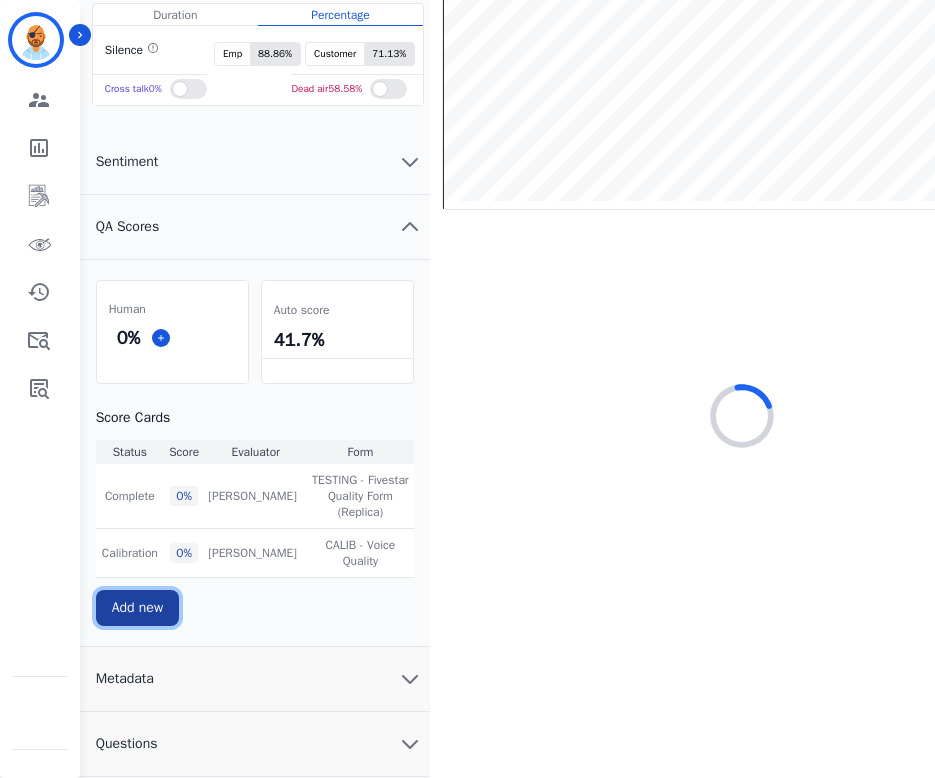 scroll, scrollTop: 256, scrollLeft: 0, axis: vertical 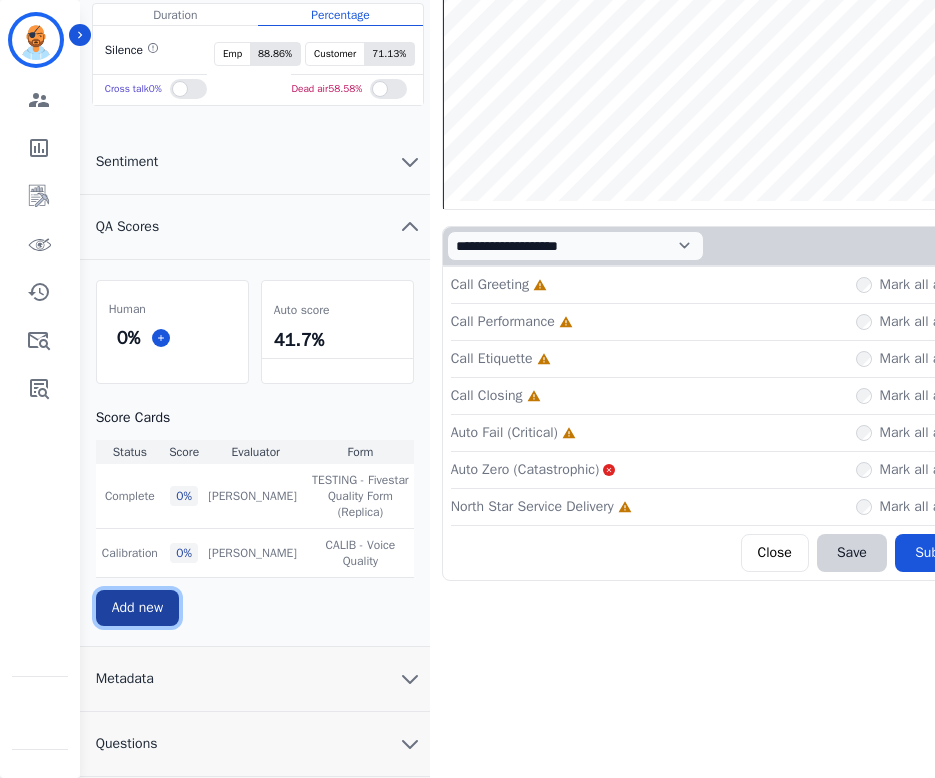 click on "Add new" at bounding box center [137, 608] 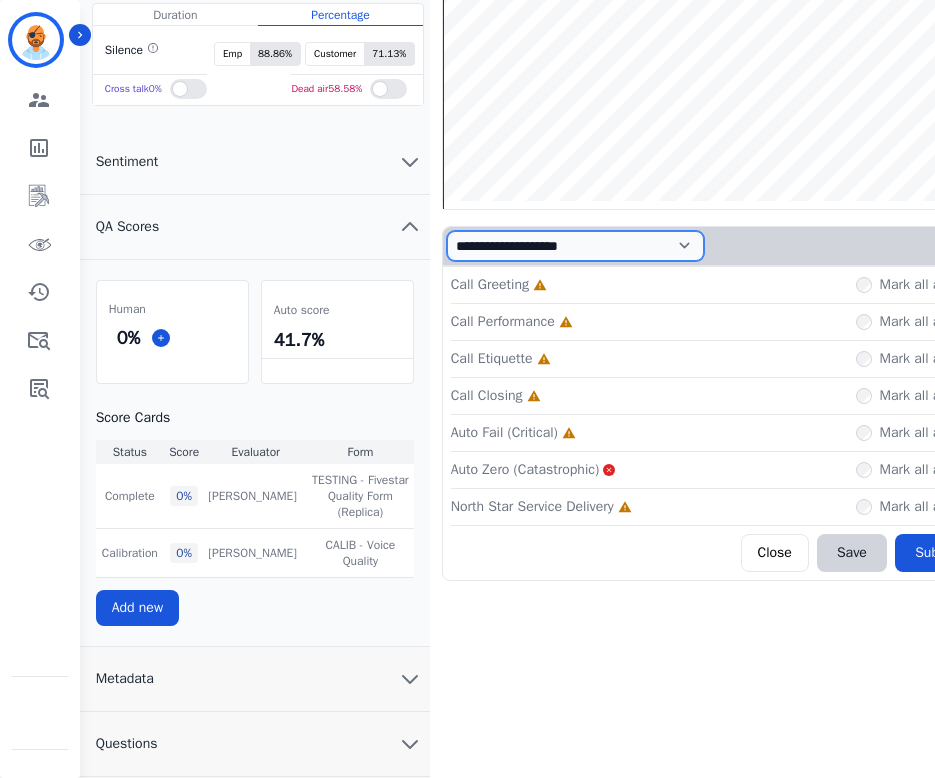 click on "**********" at bounding box center [575, 246] 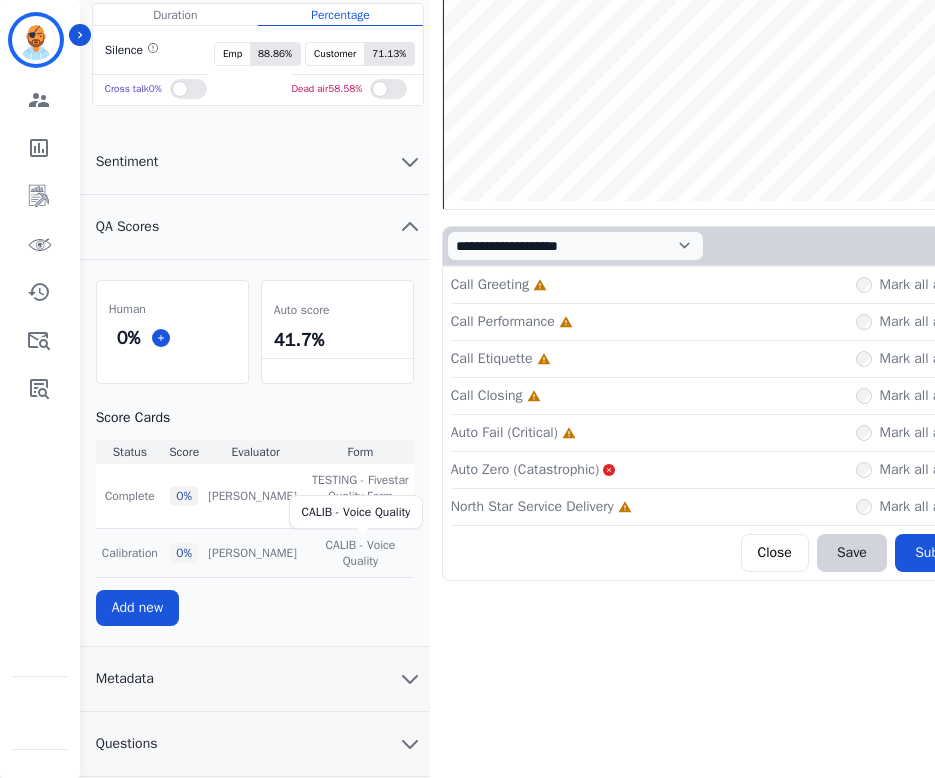 click on "CALIB - Voice Quality" at bounding box center (360, 553) 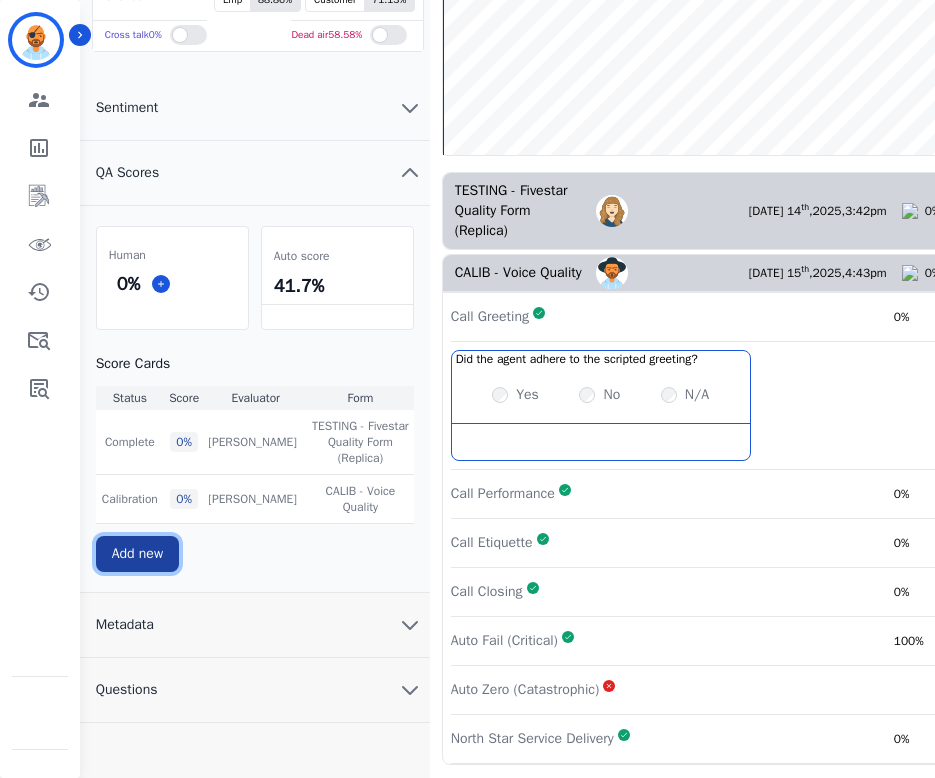 click on "Add new" at bounding box center [137, 554] 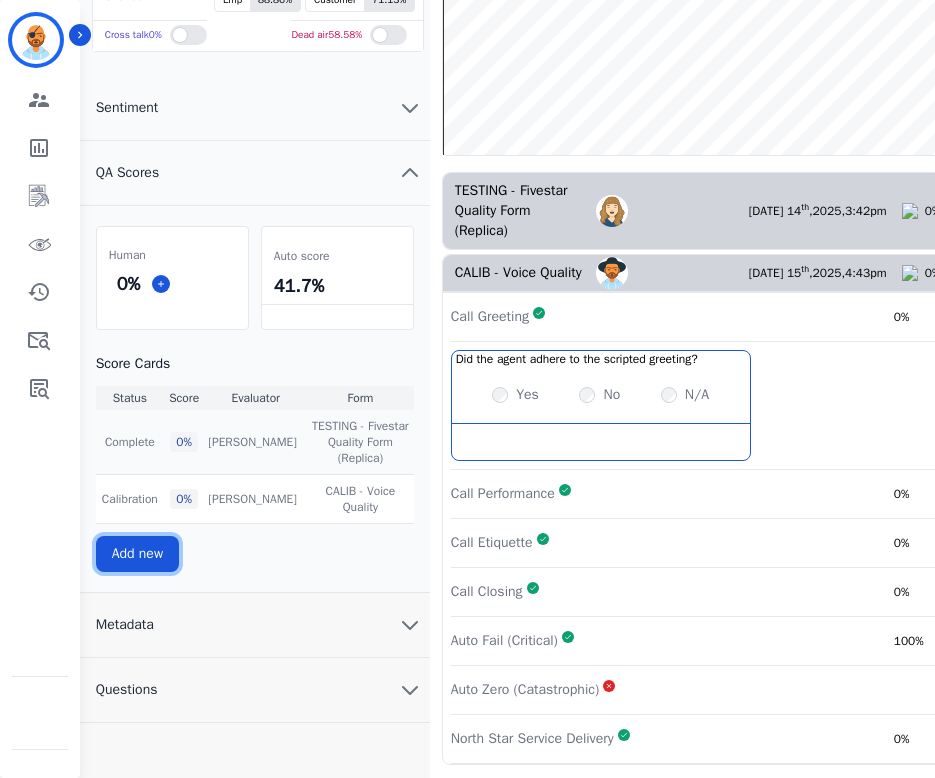 scroll, scrollTop: 256, scrollLeft: 0, axis: vertical 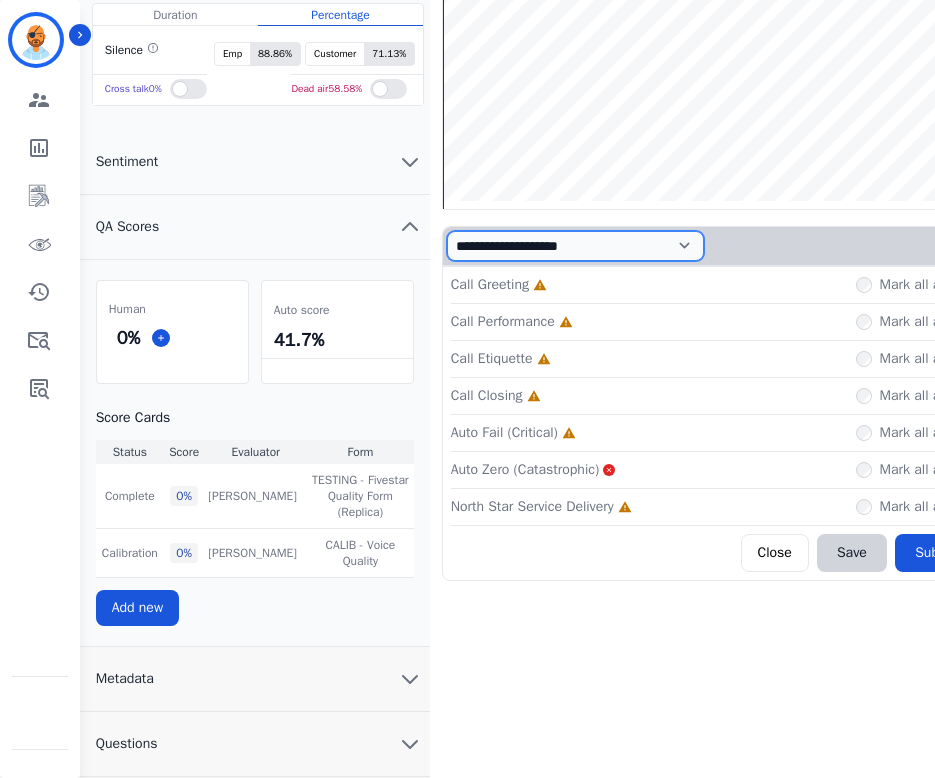click on "**********" at bounding box center [575, 246] 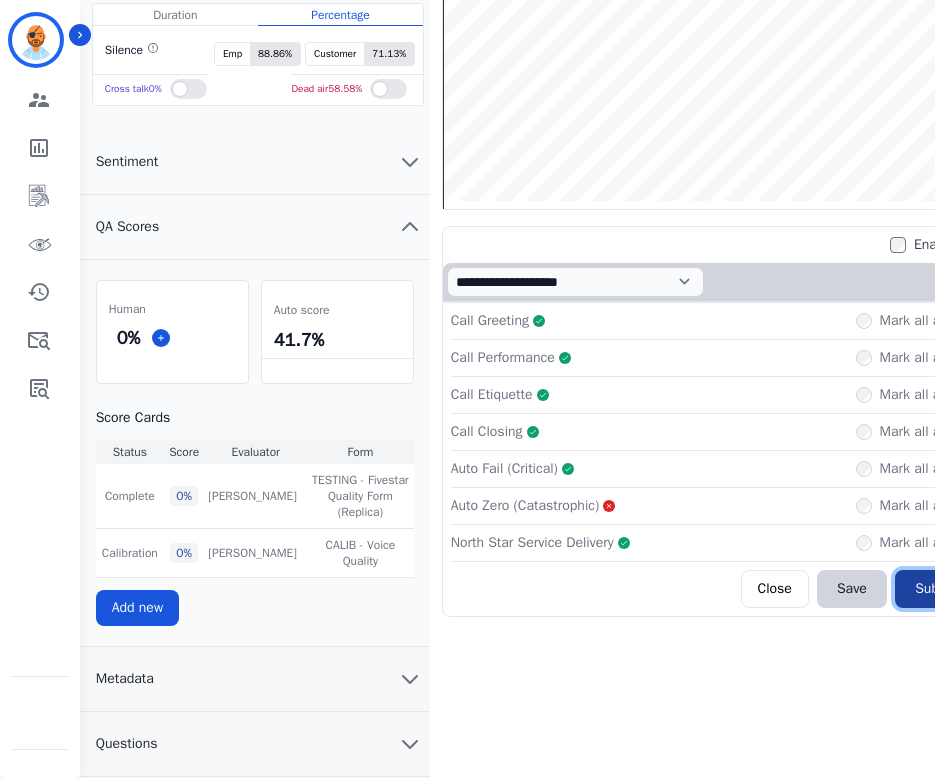 click on "Submit Scores" at bounding box center (960, 589) 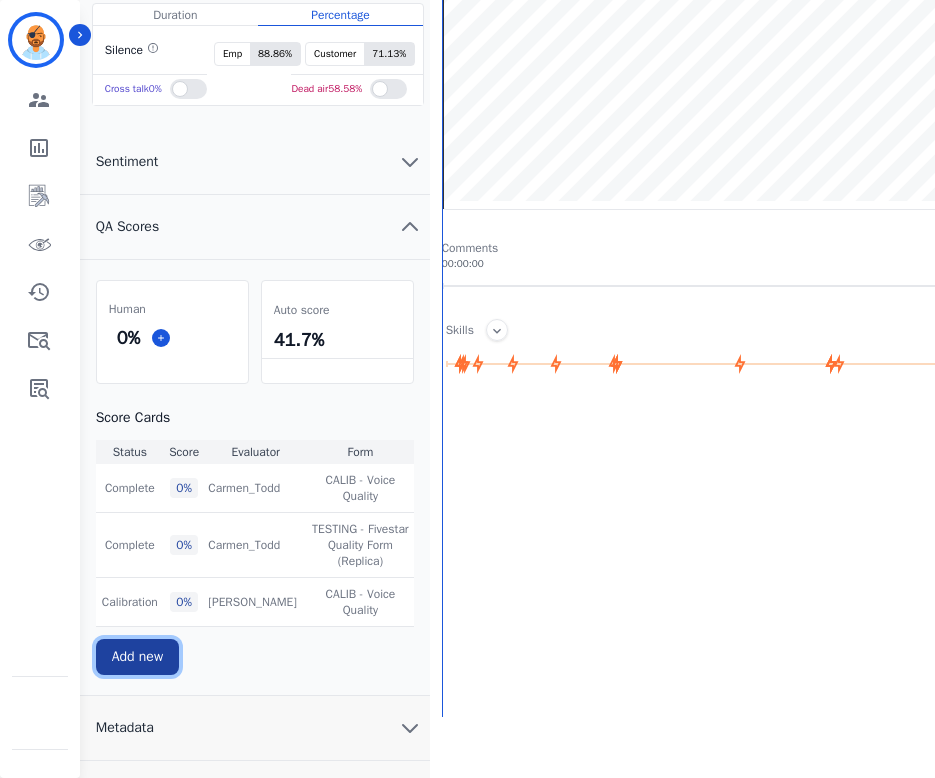 click on "Add new" at bounding box center [137, 657] 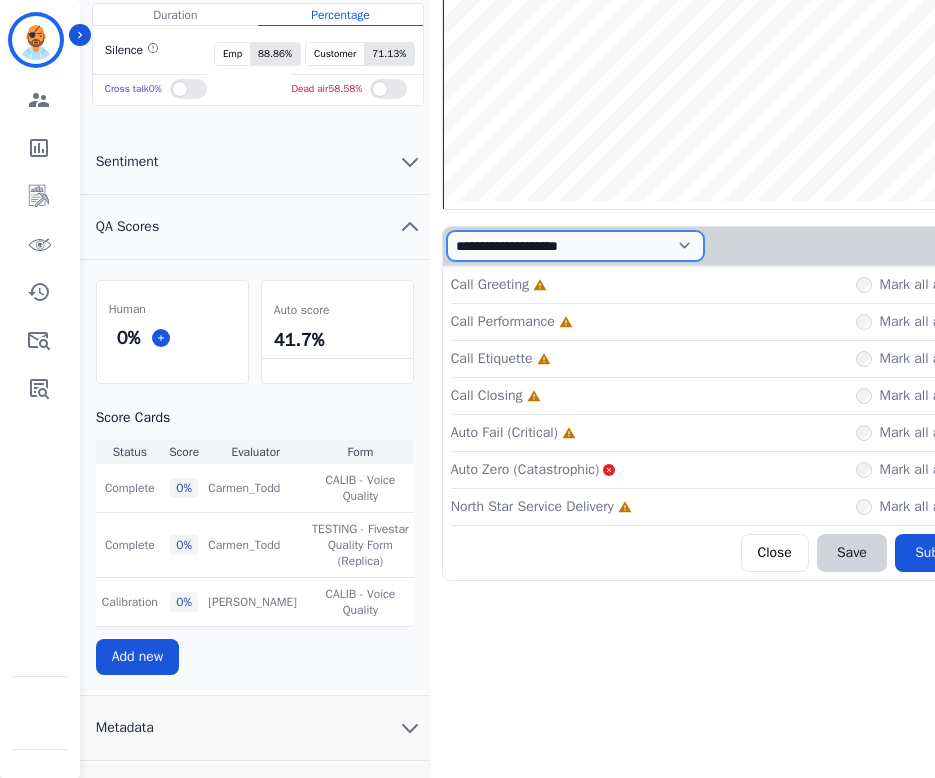 click on "**********" at bounding box center [575, 246] 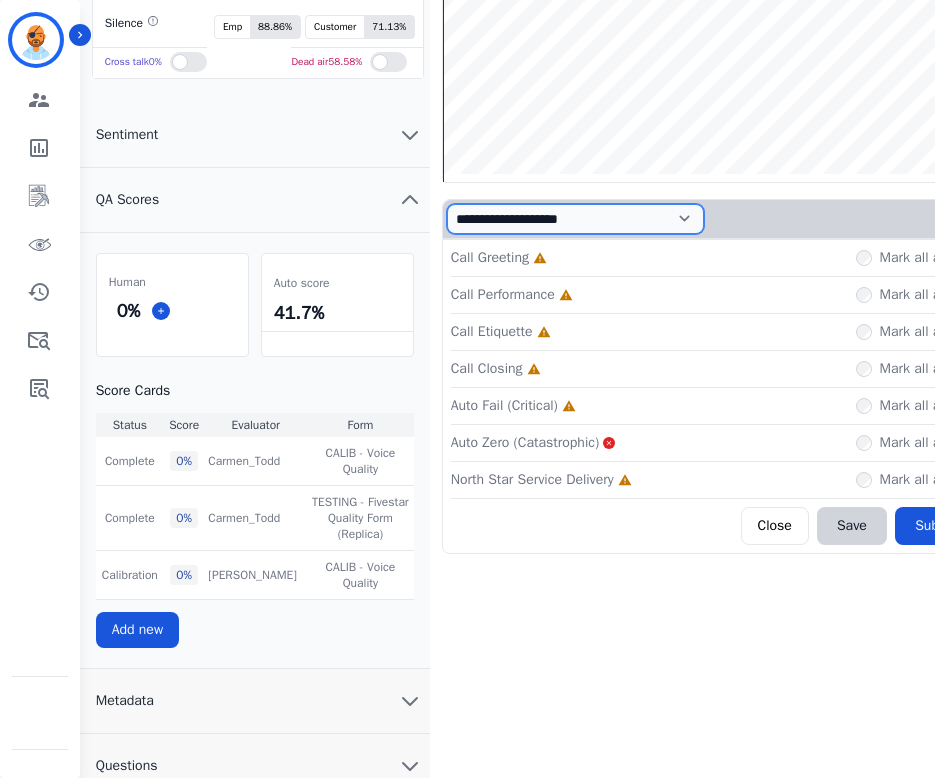 scroll, scrollTop: 305, scrollLeft: 0, axis: vertical 